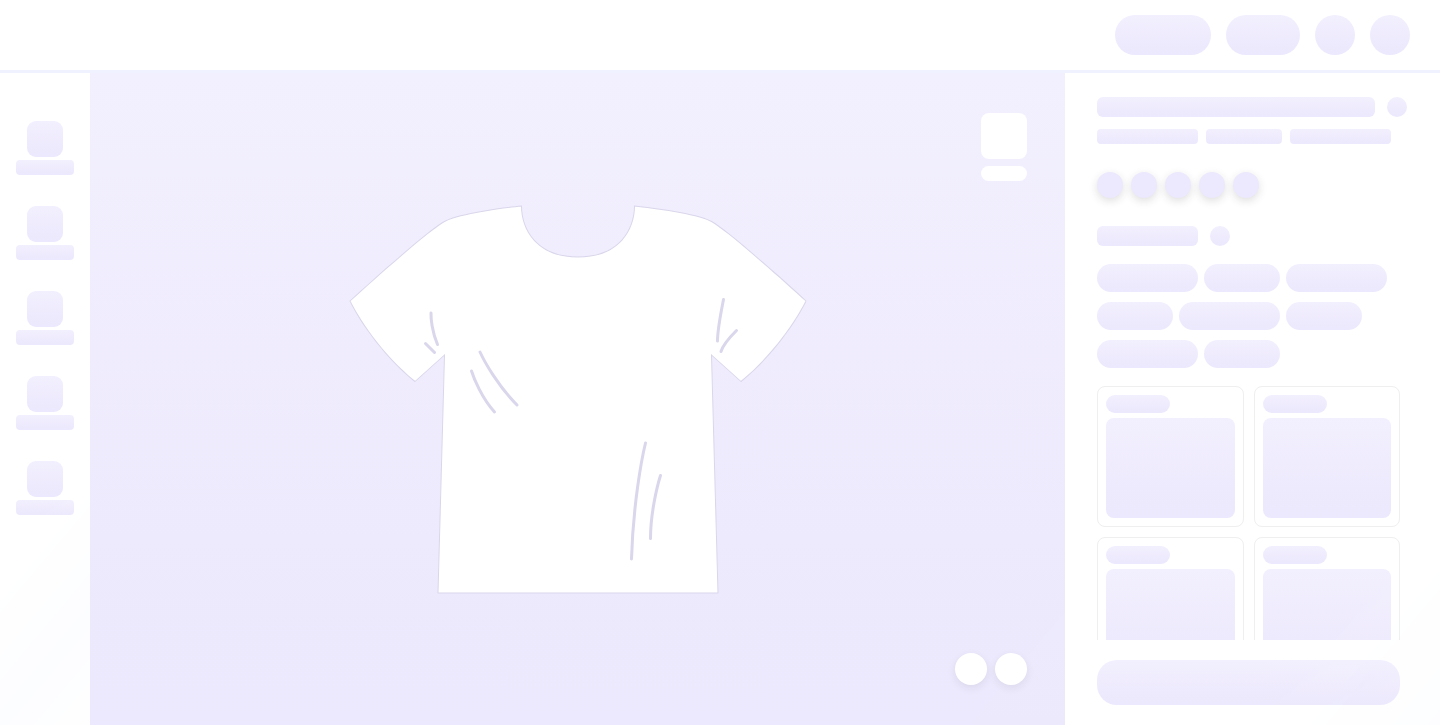 scroll, scrollTop: 0, scrollLeft: 0, axis: both 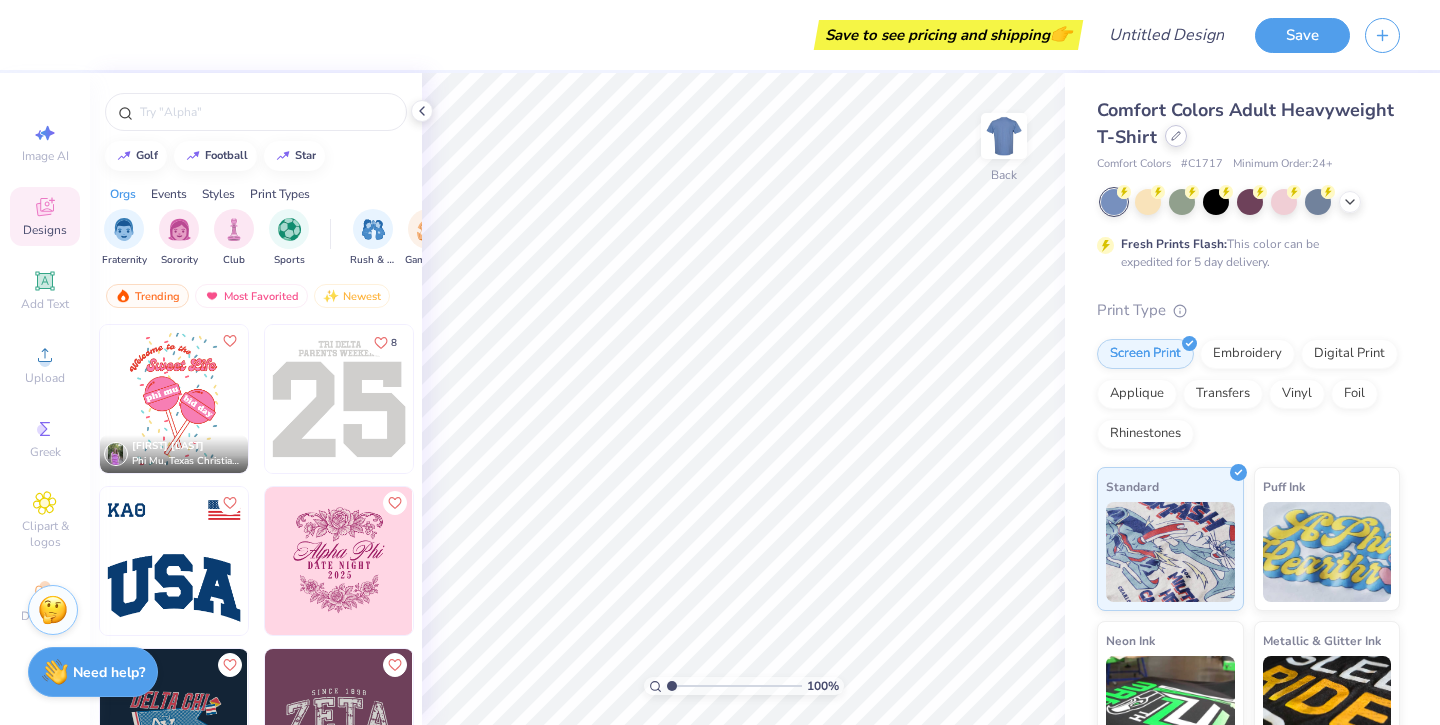 click 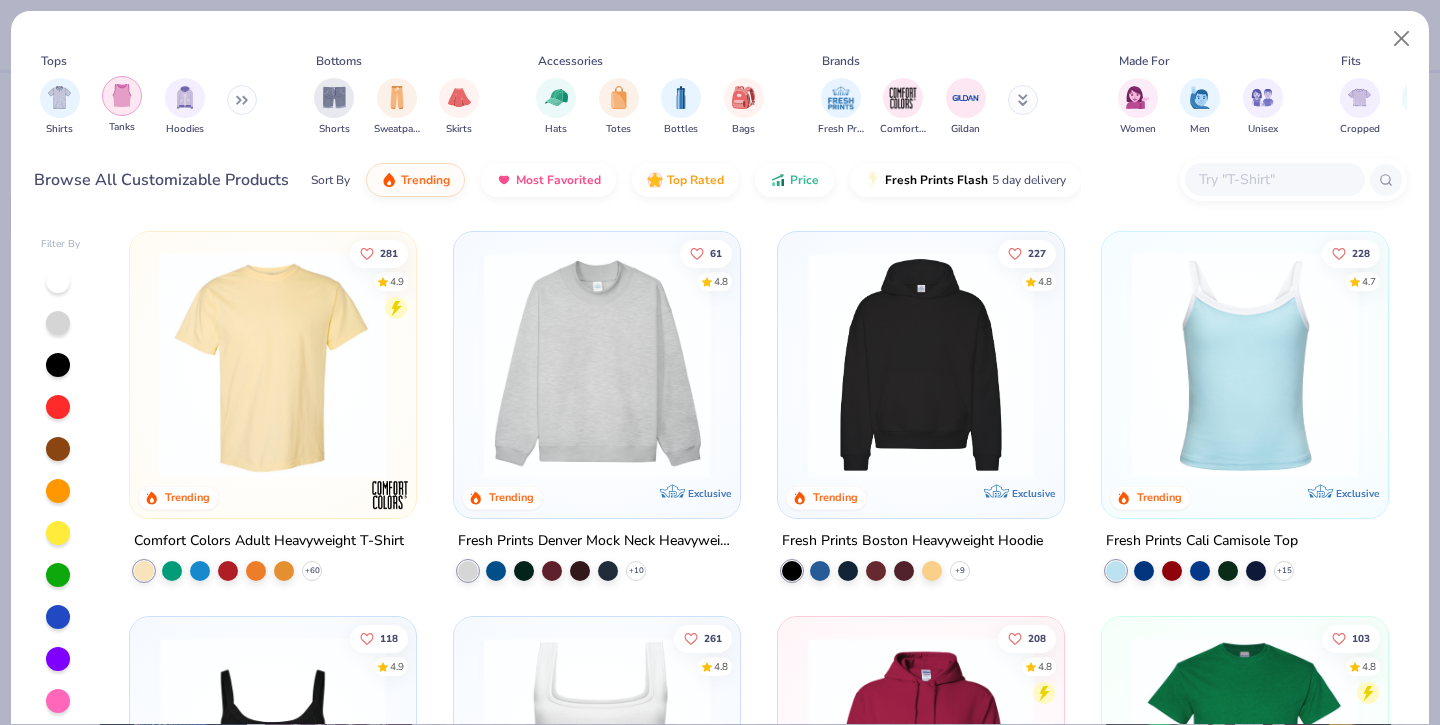 click at bounding box center (122, 95) 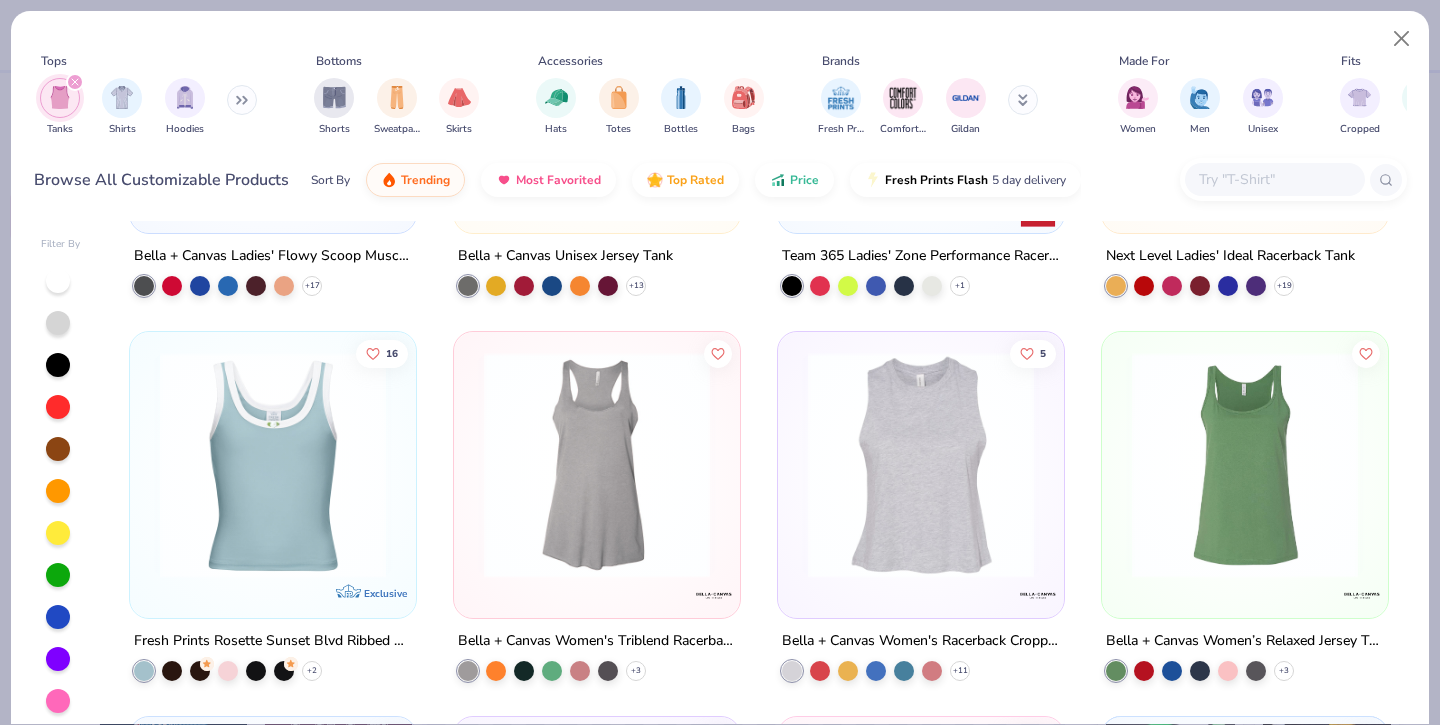 scroll, scrollTop: 2973, scrollLeft: 0, axis: vertical 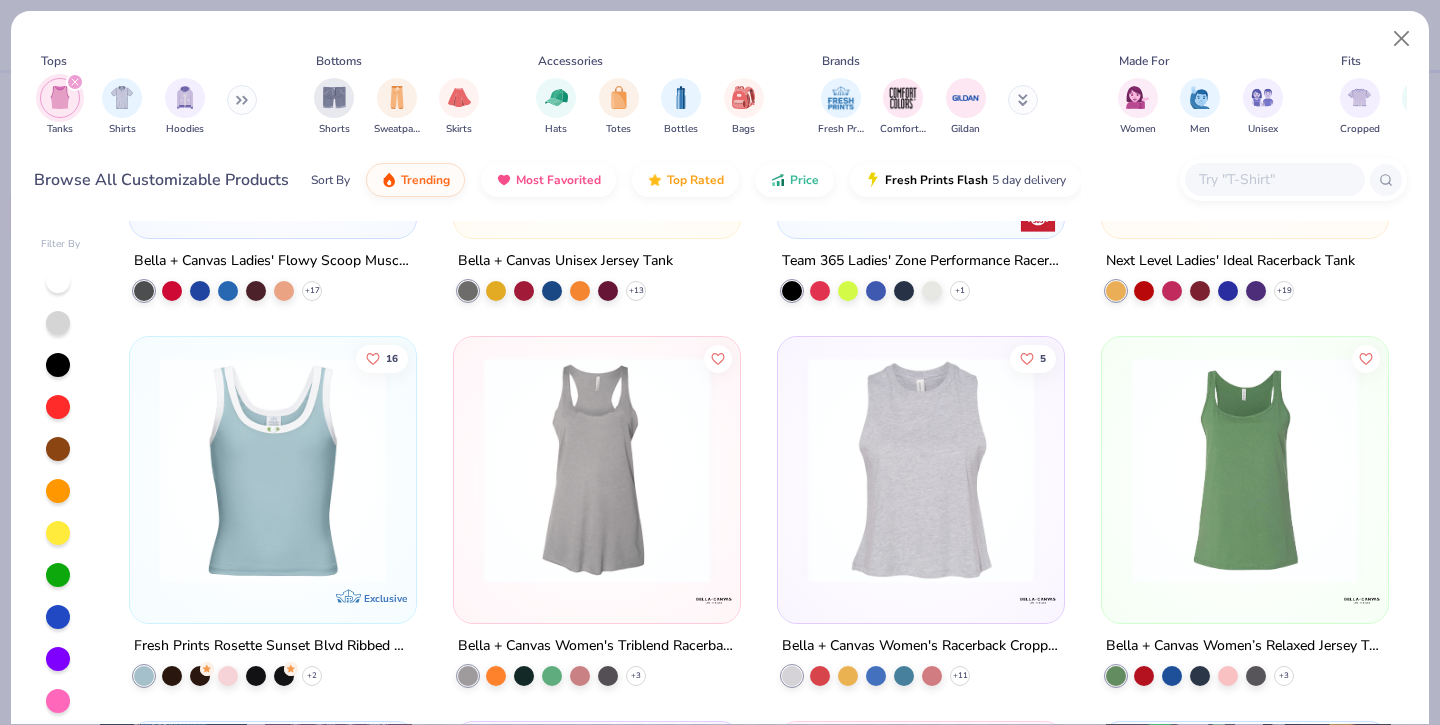 click at bounding box center [921, 475] 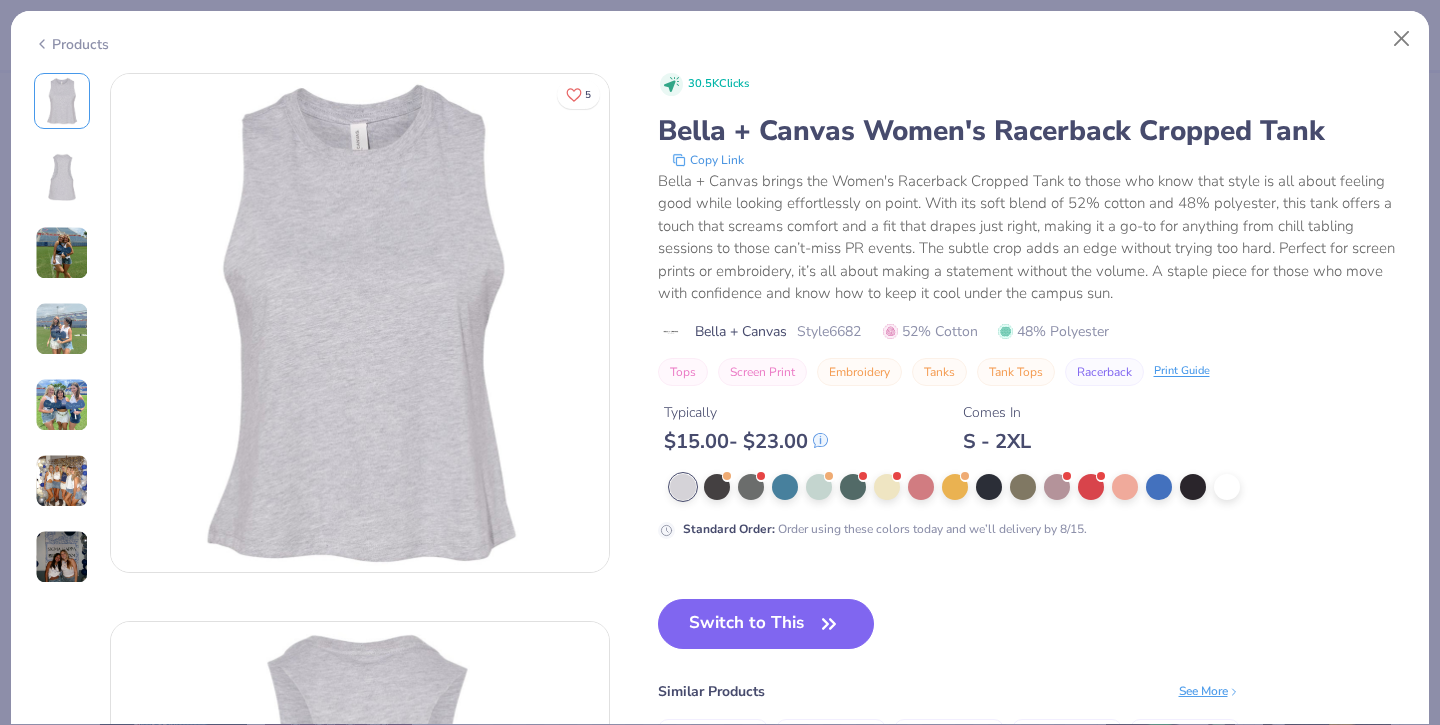 click at bounding box center [62, 177] 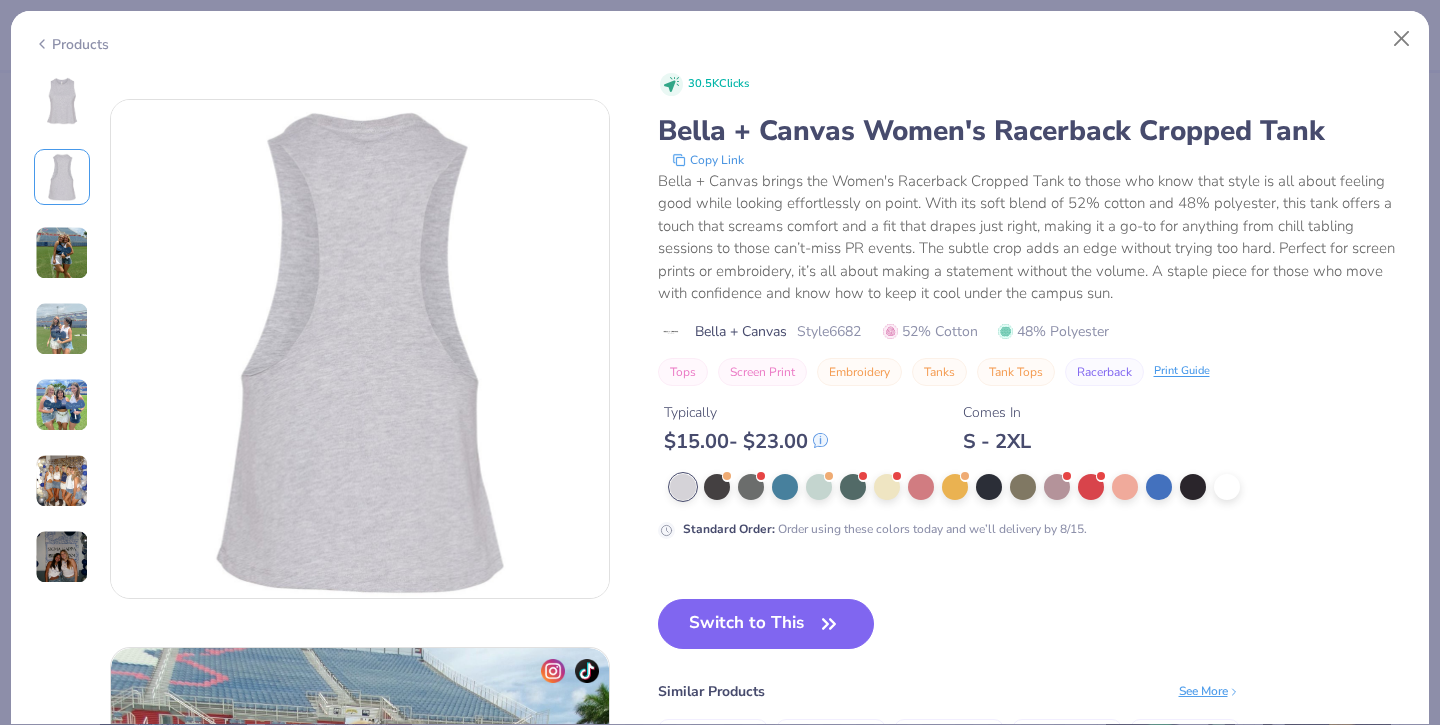 scroll, scrollTop: 548, scrollLeft: 0, axis: vertical 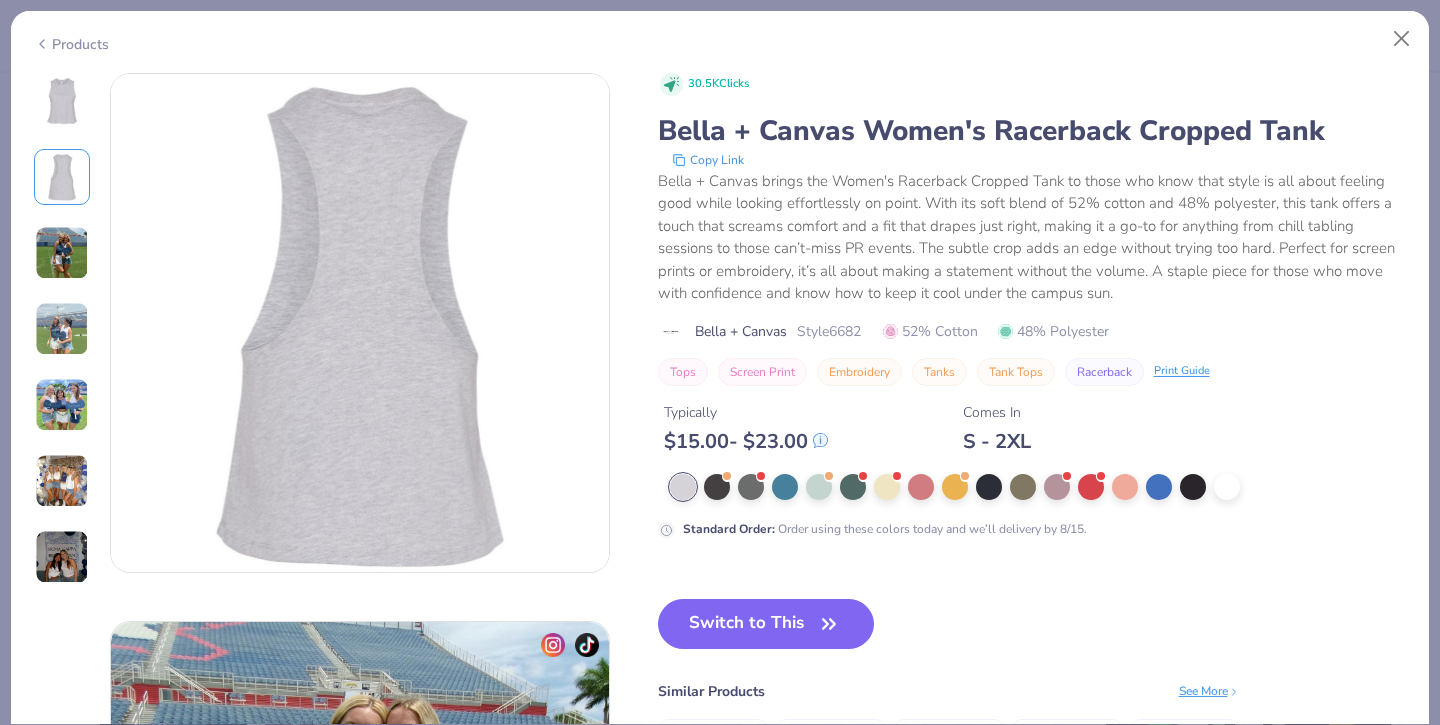 click at bounding box center (62, 253) 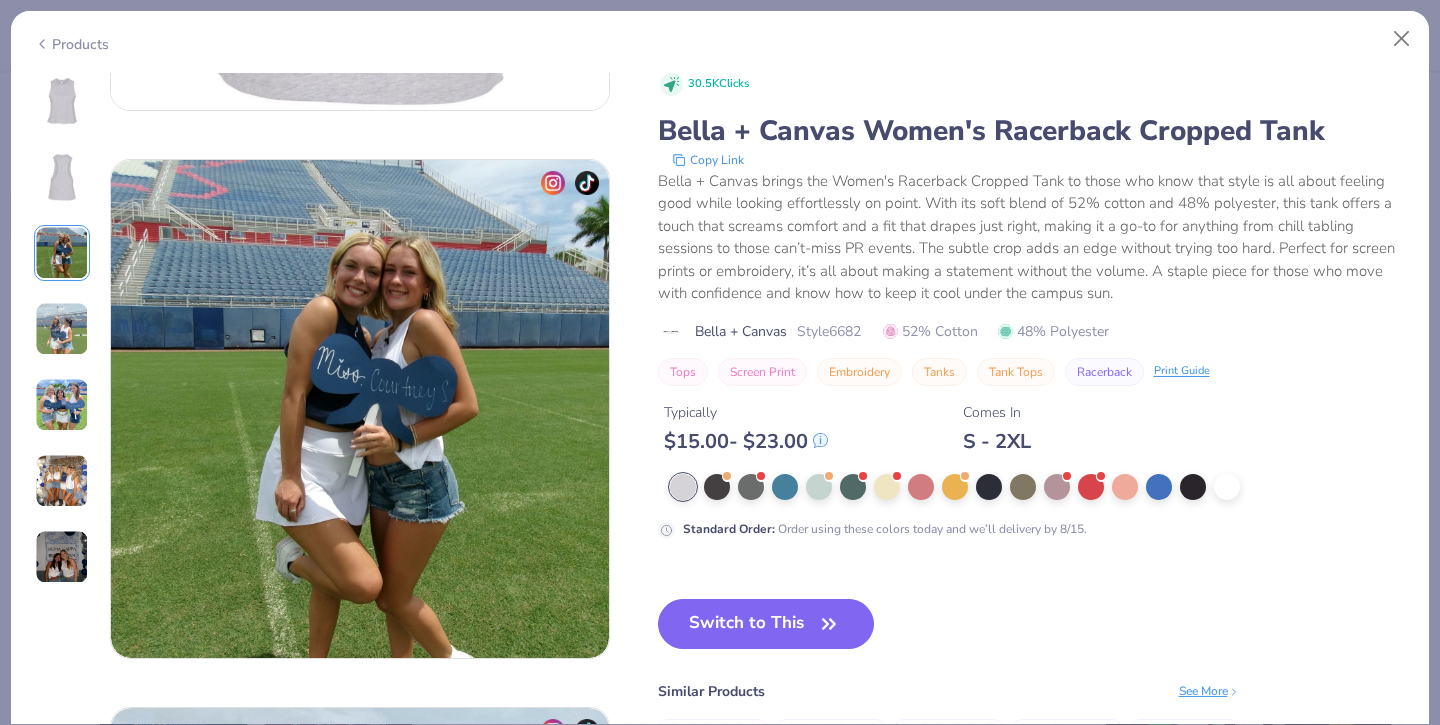 scroll, scrollTop: 1096, scrollLeft: 0, axis: vertical 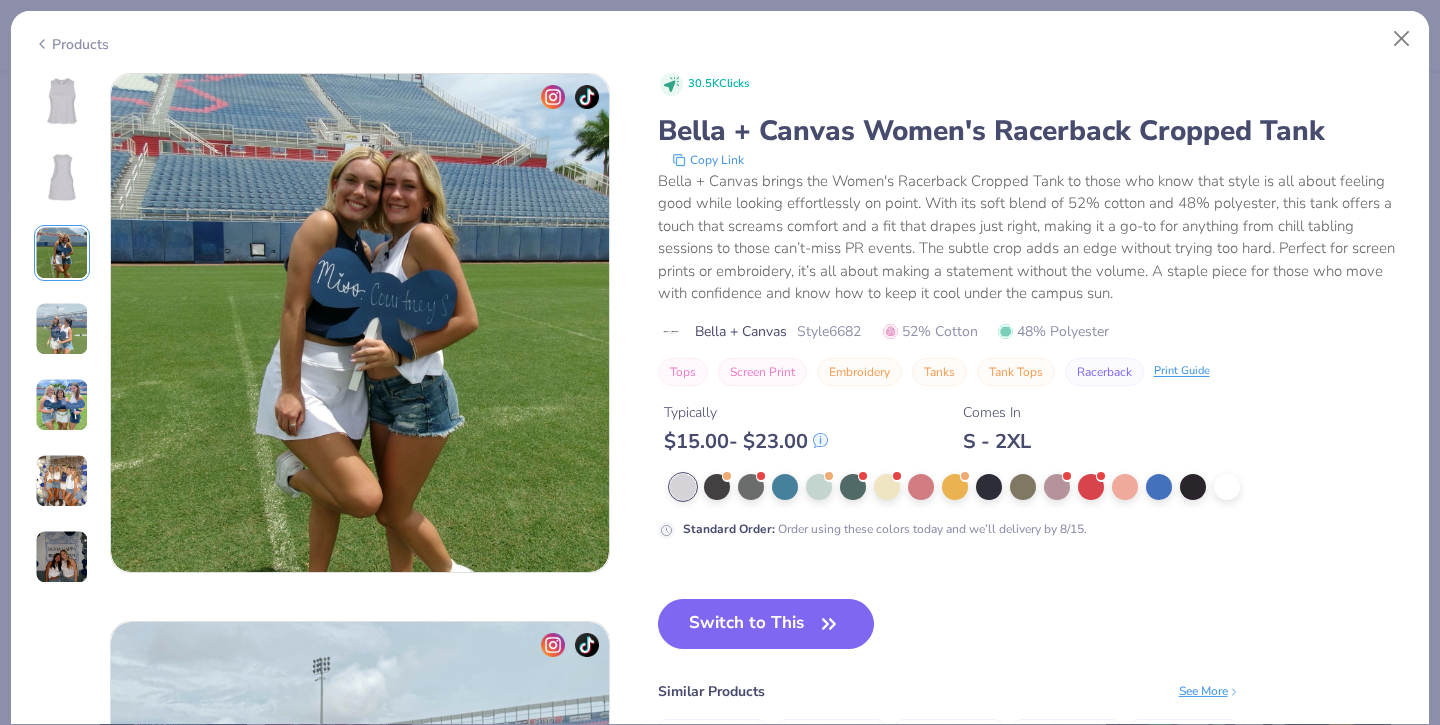 click at bounding box center [62, 329] 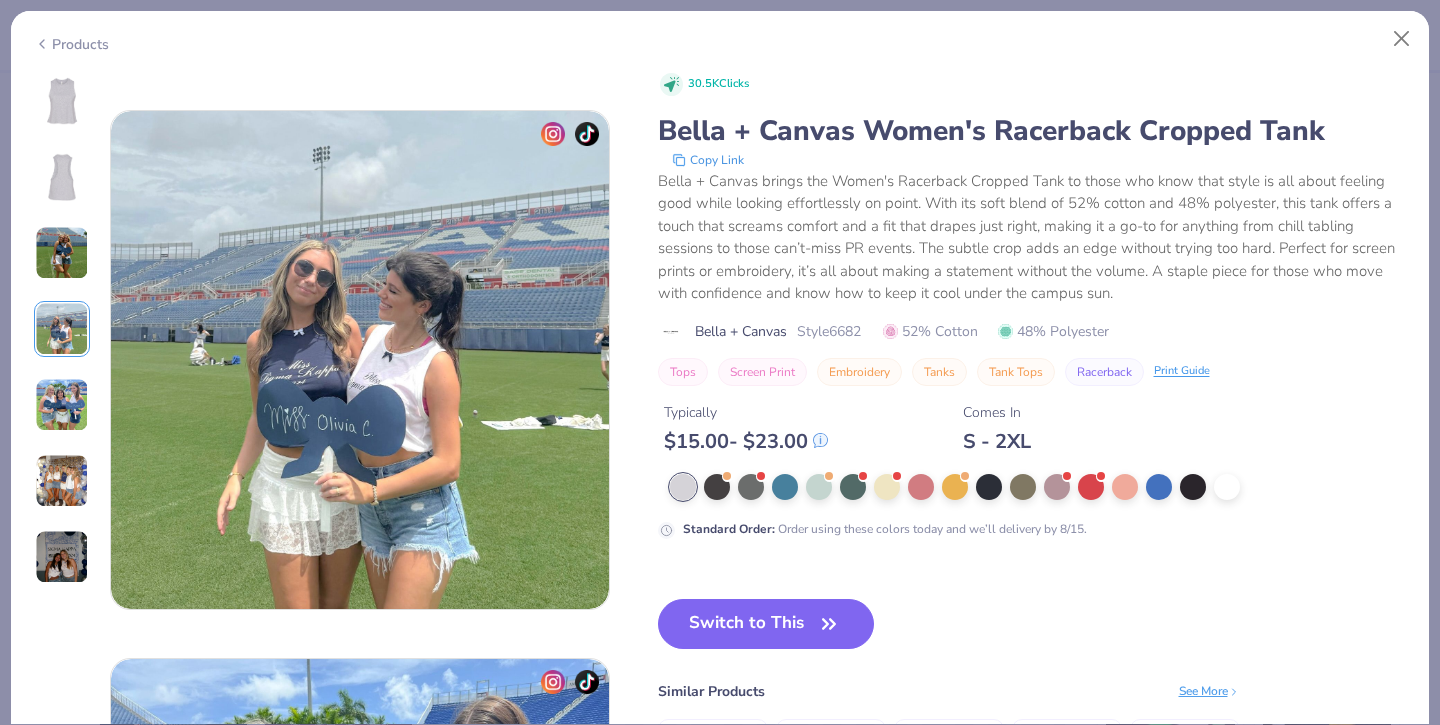 scroll, scrollTop: 1644, scrollLeft: 0, axis: vertical 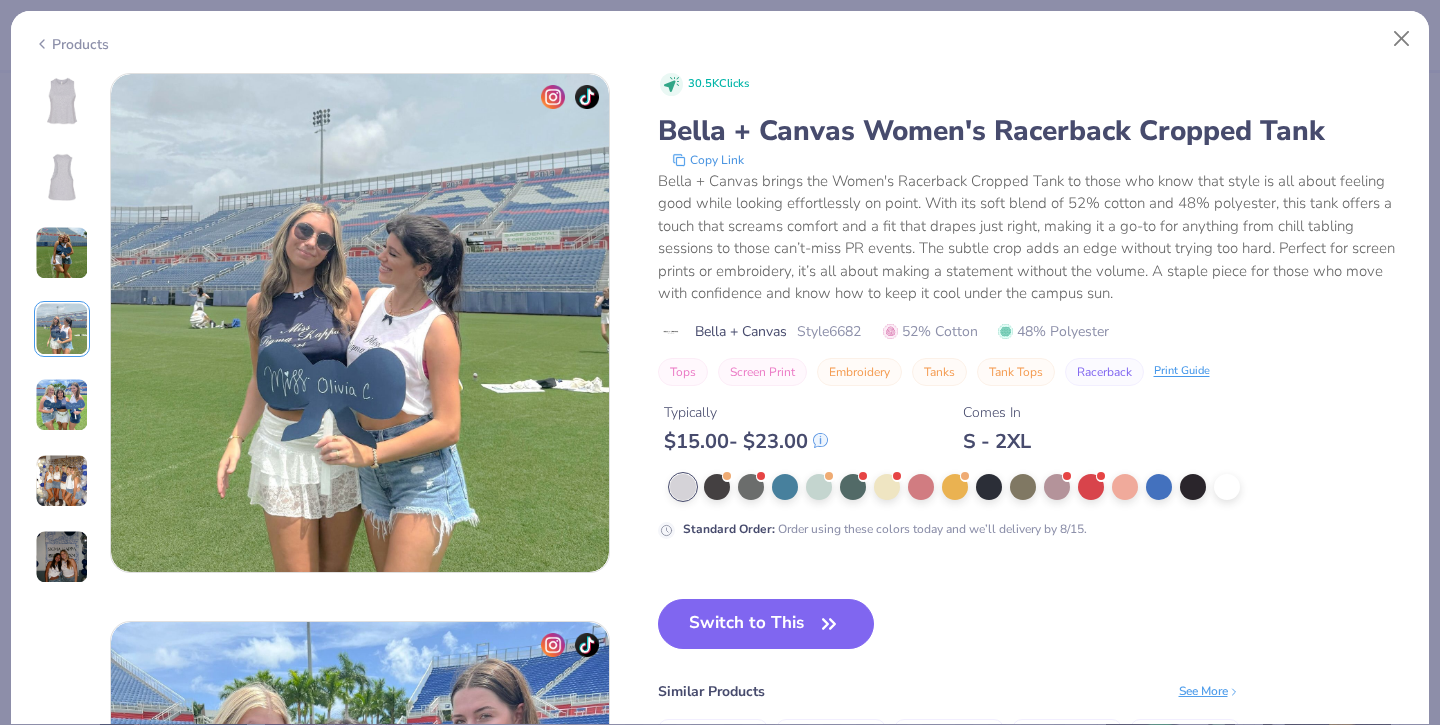 click at bounding box center [62, 405] 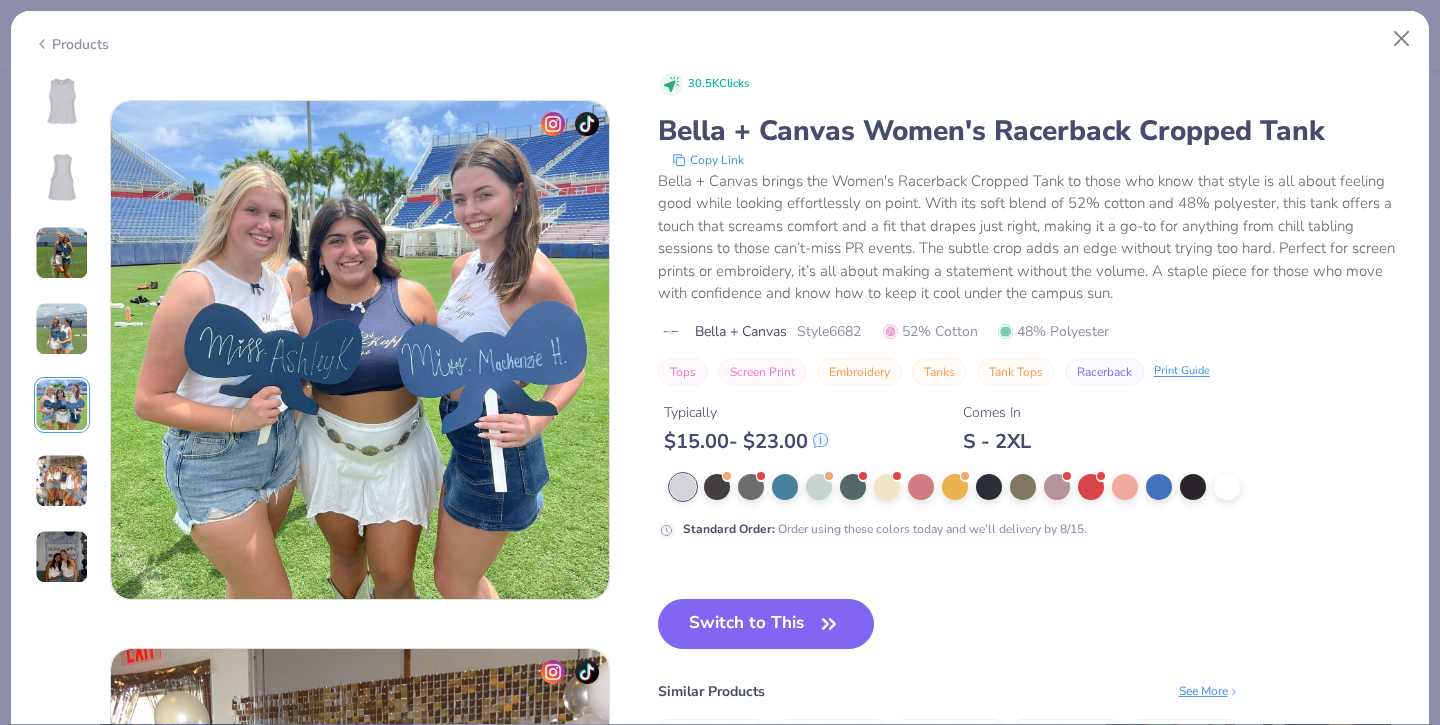 scroll, scrollTop: 2192, scrollLeft: 0, axis: vertical 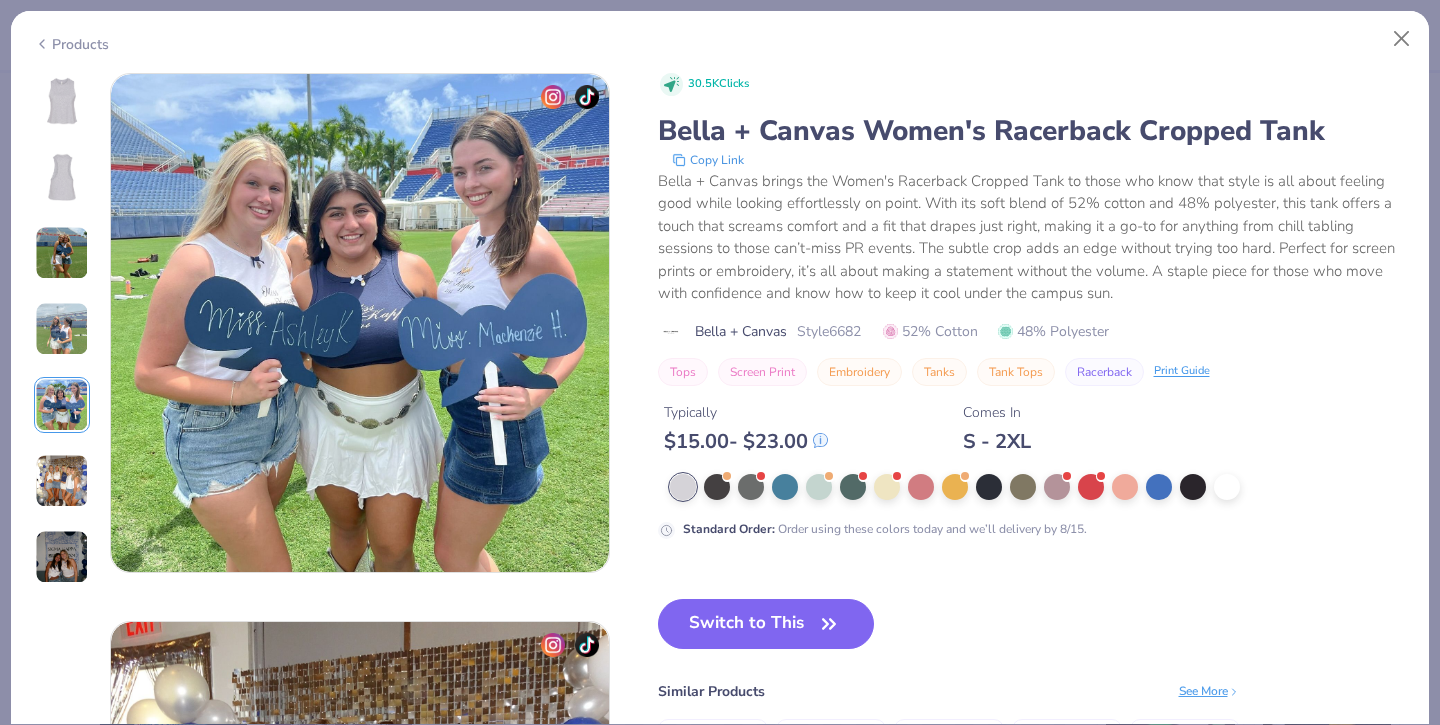 click at bounding box center [62, 481] 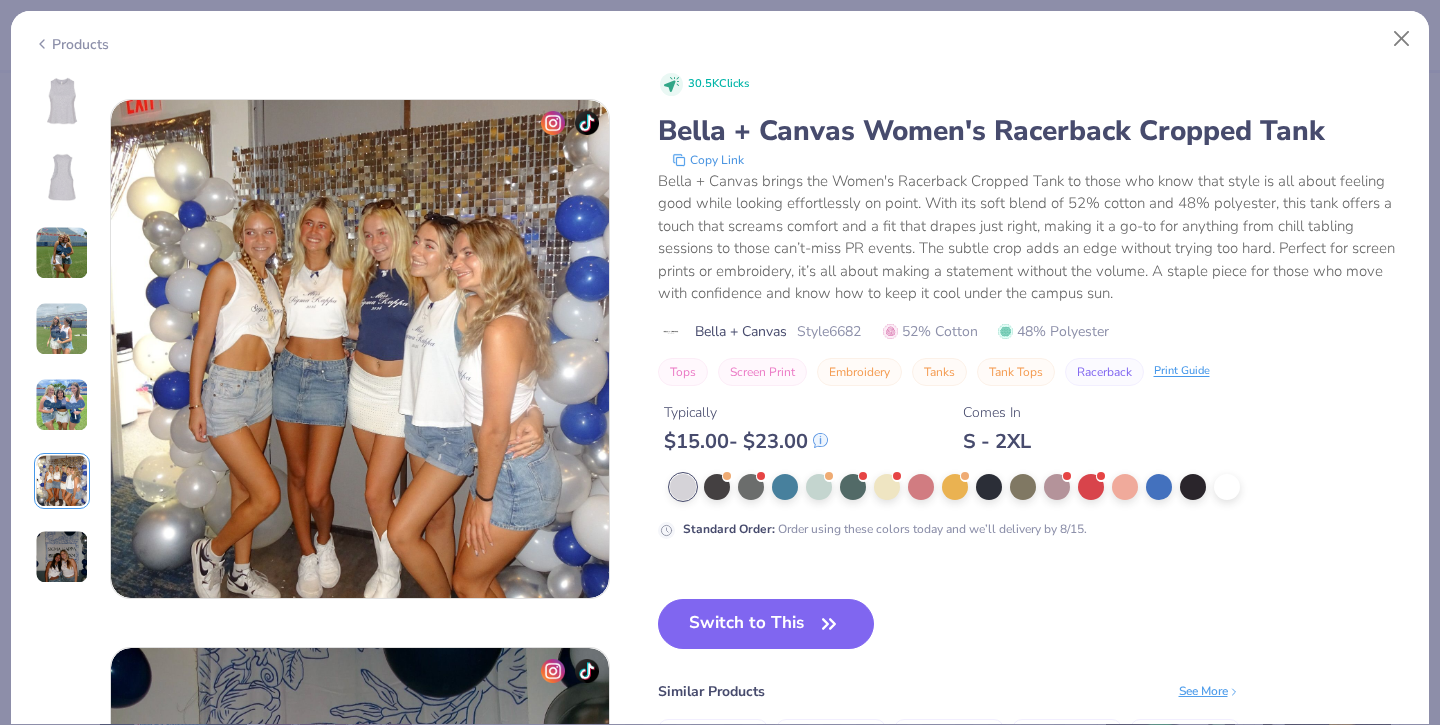 scroll, scrollTop: 2740, scrollLeft: 0, axis: vertical 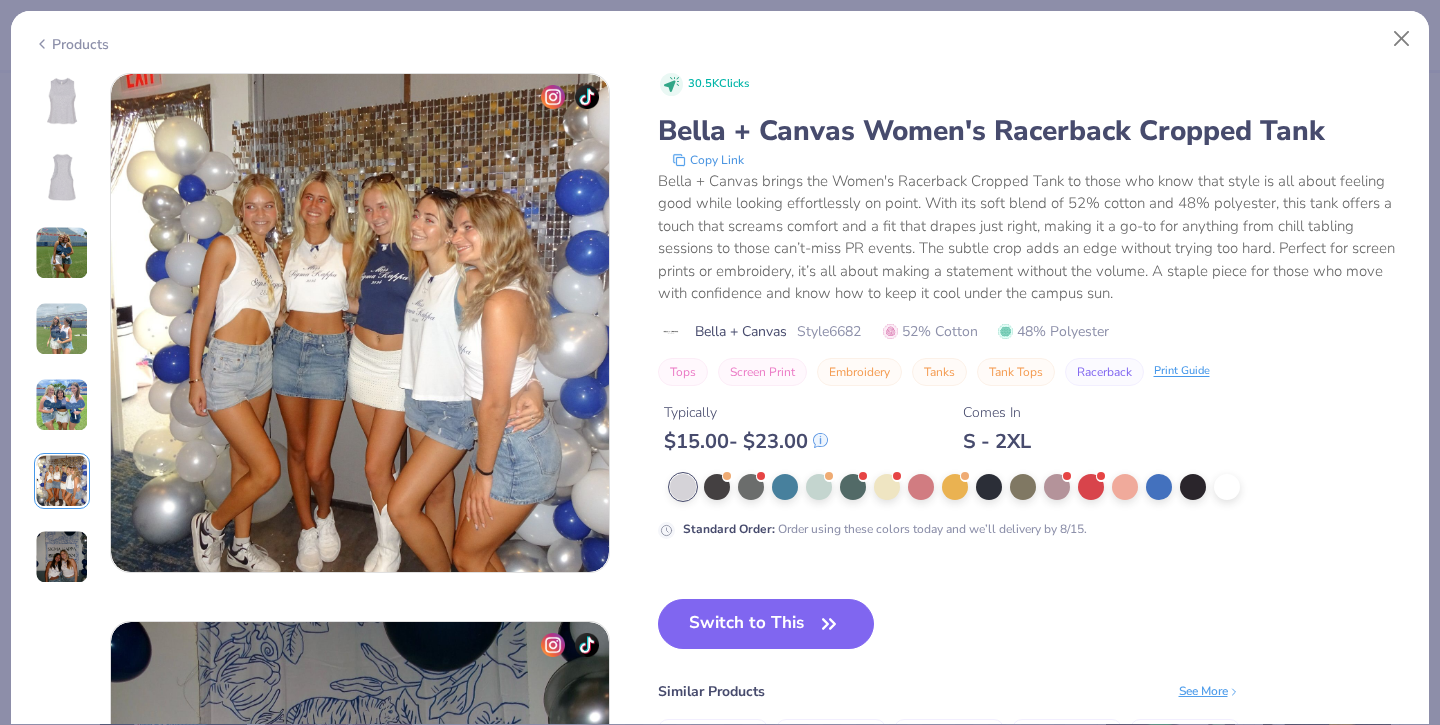 click at bounding box center [62, 557] 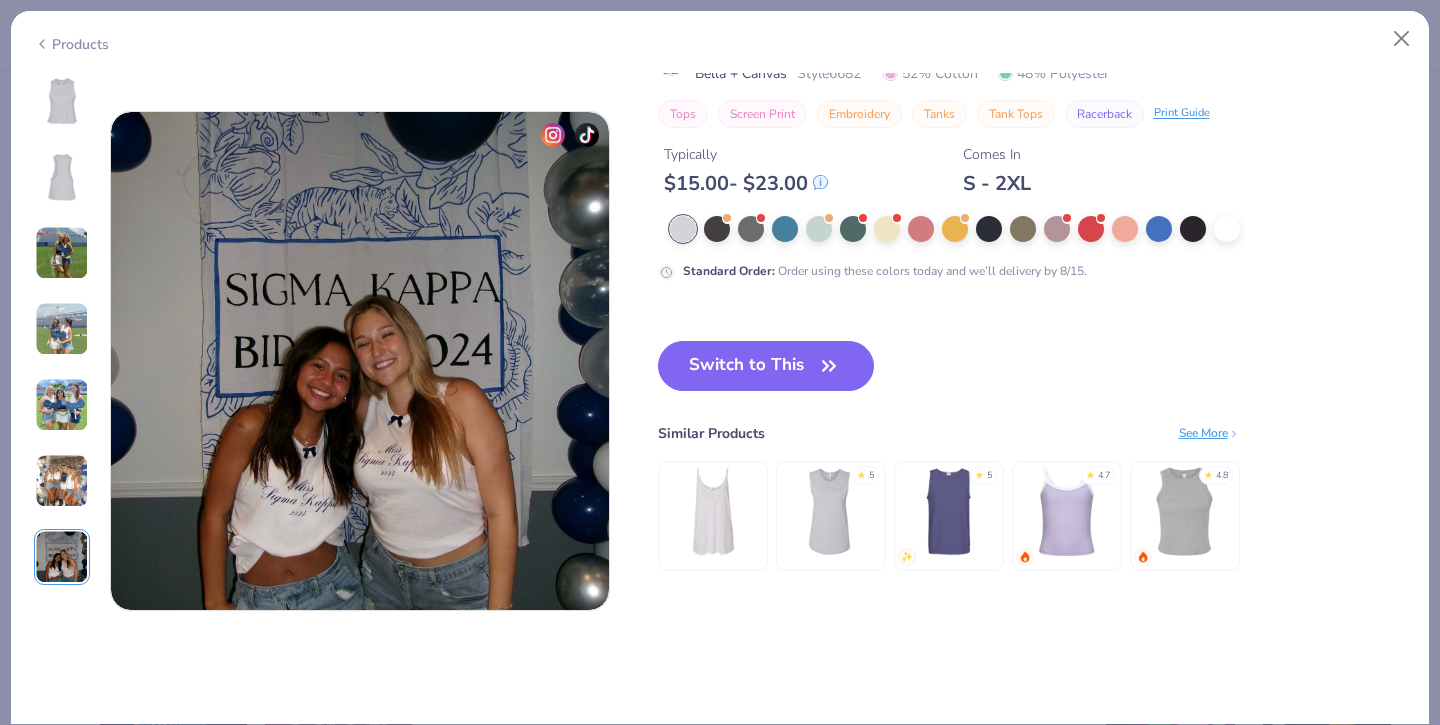 scroll, scrollTop: 3288, scrollLeft: 0, axis: vertical 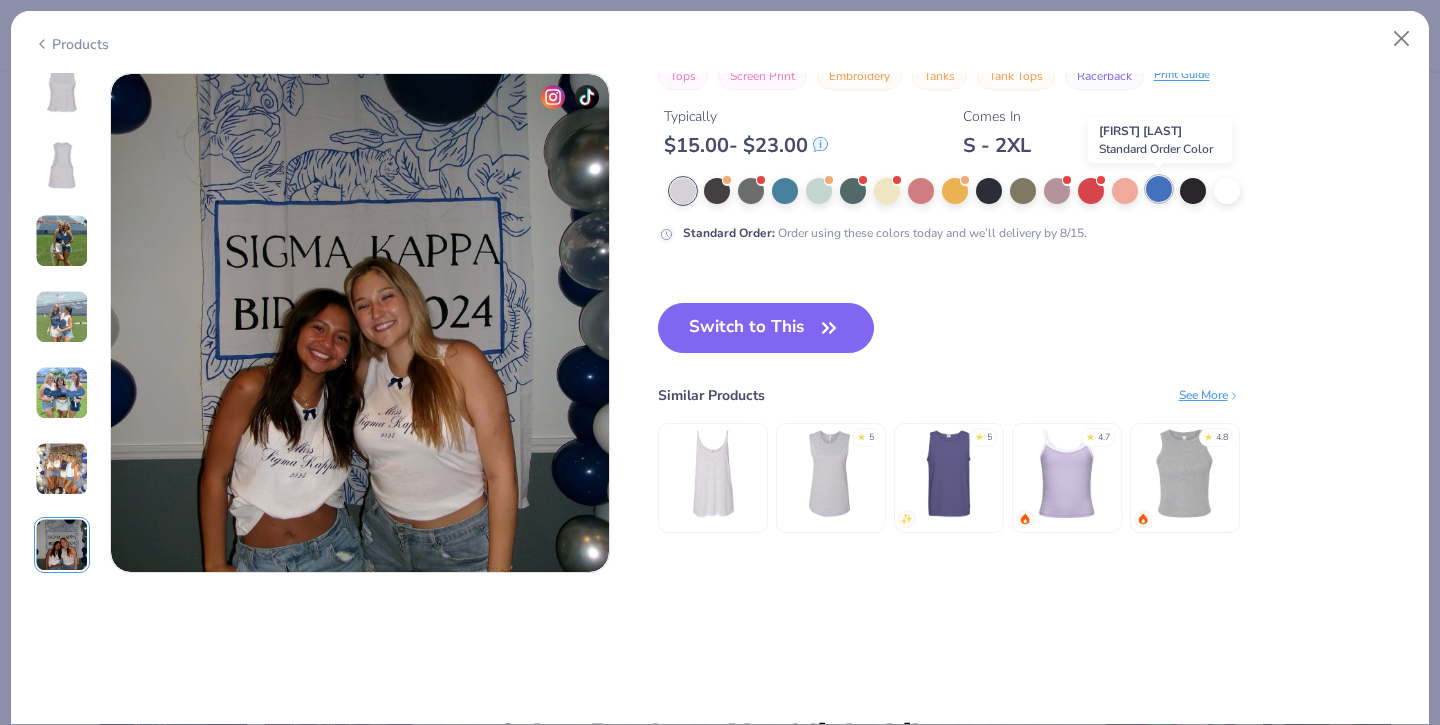 click at bounding box center [1159, 189] 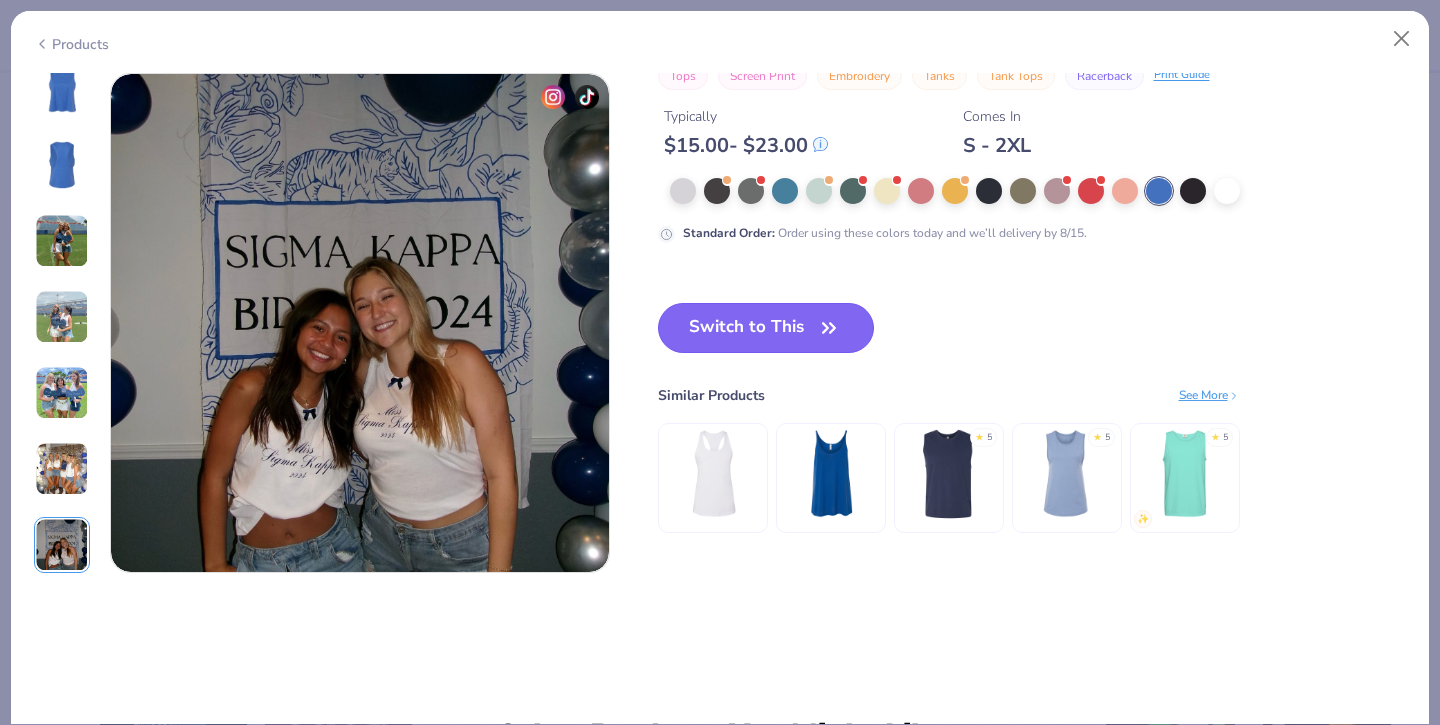 click 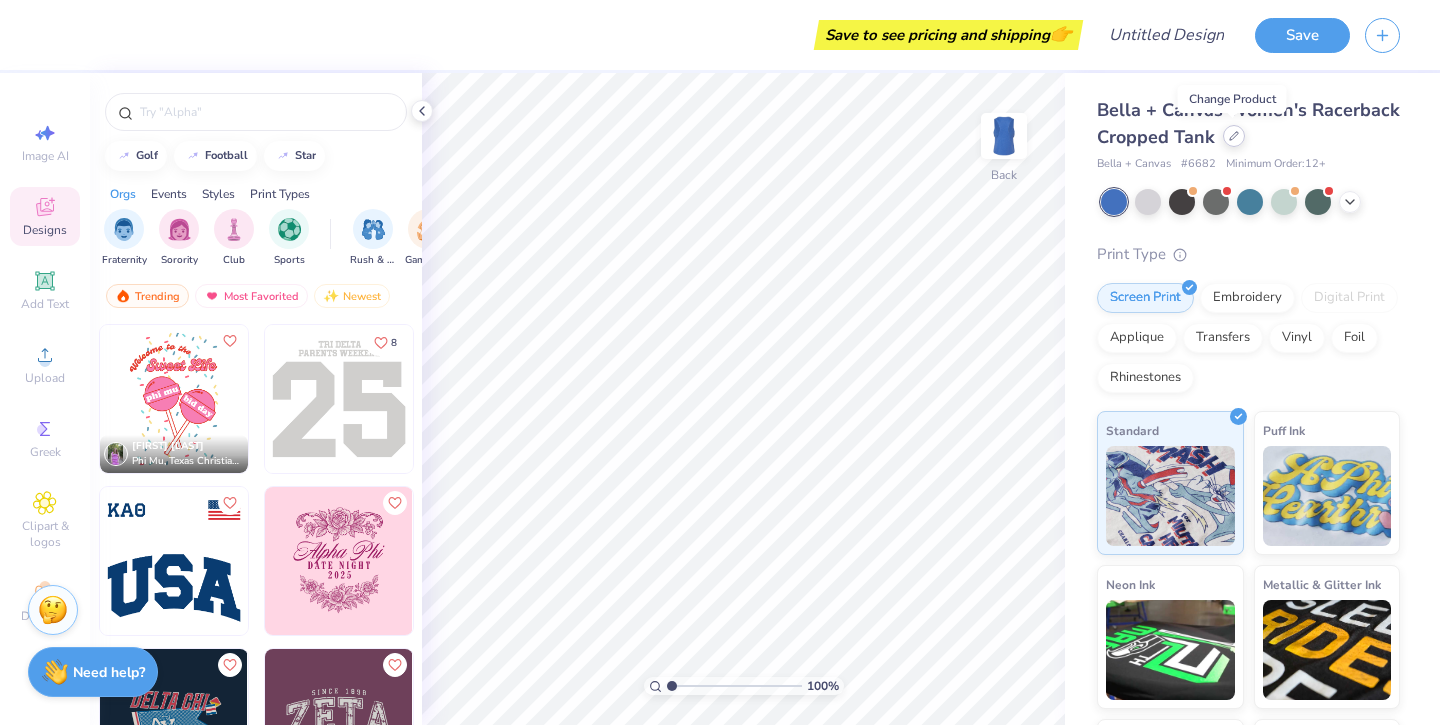 click at bounding box center [1234, 136] 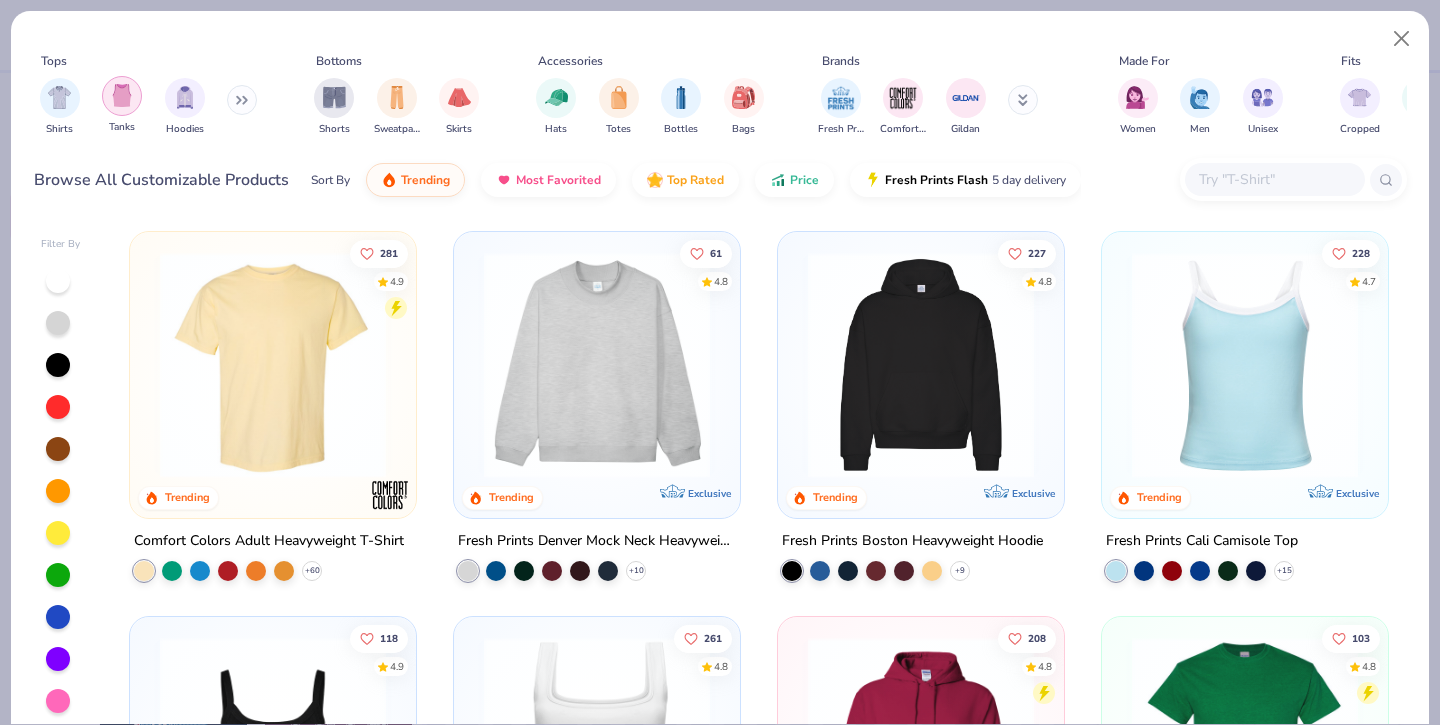 click at bounding box center (122, 95) 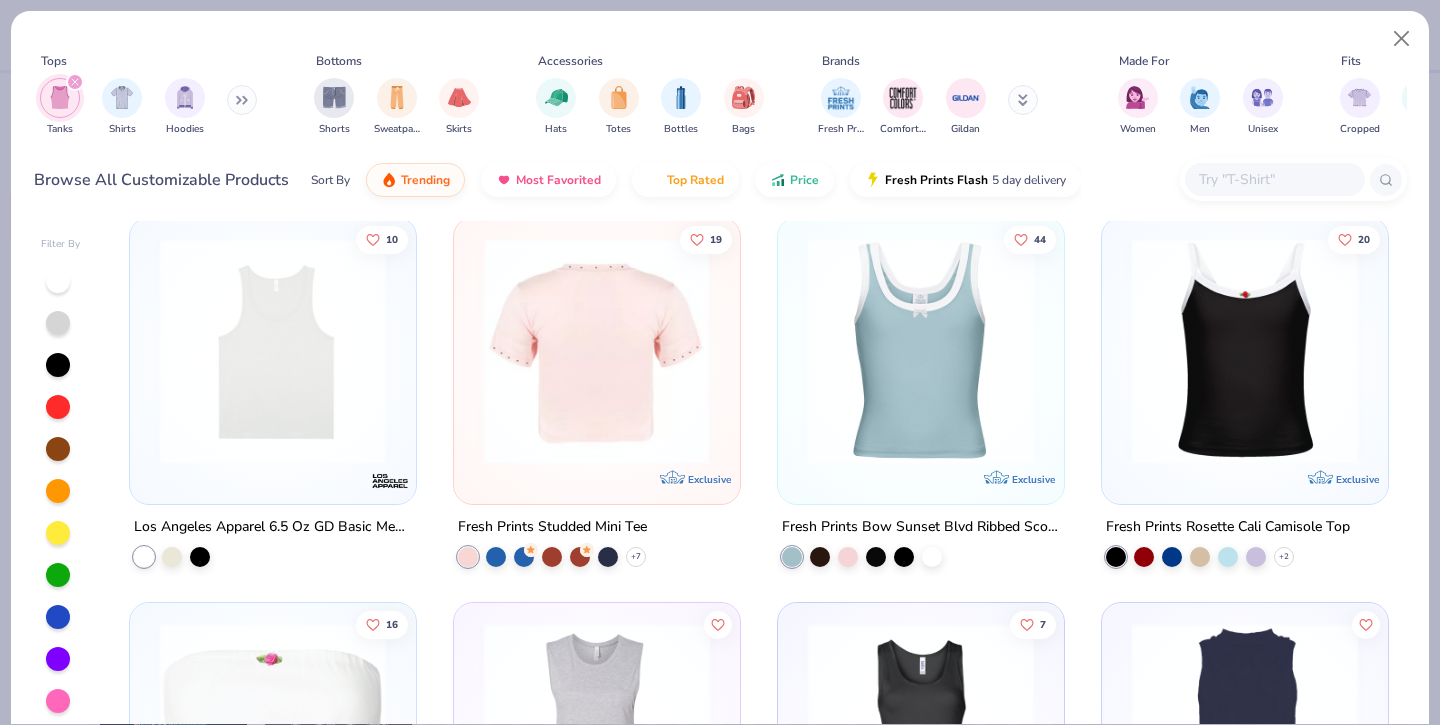 scroll, scrollTop: 4498, scrollLeft: 0, axis: vertical 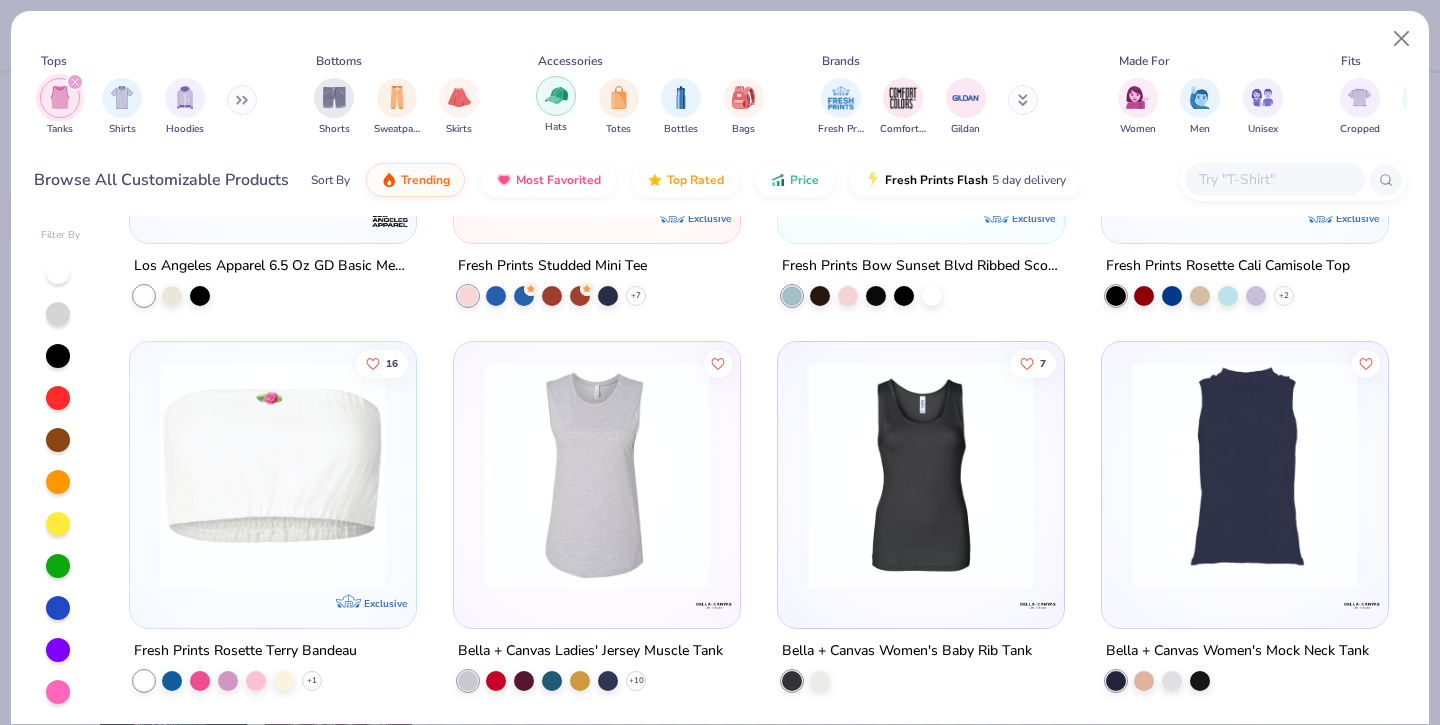 click at bounding box center (556, 95) 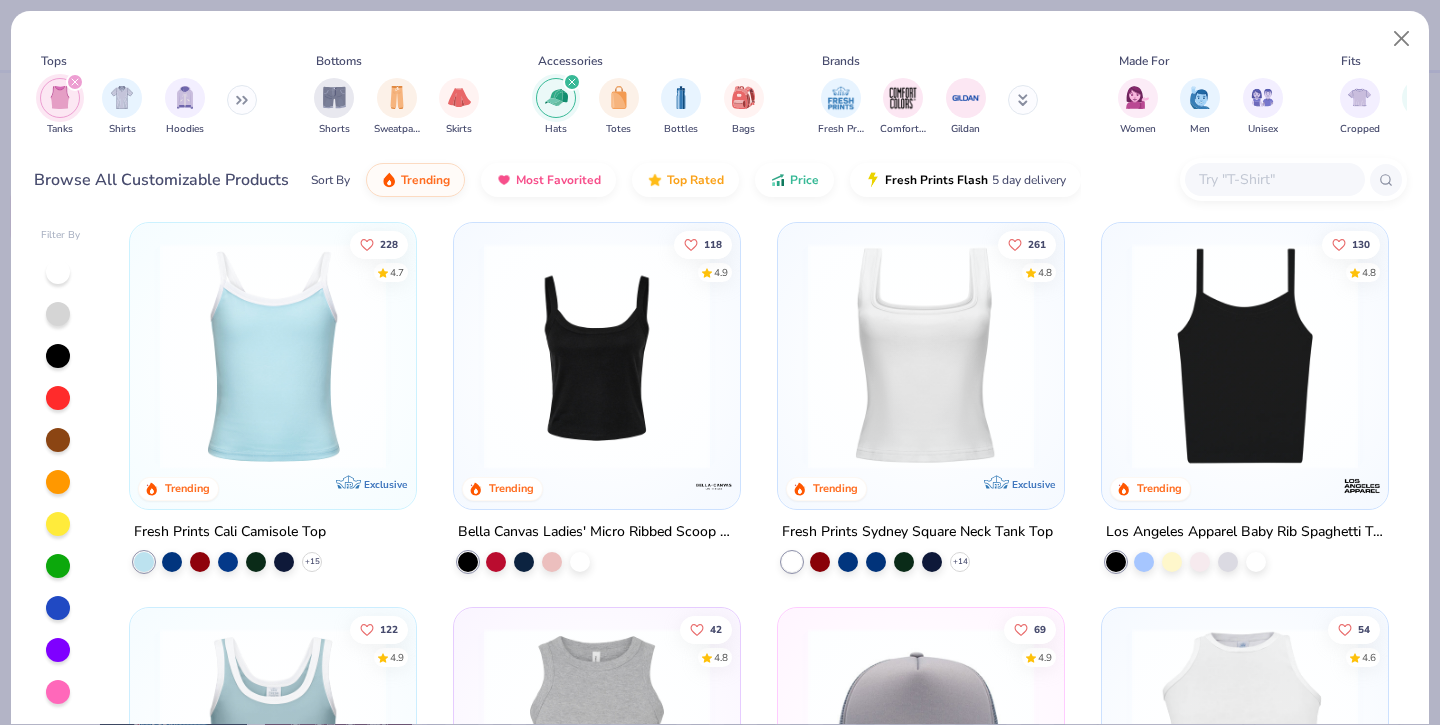 click 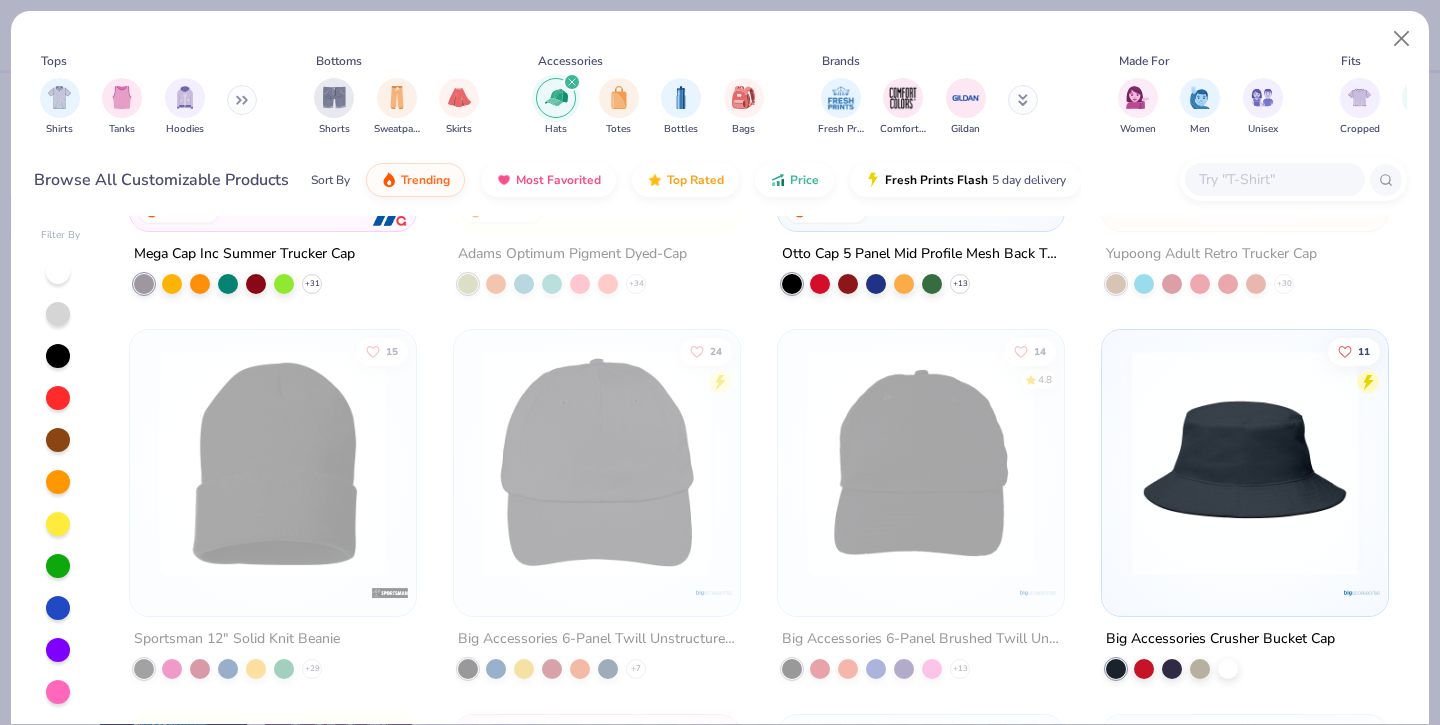 scroll, scrollTop: 0, scrollLeft: 0, axis: both 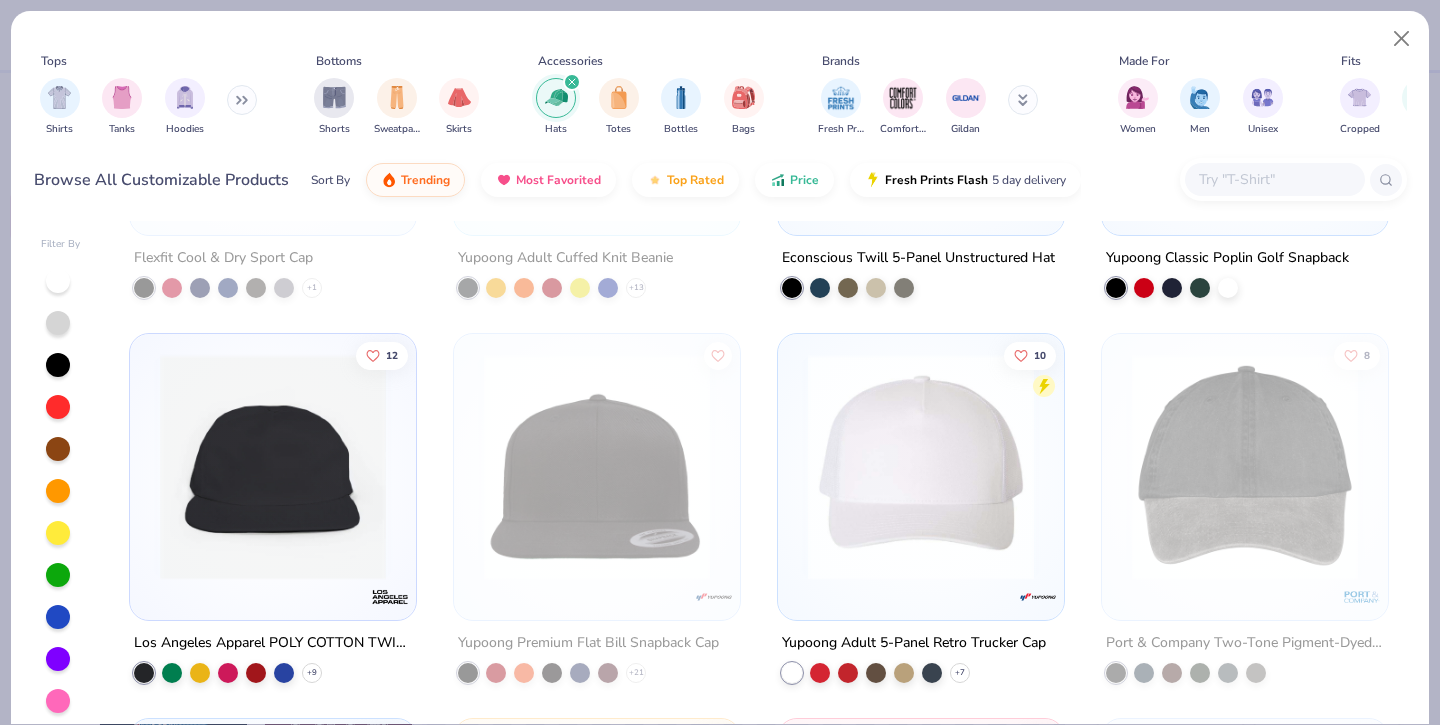 click at bounding box center (273, 467) 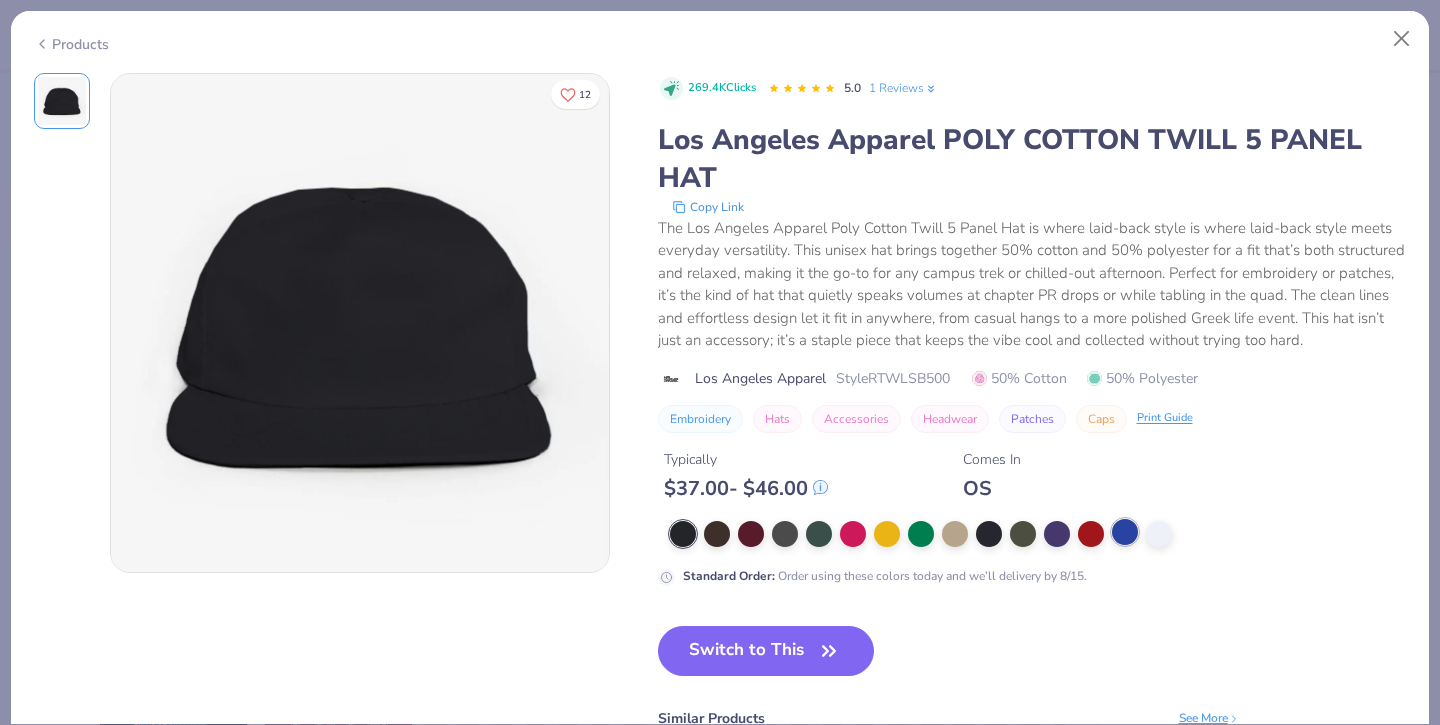 click at bounding box center (1125, 532) 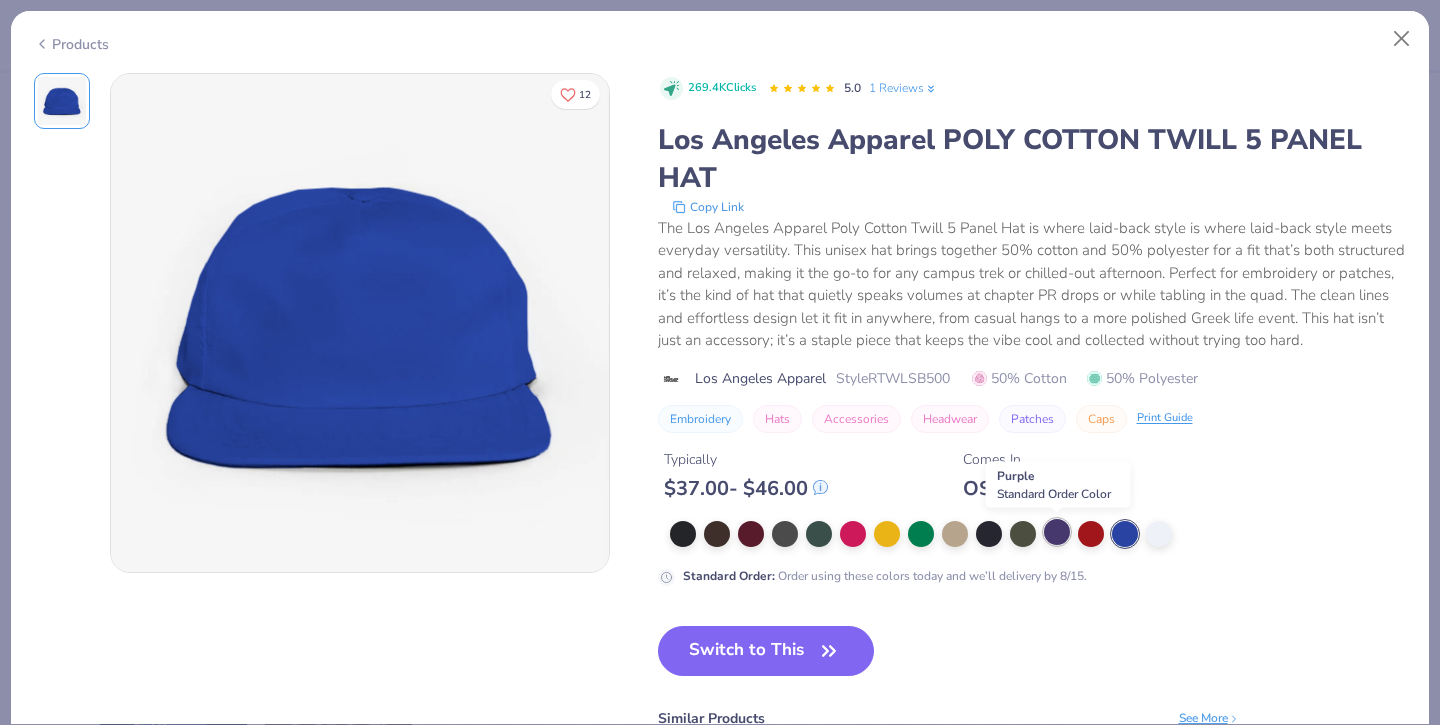 click at bounding box center [1057, 532] 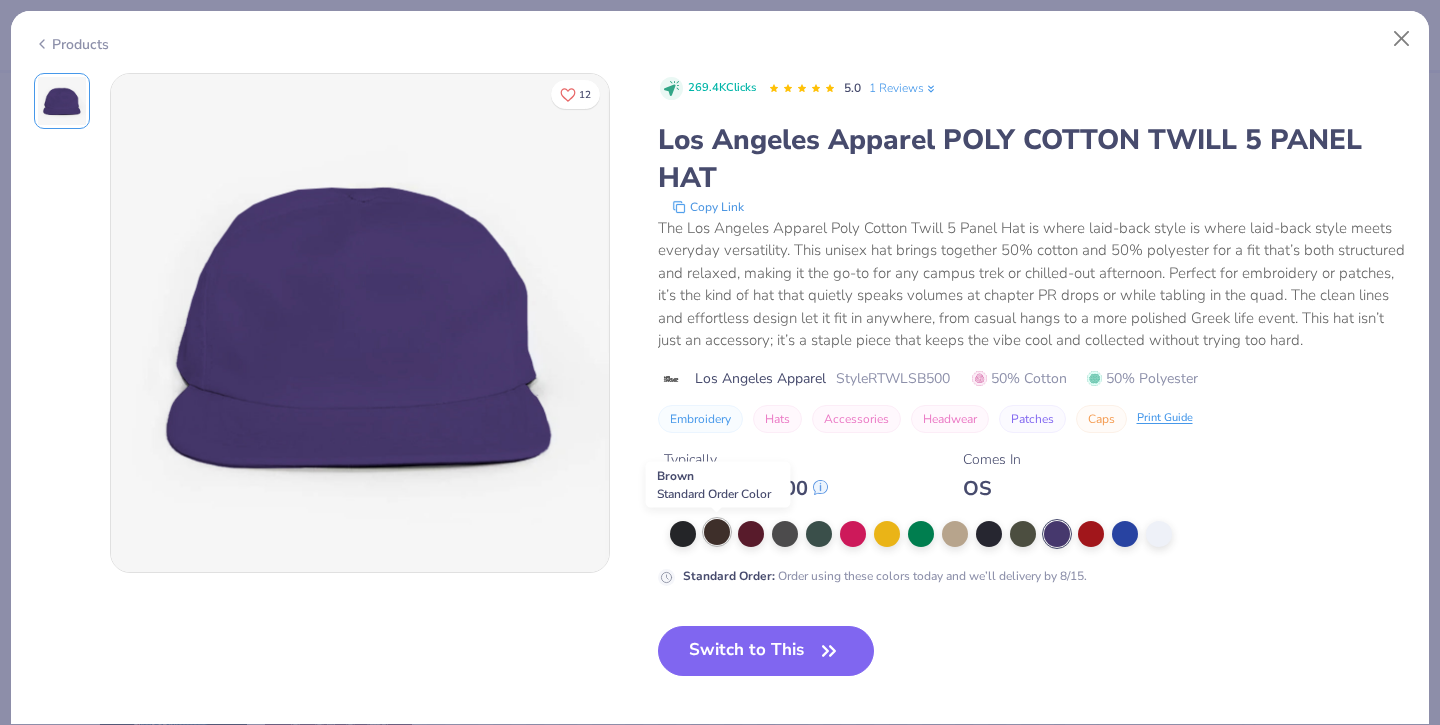 click at bounding box center [717, 532] 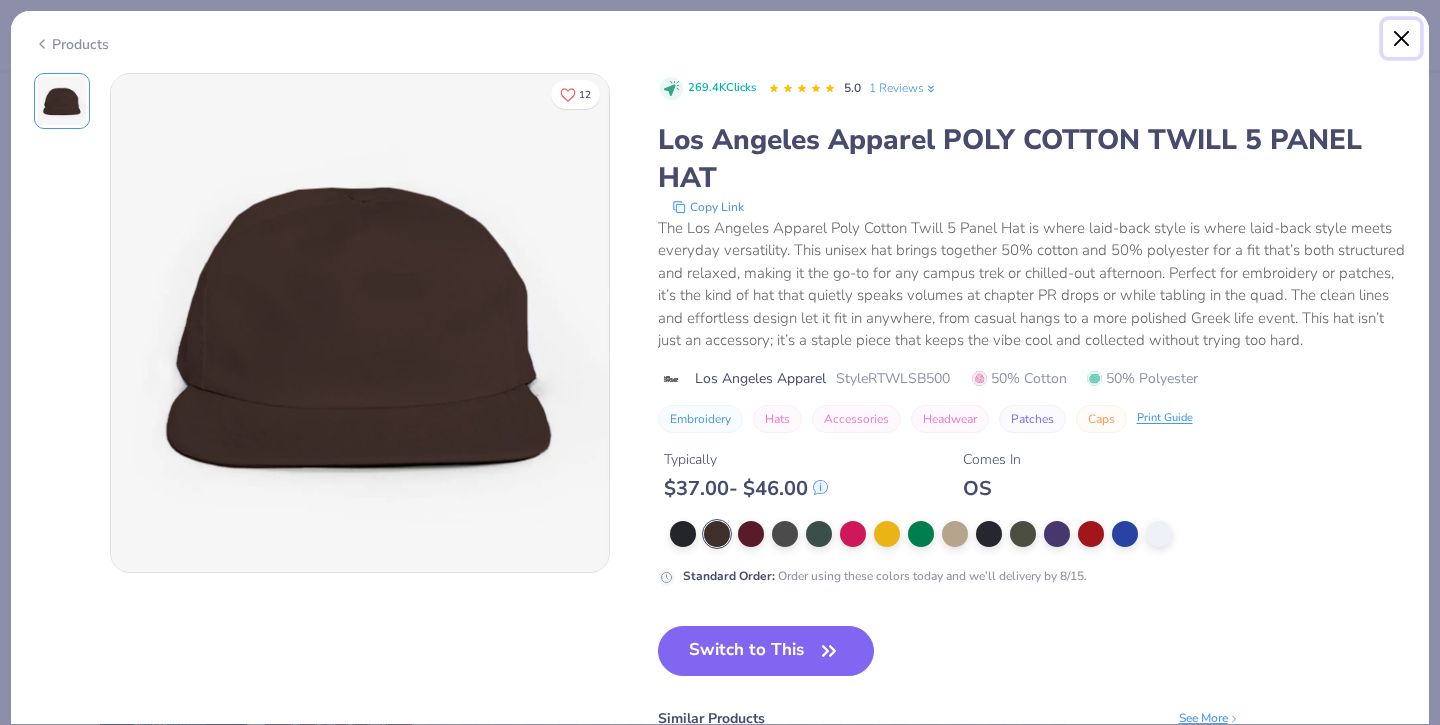 click at bounding box center (1402, 39) 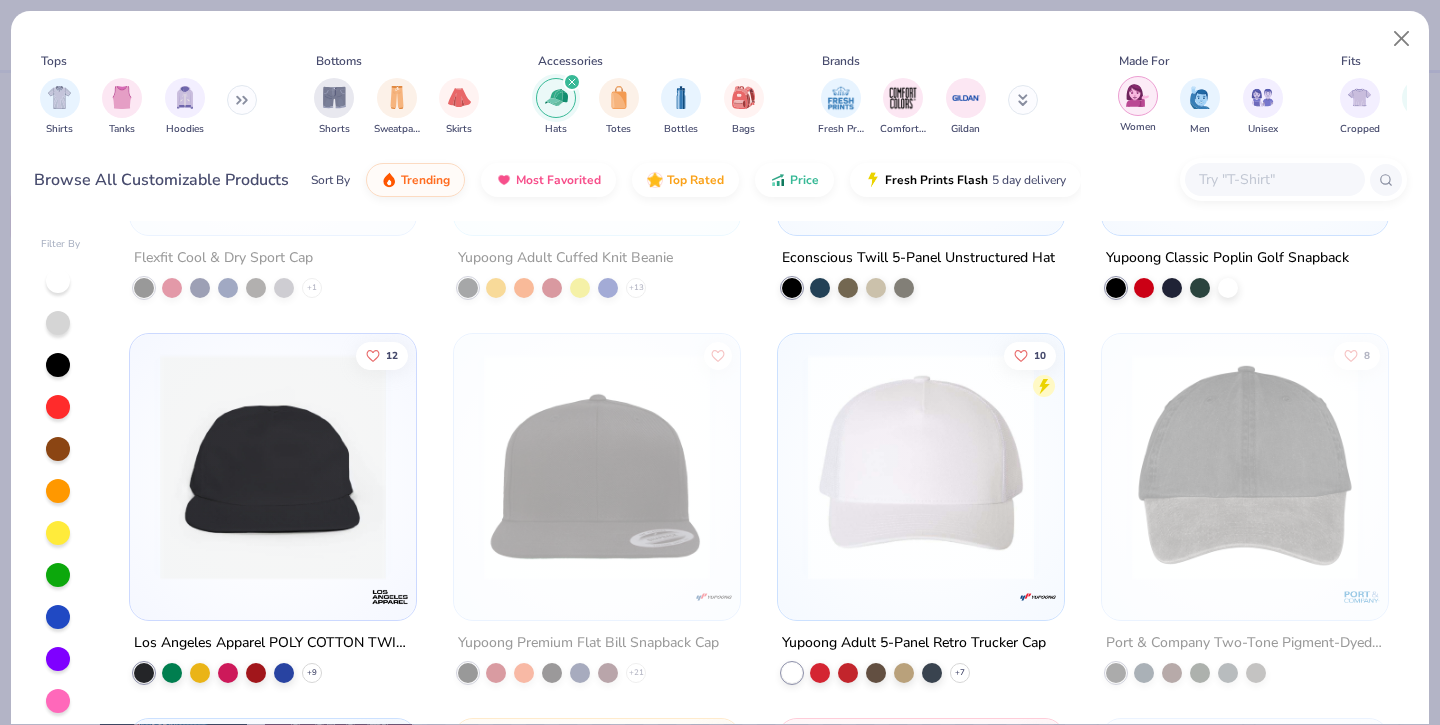 click at bounding box center (1137, 95) 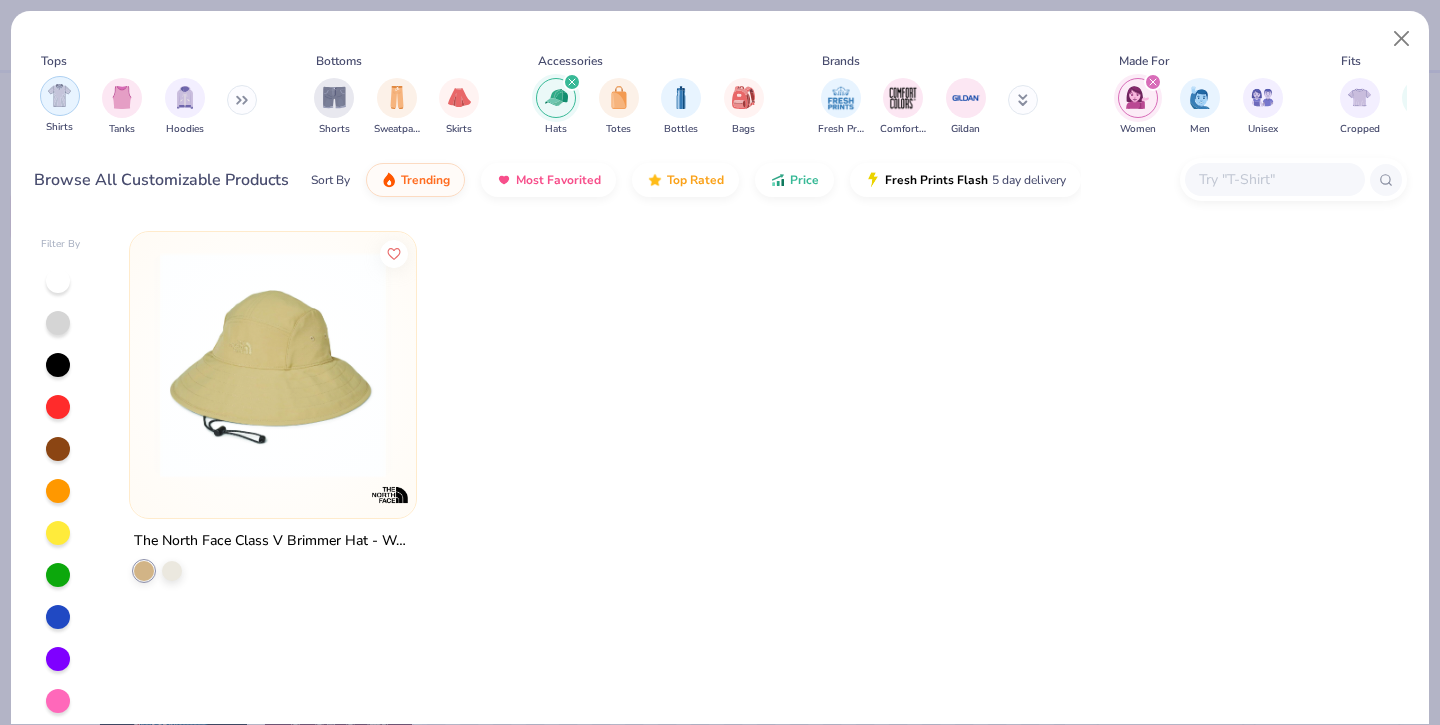 click at bounding box center (60, 96) 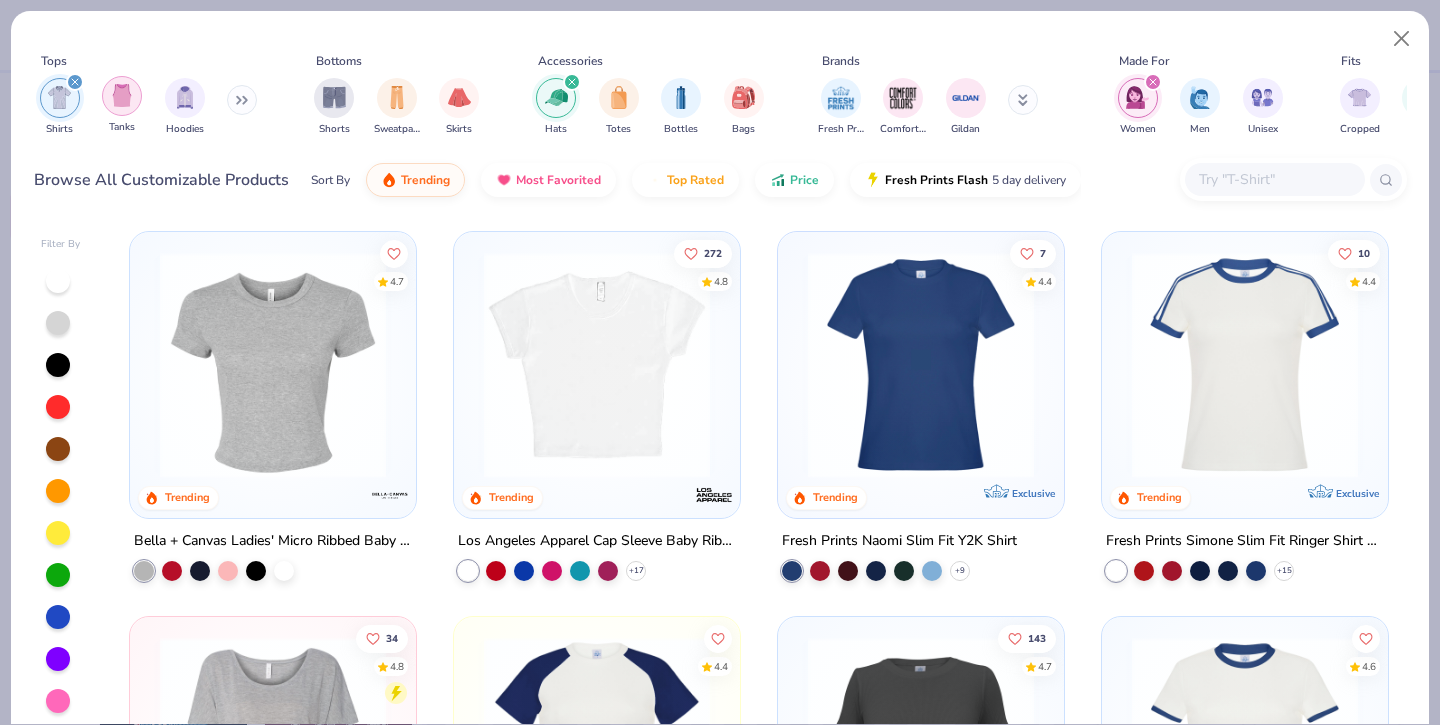 click at bounding box center (122, 95) 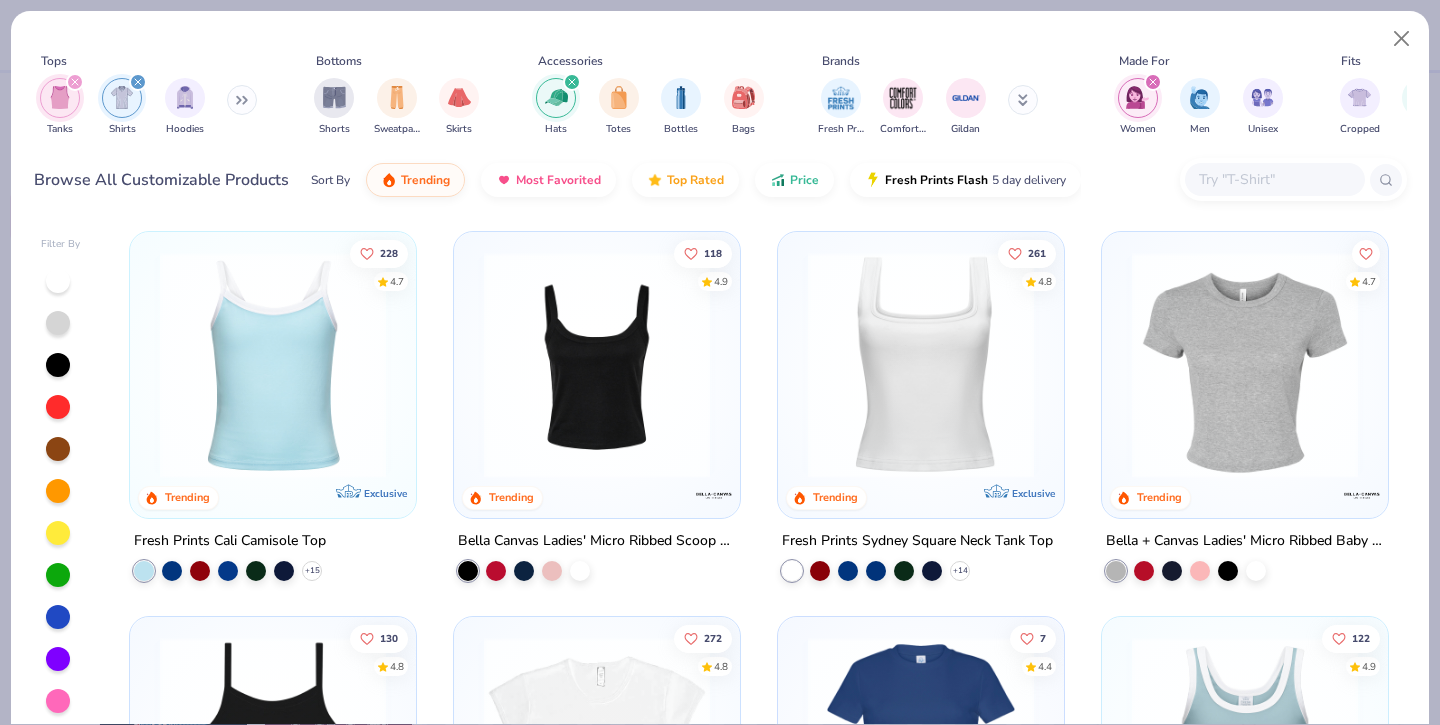 click 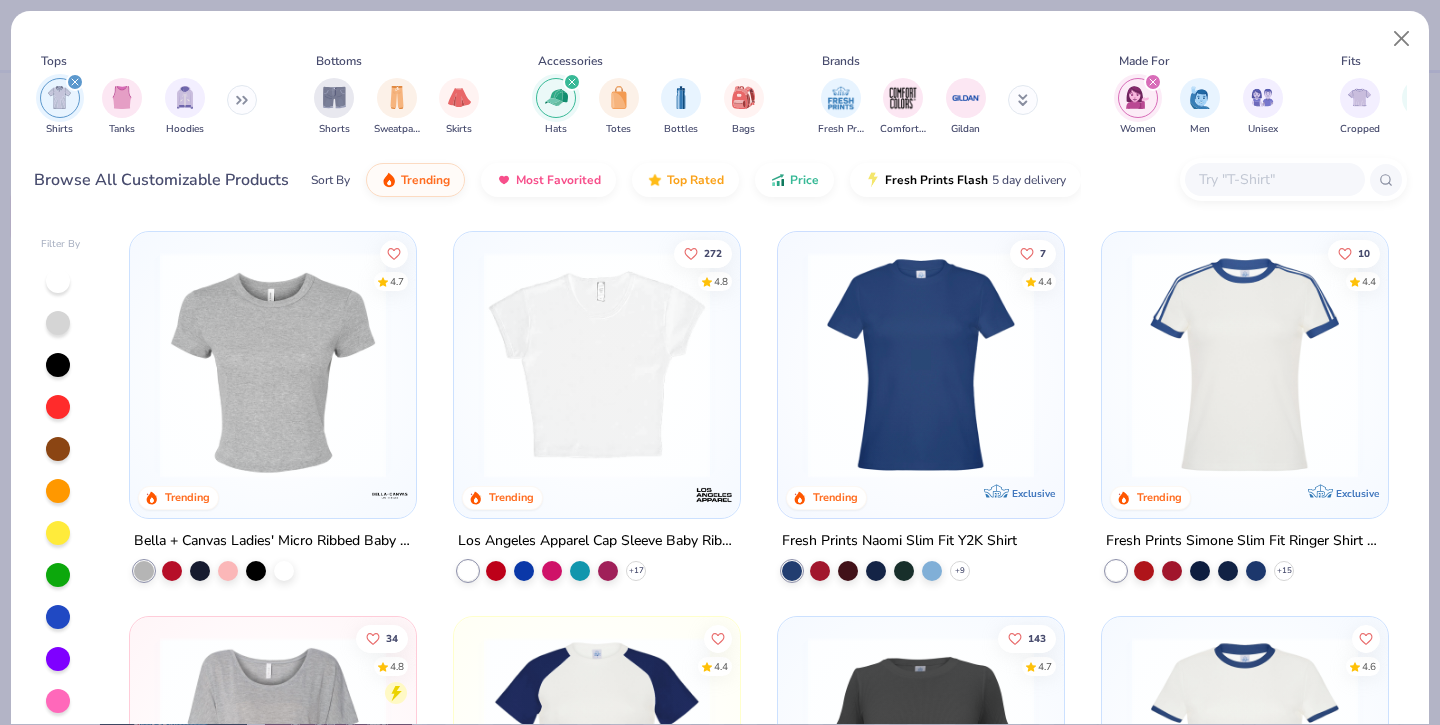 click 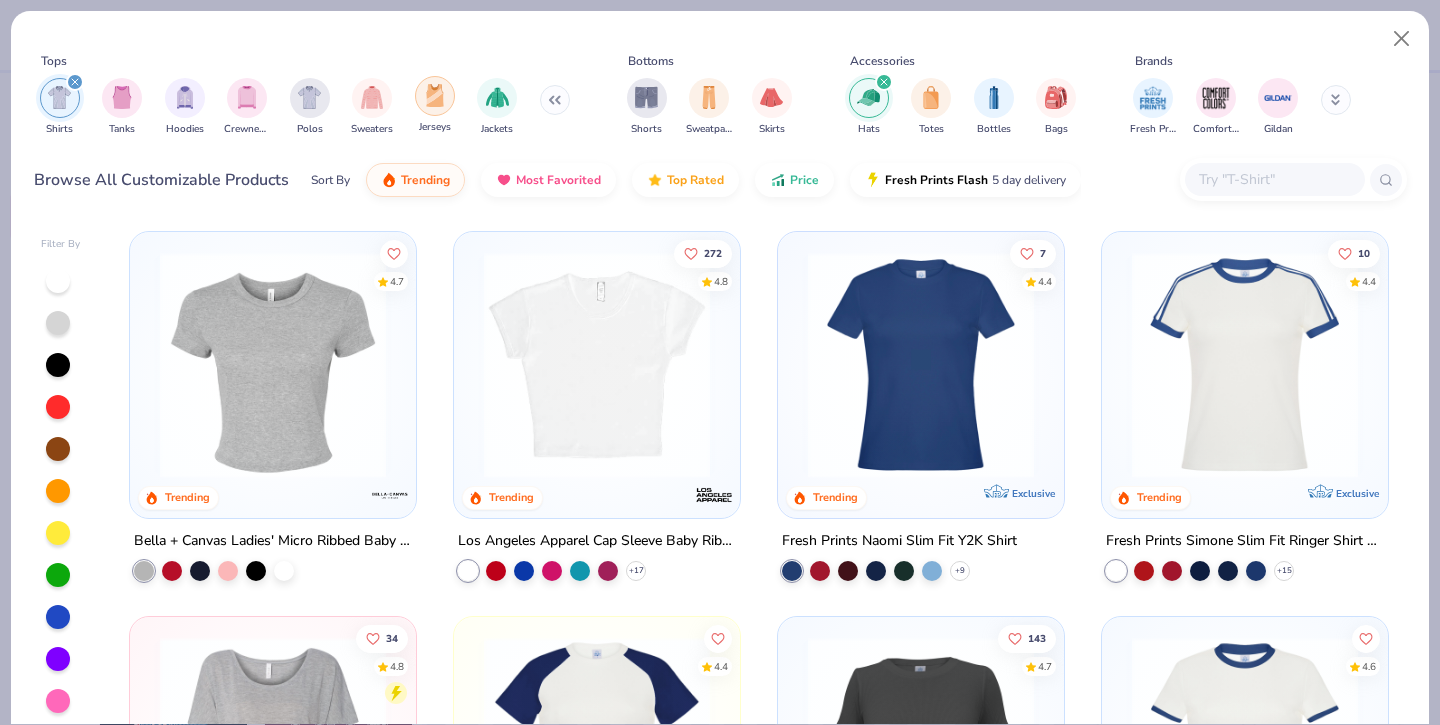 click at bounding box center (435, 95) 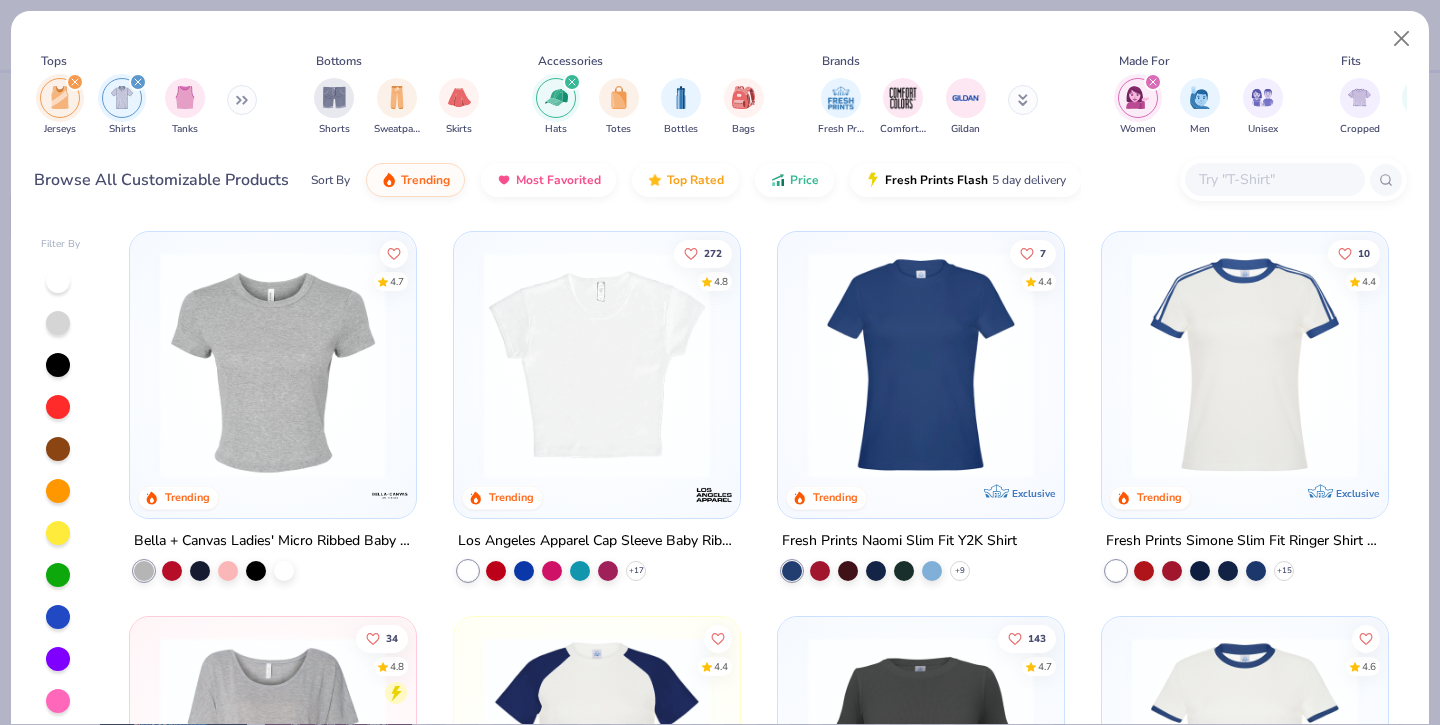 click 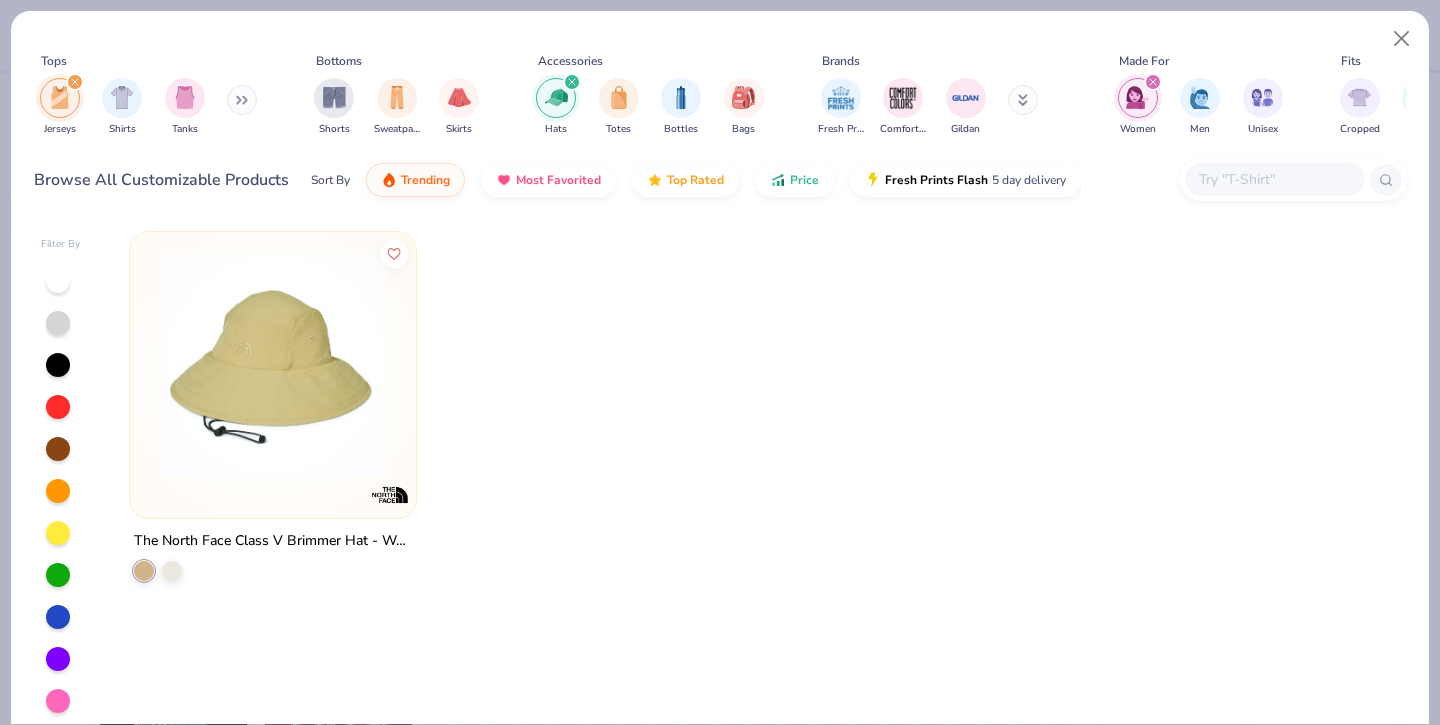 click 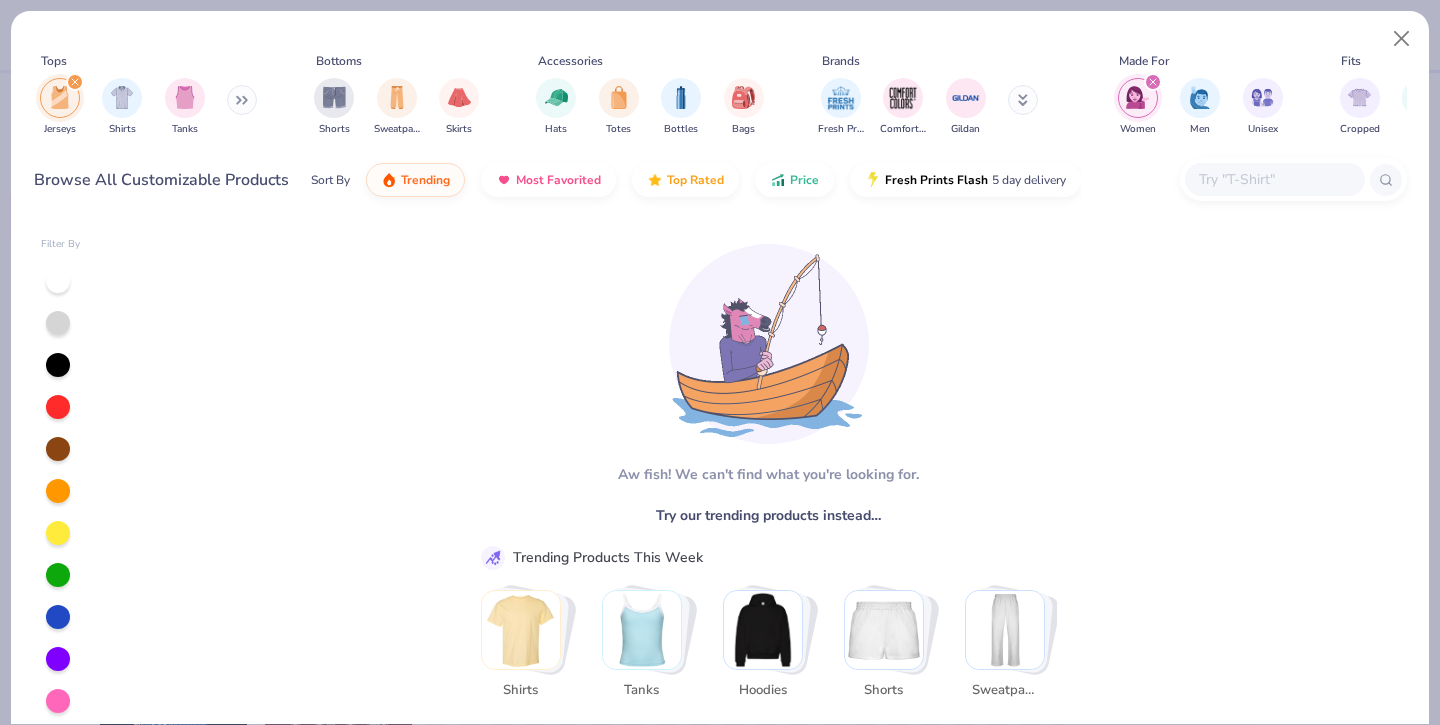 click 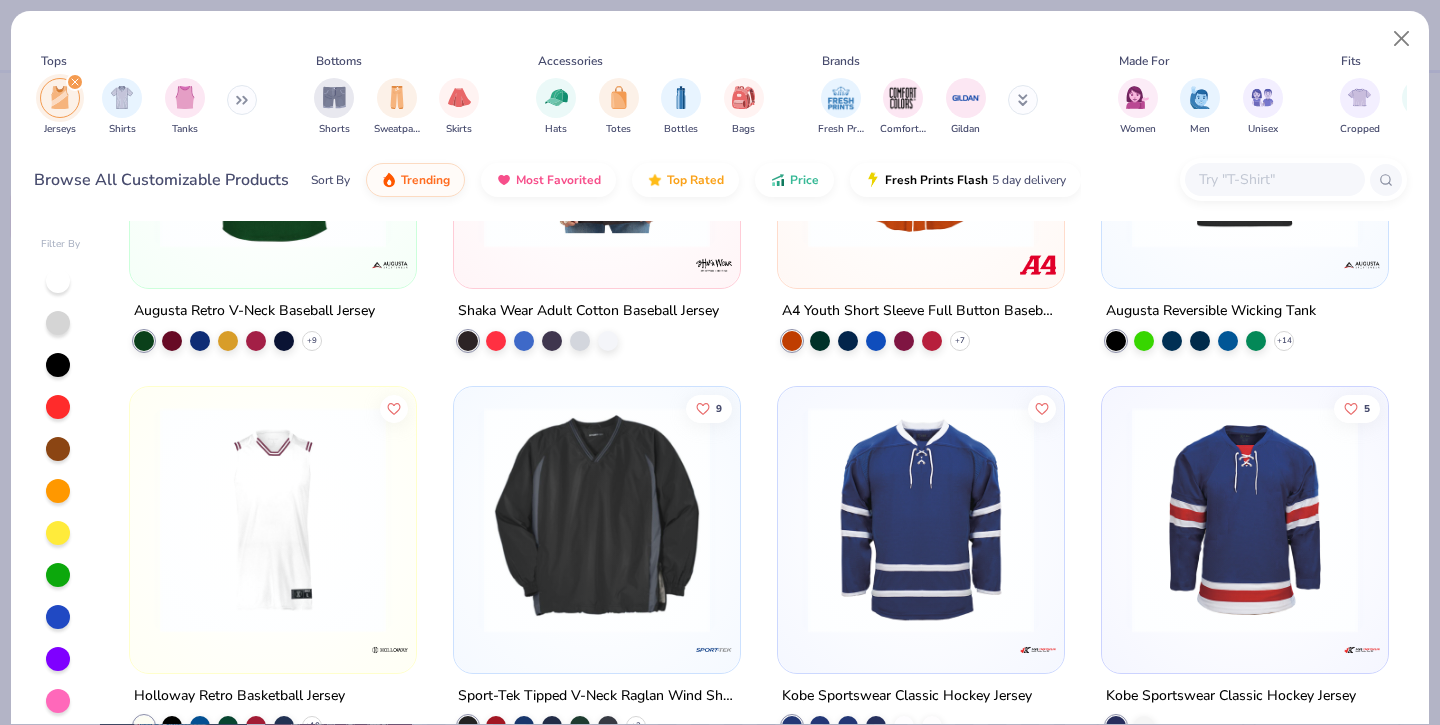 scroll, scrollTop: 0, scrollLeft: 0, axis: both 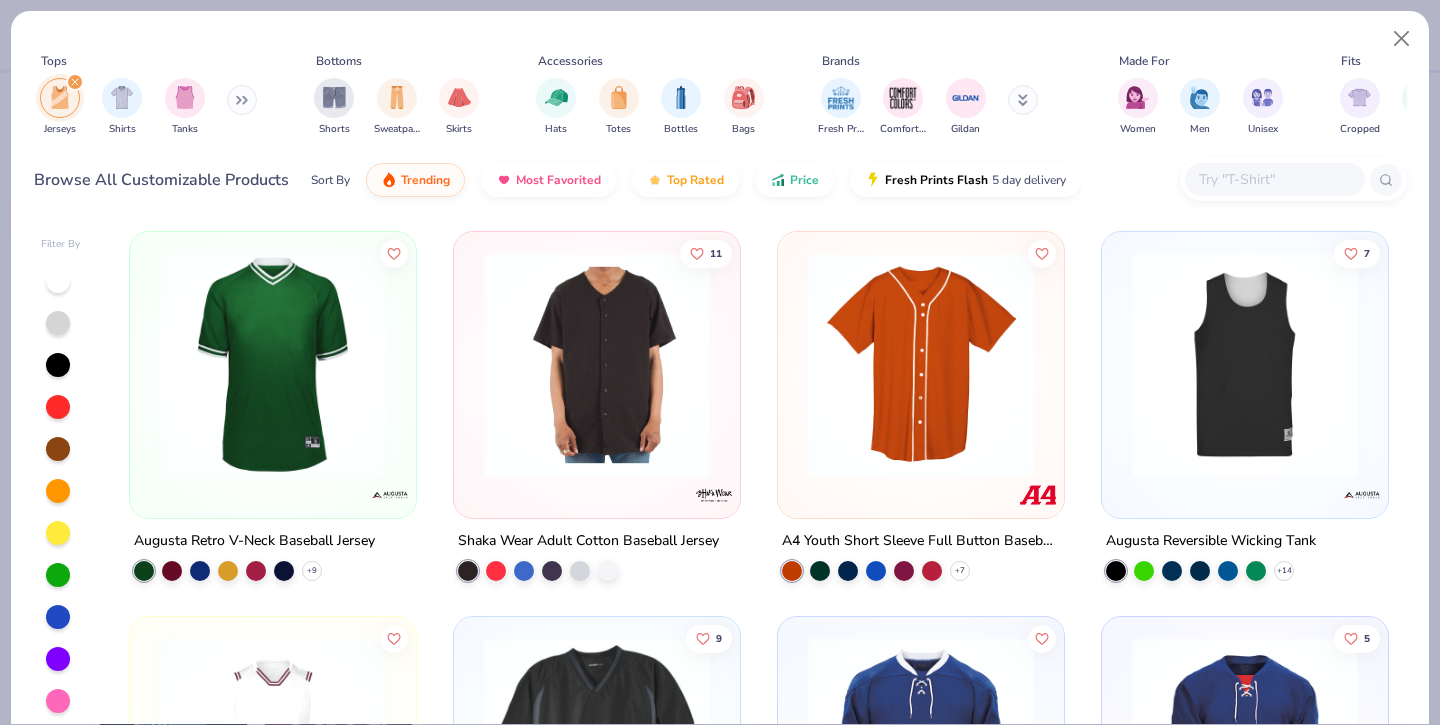 click at bounding box center (921, 370) 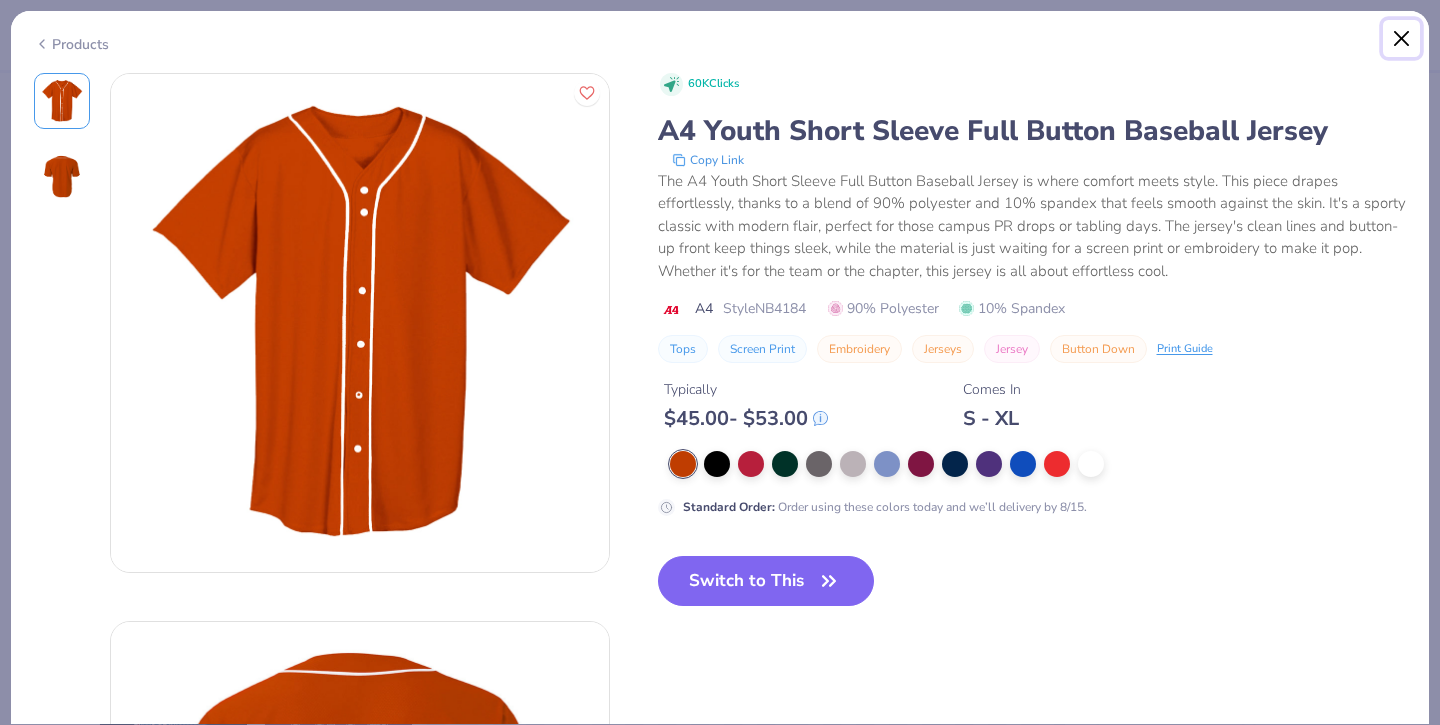 click at bounding box center [1402, 39] 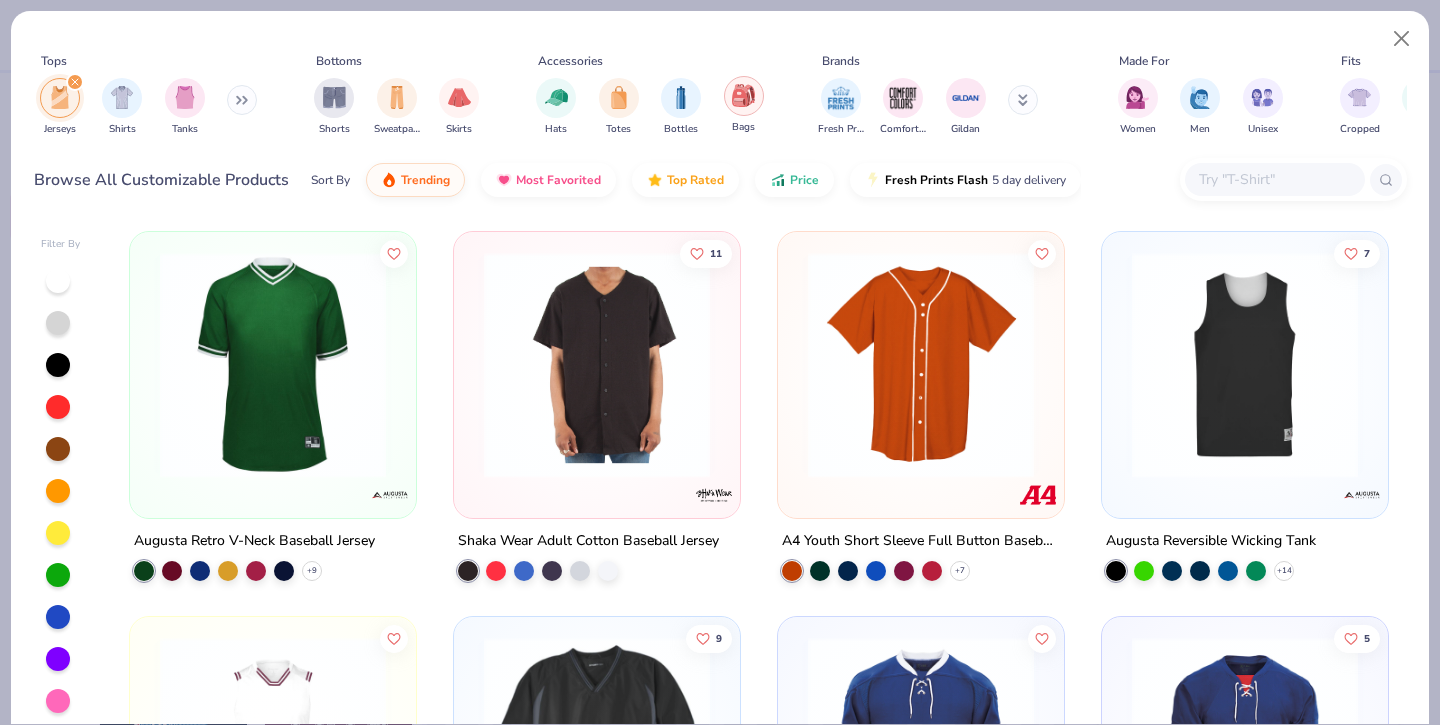 click at bounding box center [743, 95] 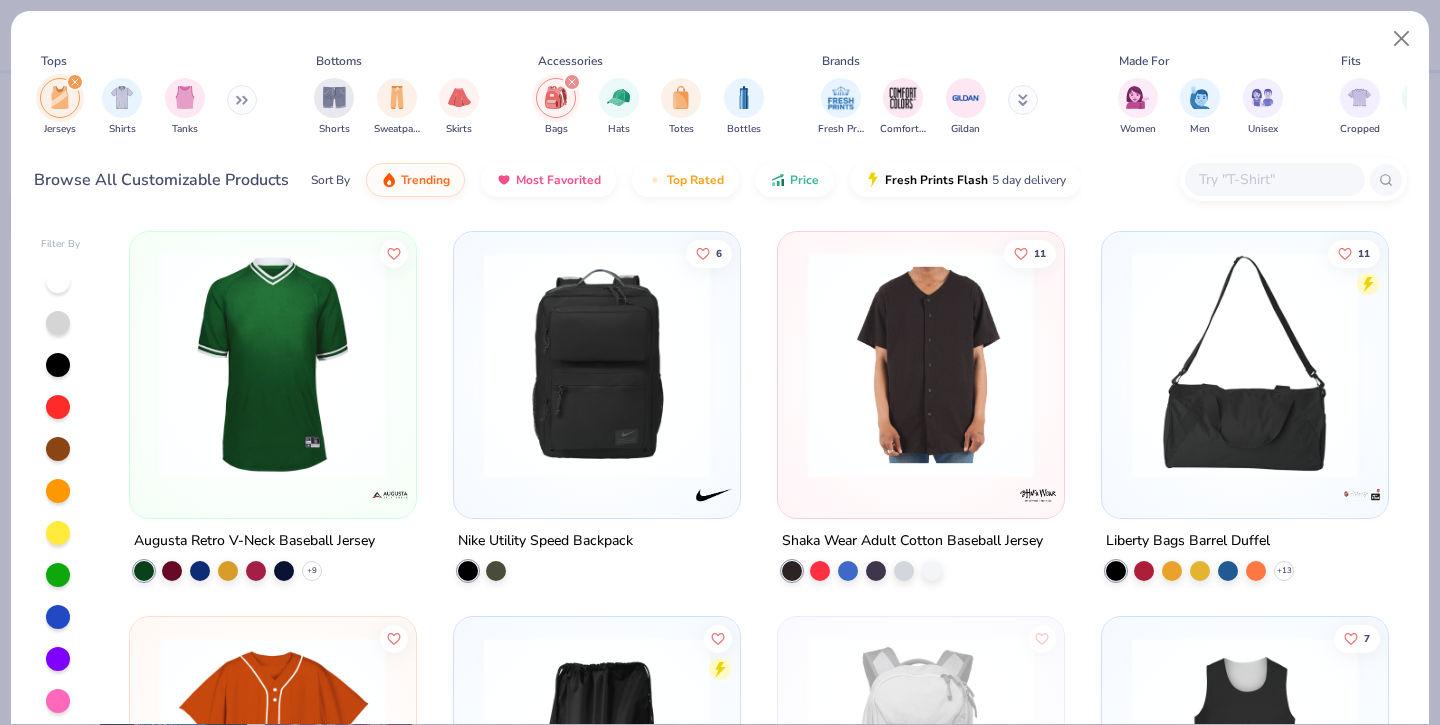 click 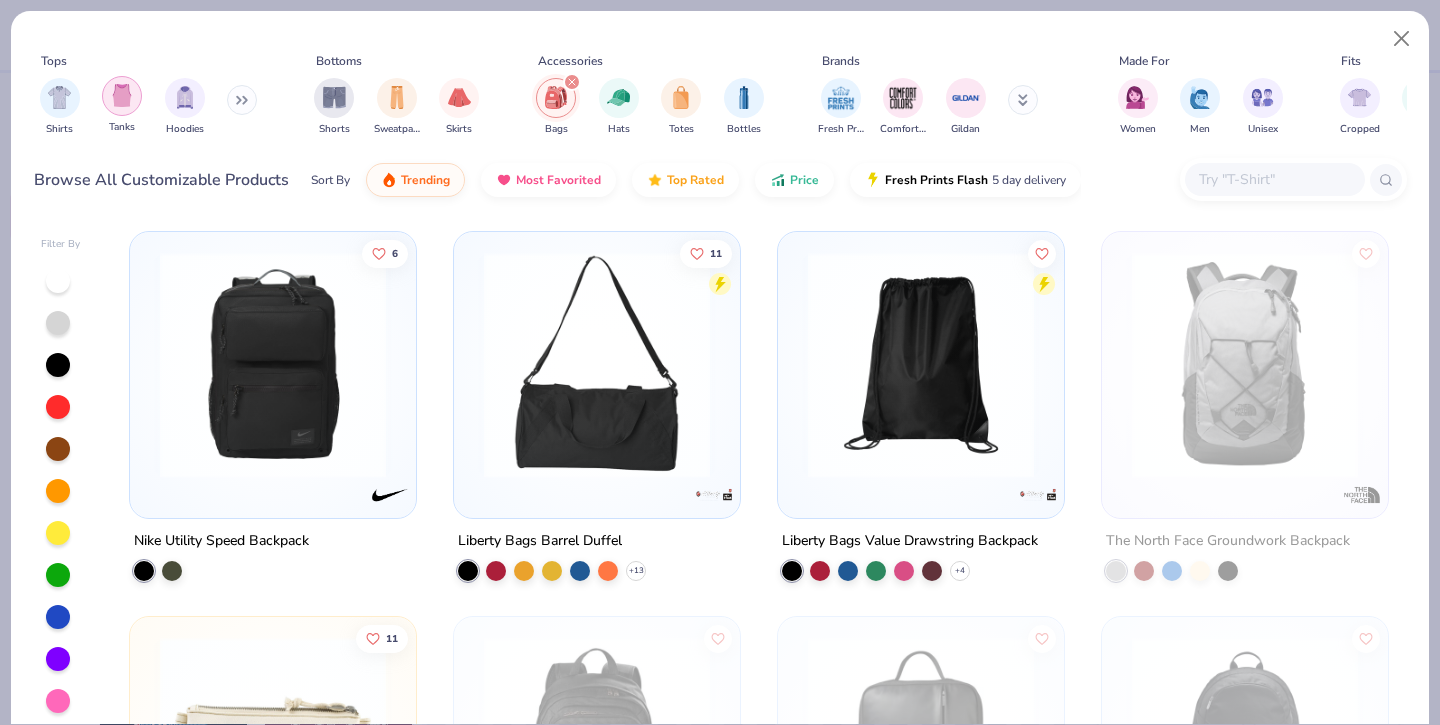 click at bounding box center [122, 95] 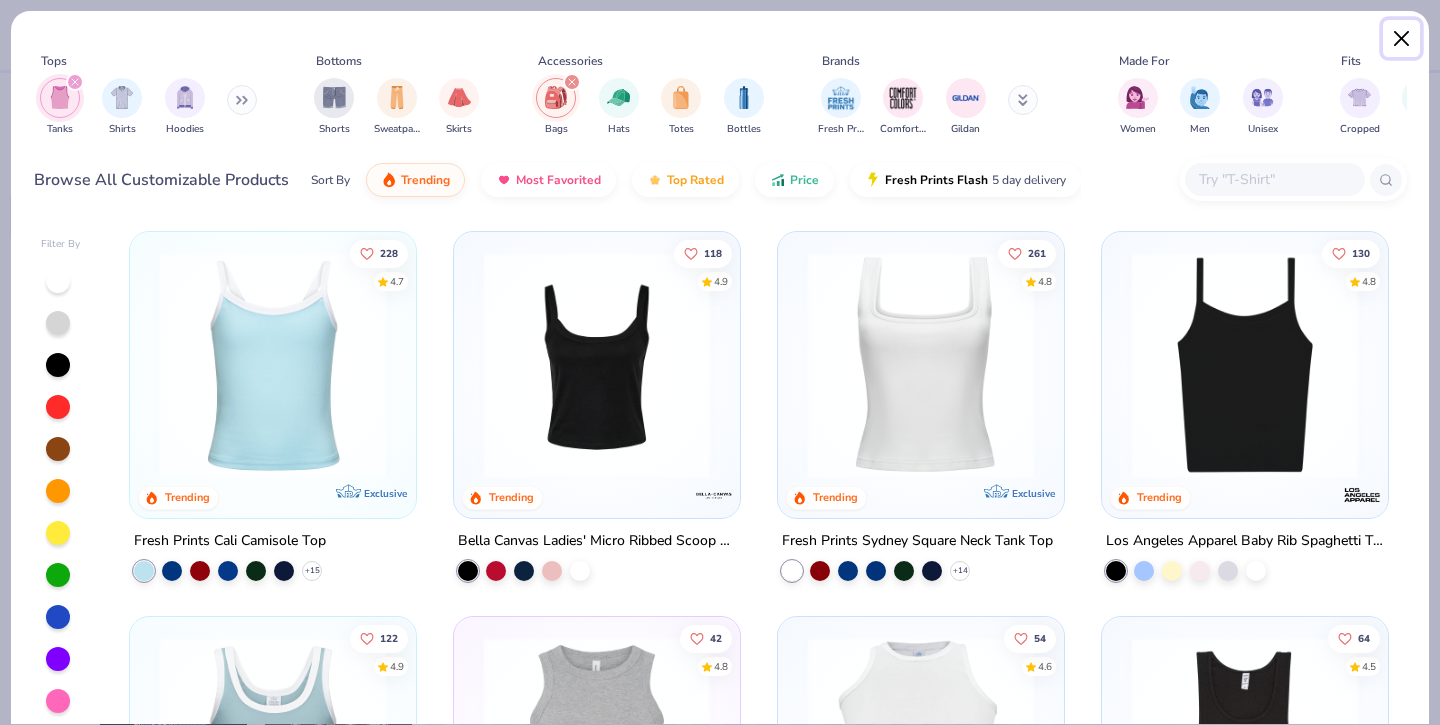 click at bounding box center (1402, 39) 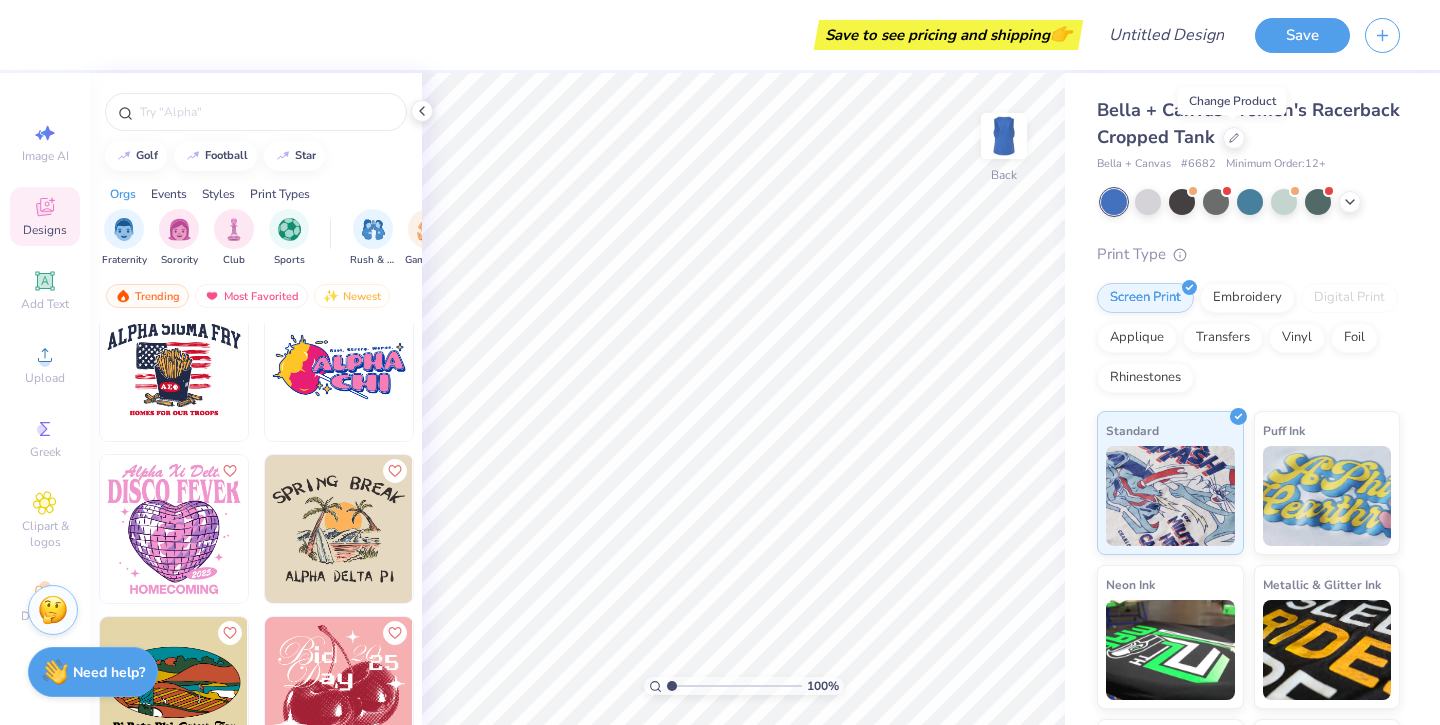 scroll, scrollTop: 1337, scrollLeft: 0, axis: vertical 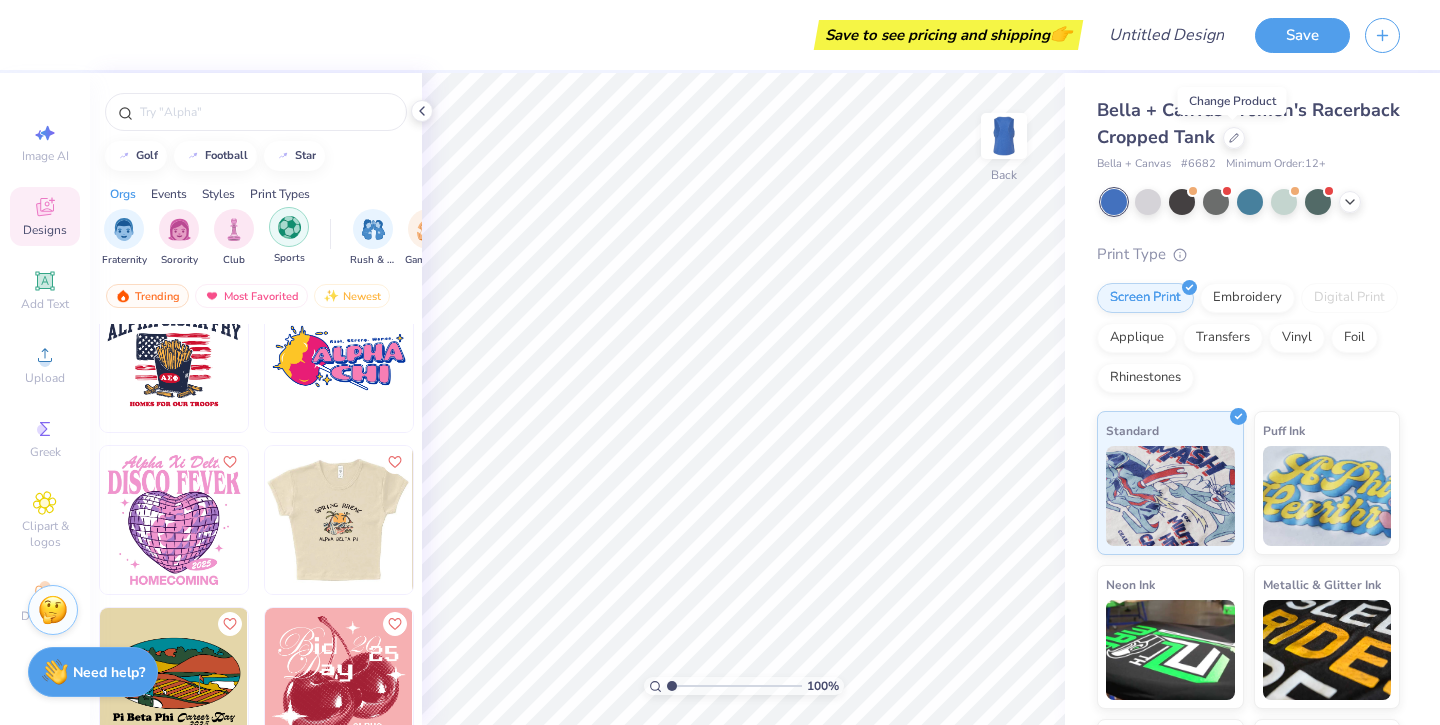 click at bounding box center (289, 227) 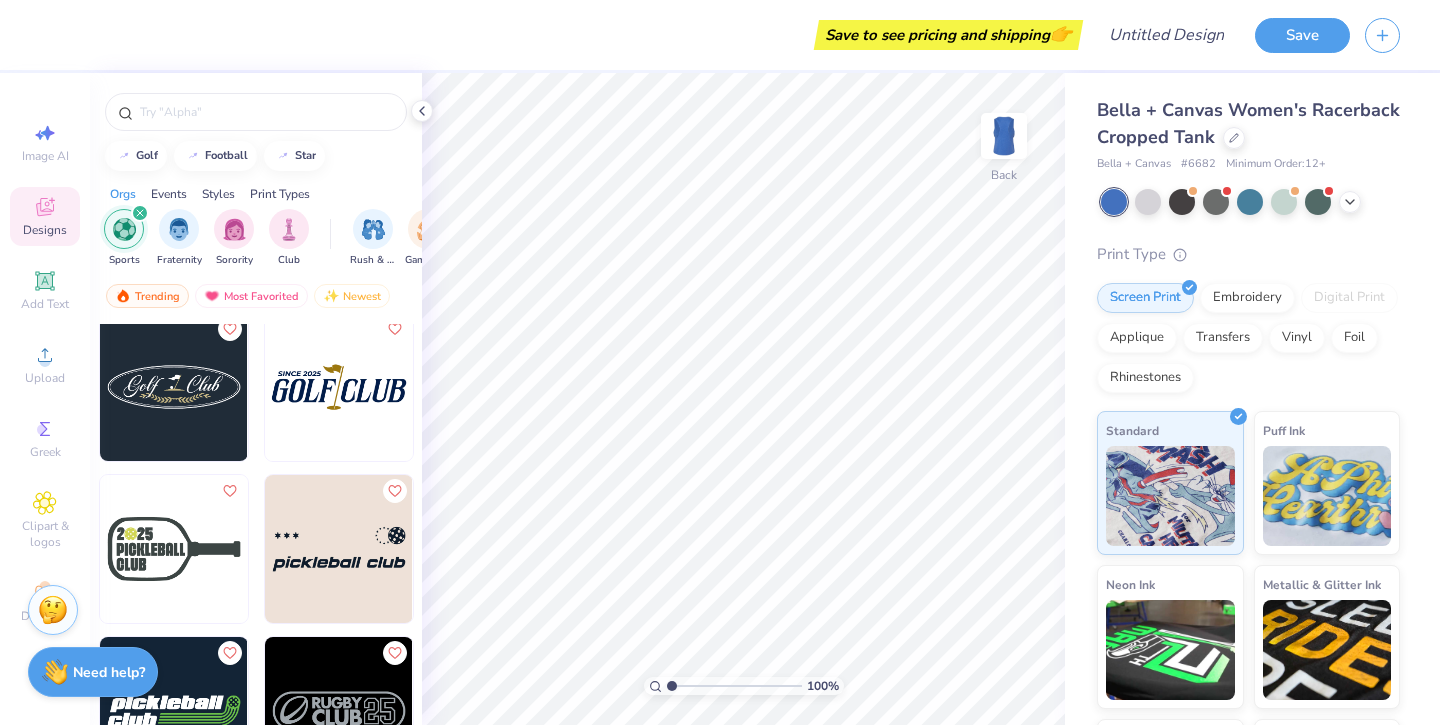 scroll, scrollTop: 1677, scrollLeft: 0, axis: vertical 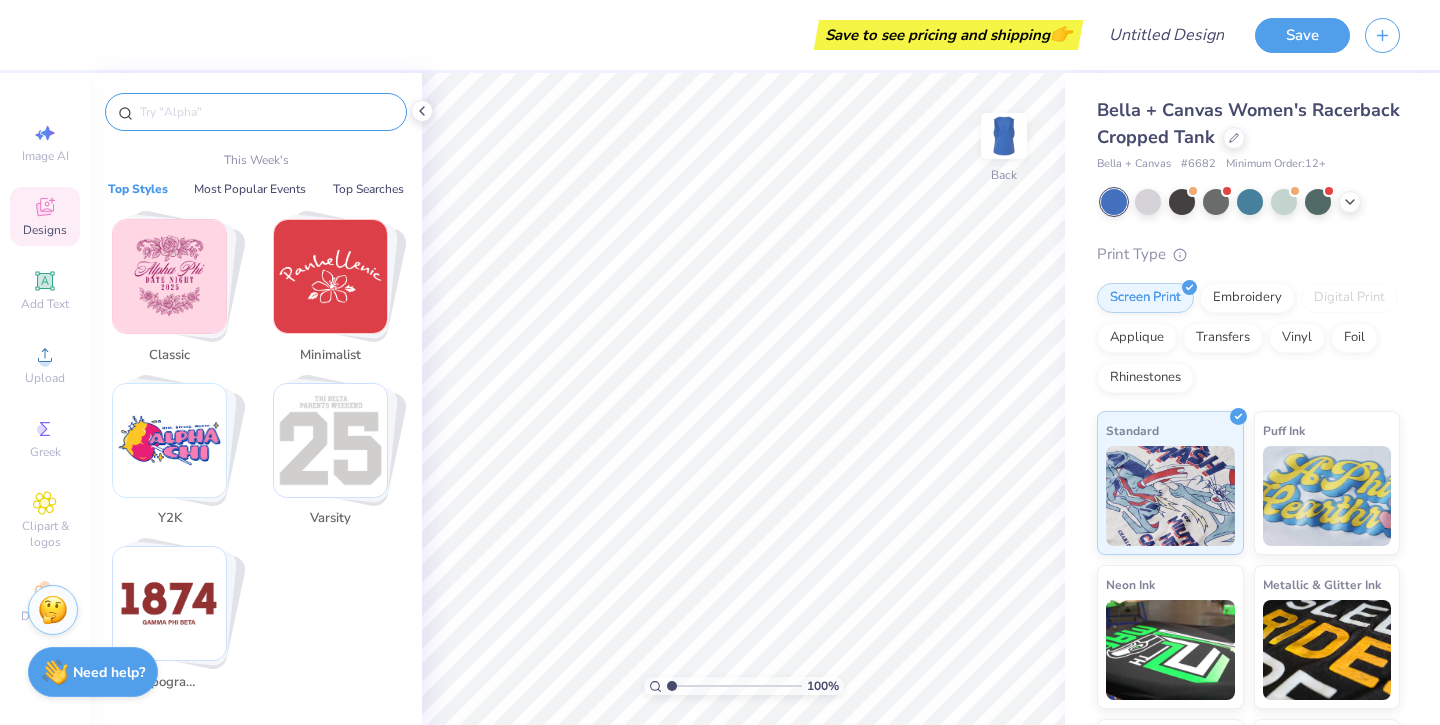 click at bounding box center (266, 112) 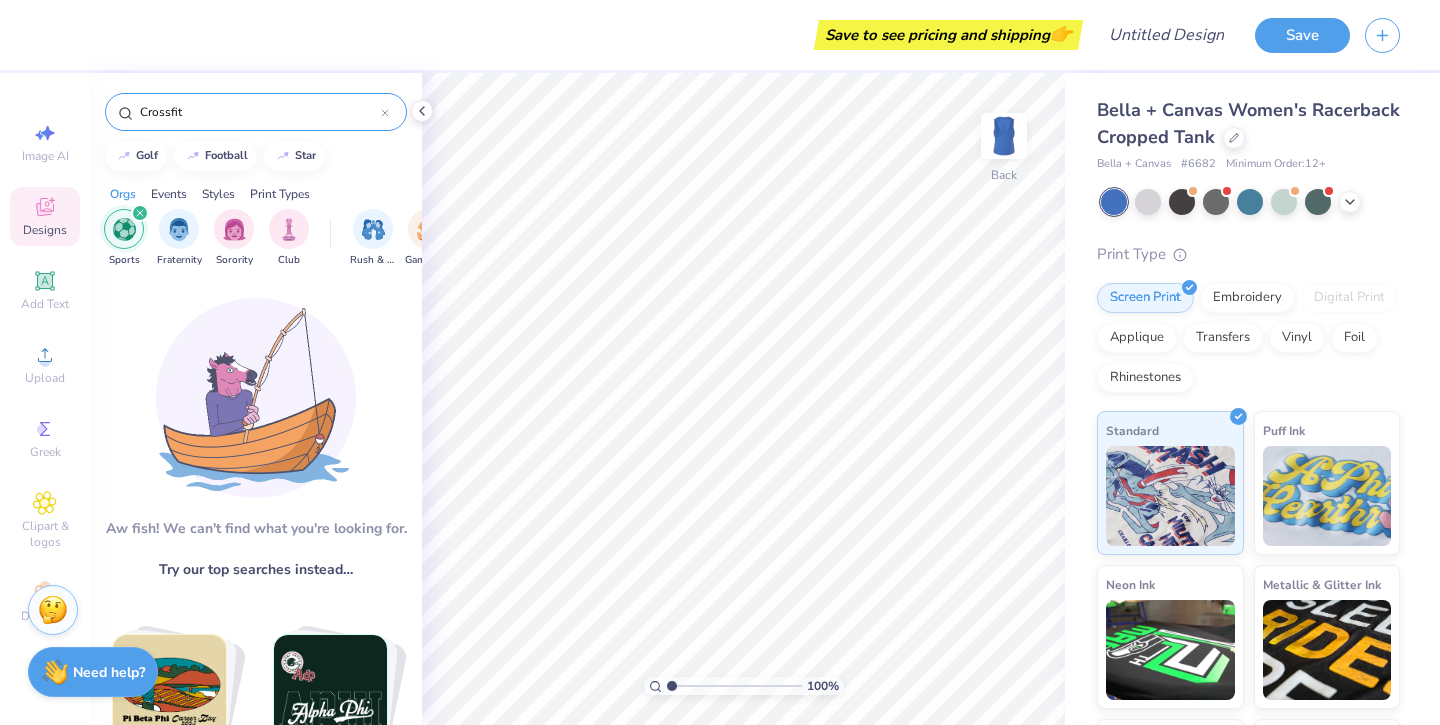 drag, startPoint x: 205, startPoint y: 108, endPoint x: 71, endPoint y: 108, distance: 134 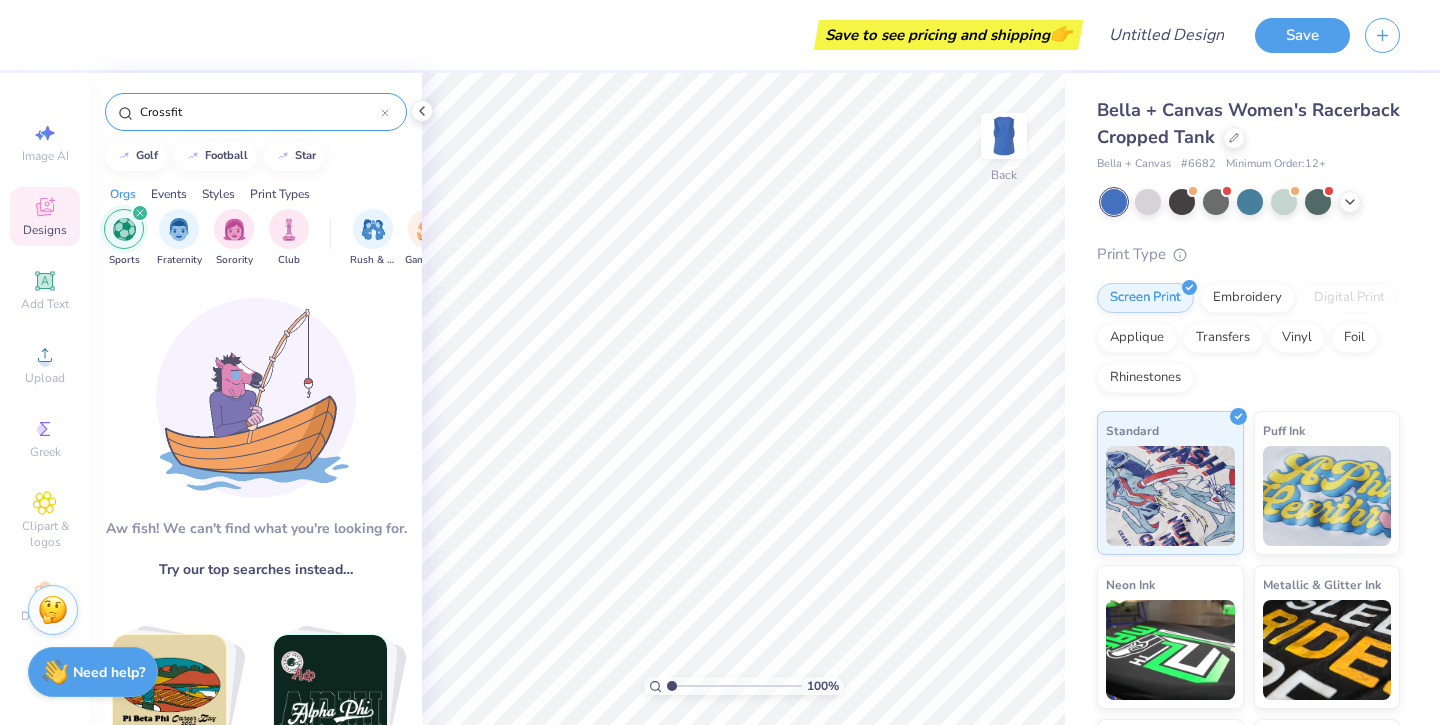 click on "Save to see pricing and shipping  👉 Design Title Save Image AI Designs Add Text Upload Greek Clipart & logos Decorate Crossfit golf football star Orgs Events Styles Print Types Sports Fraternity Sorority Club Rush & Bid Game Day Parent's Weekend PR & General Big Little Reveal Philanthropy Date Parties & Socials Holidays Greek Week Retreat Formal & Semi Spring Break Founder’s Day Graduation Classic Minimalist Y2K Varsity Typography Cartoons Handdrawn 80s & 90s Grunge 60s & 70s Embroidery Screen Print Digital Print Patches Transfers Vinyl Applique Aw fish! We can't find what you're looking for. Try our top searches instead…   Crossfit golf football star baseball sigma chi bear beach pennant dance homecoming camp basketball heart stamp jersey parents weekend kappa delta camo kappa sigma chi omega house disco phi mu ribbon sun health car gingham gamma phi beta alpha chi sigma kappa zeta tau alpha hearts alpha phi summer fish theta chi flower cherry volleyball pi beta phi cheetah flowers gameday fruit run" at bounding box center (720, 362) 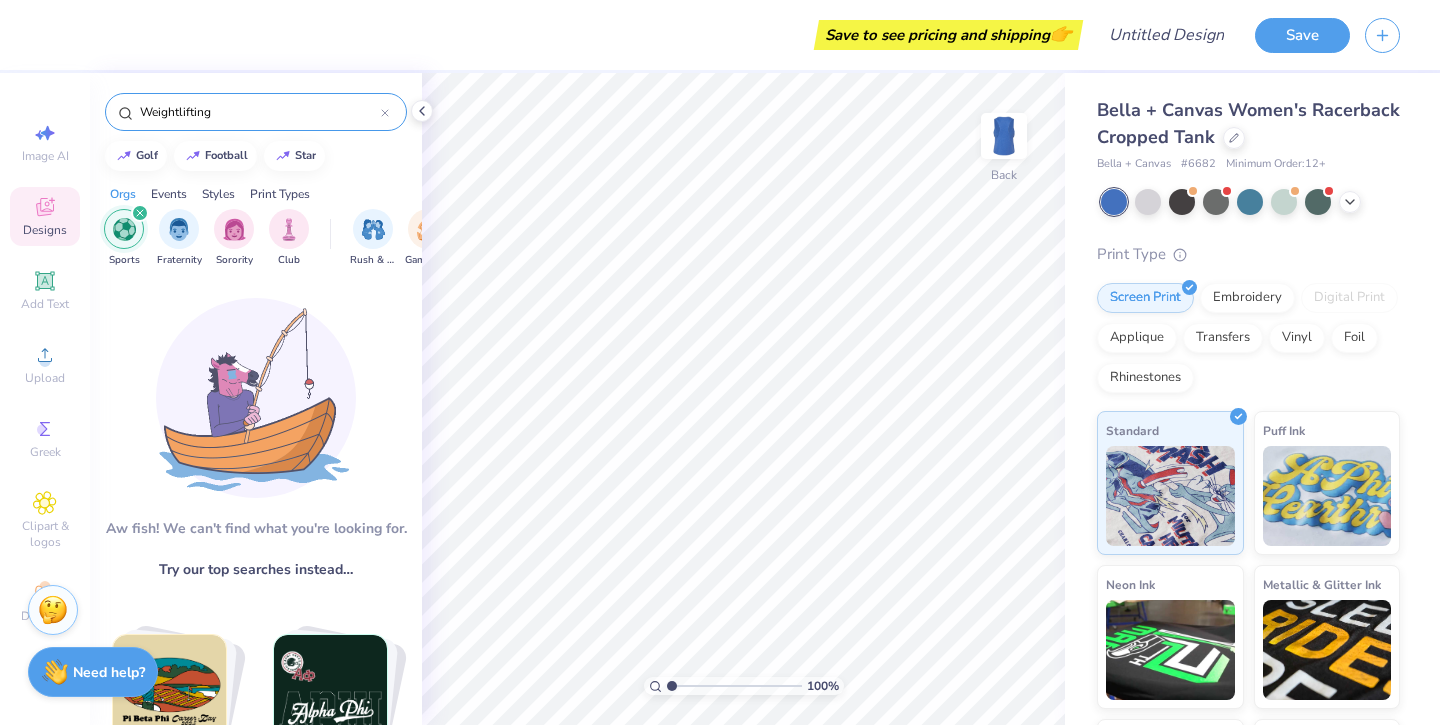 click on "Weightlifting" at bounding box center [259, 112] 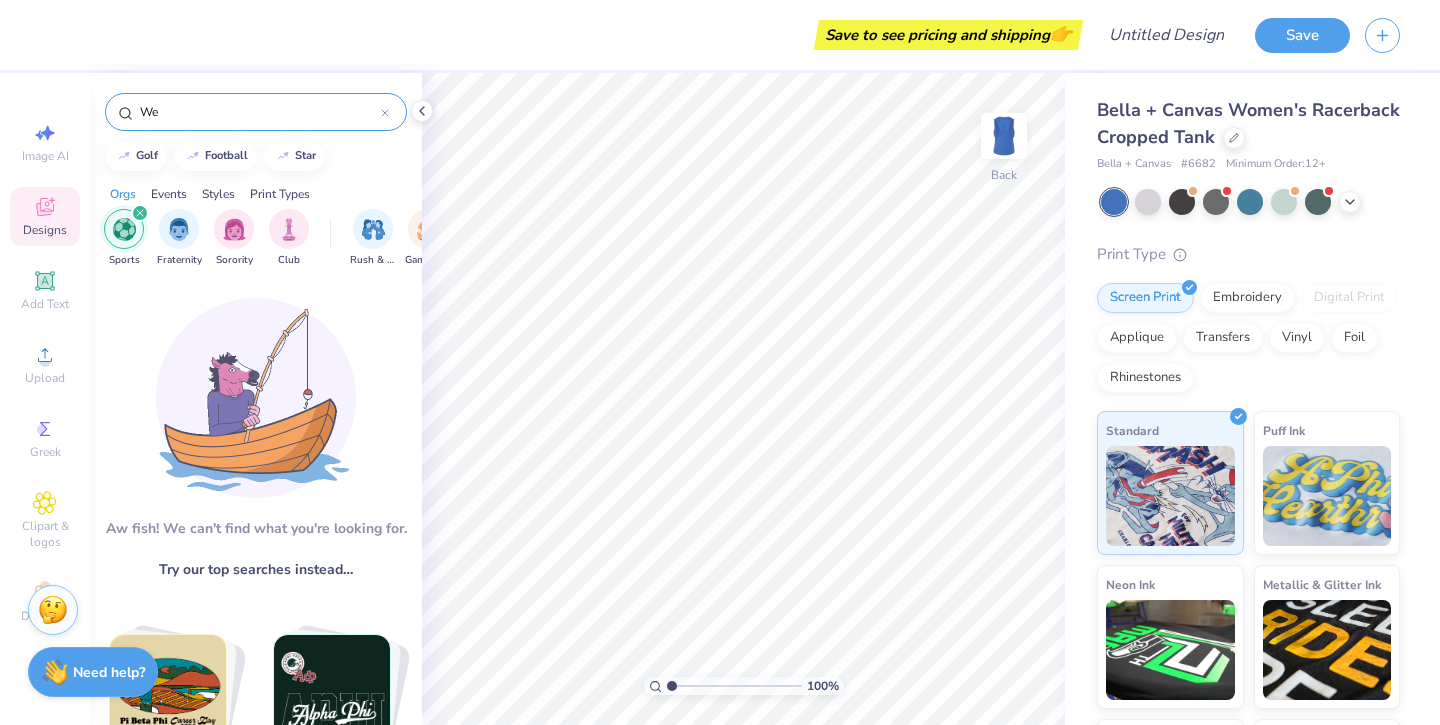 type on "W" 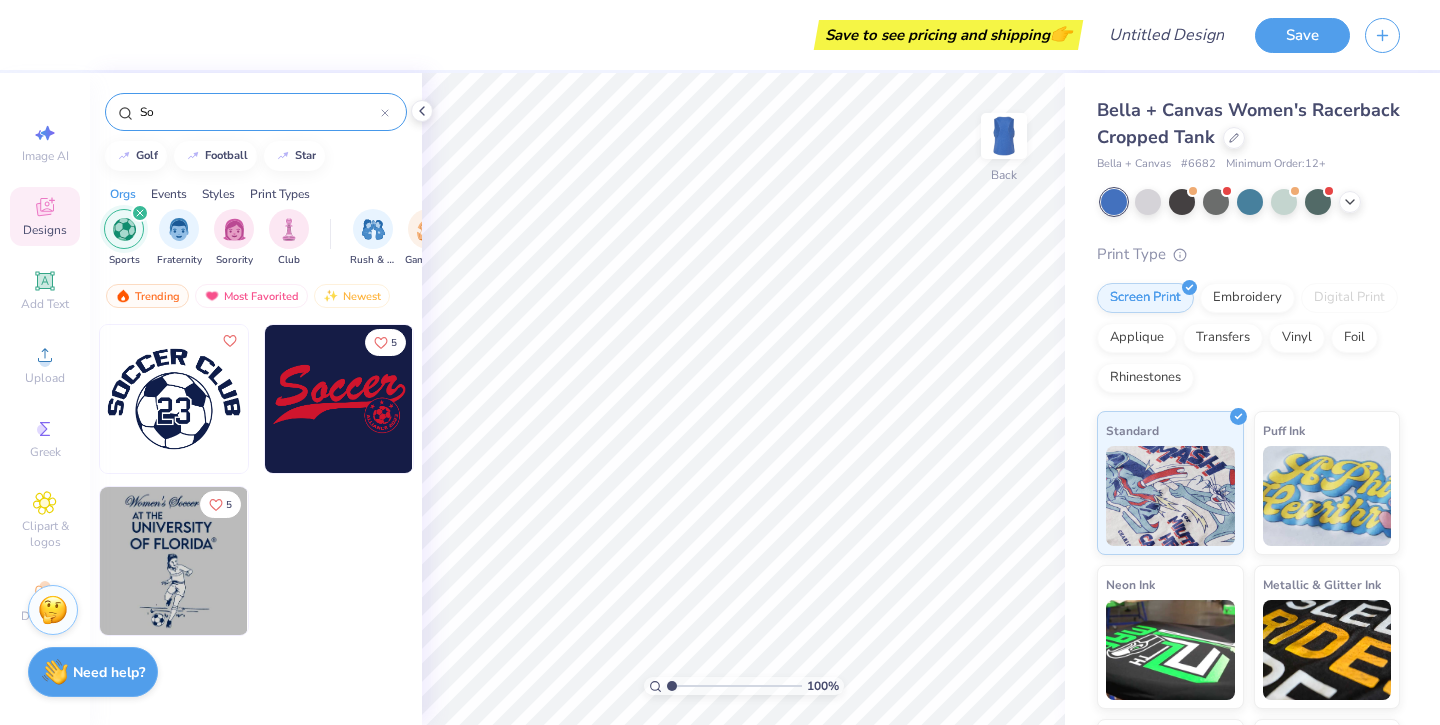 type on "S" 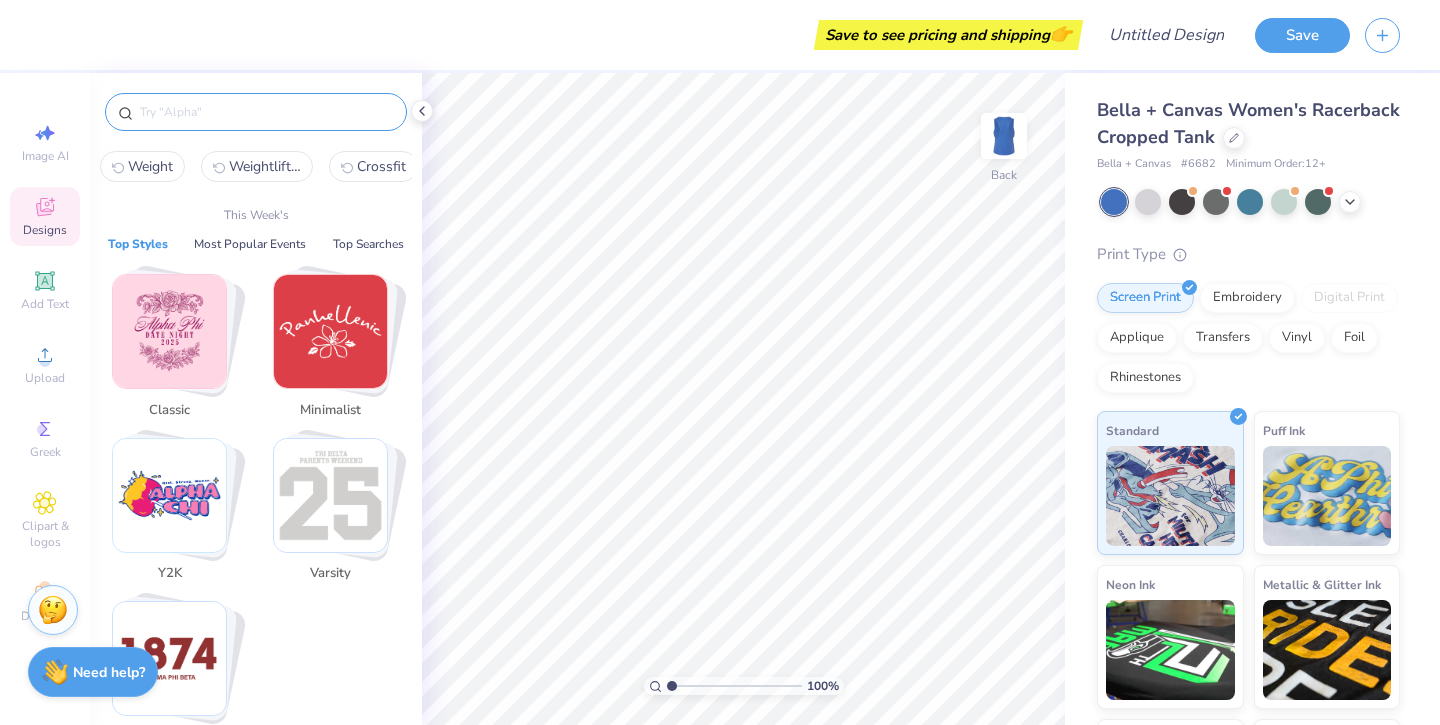type 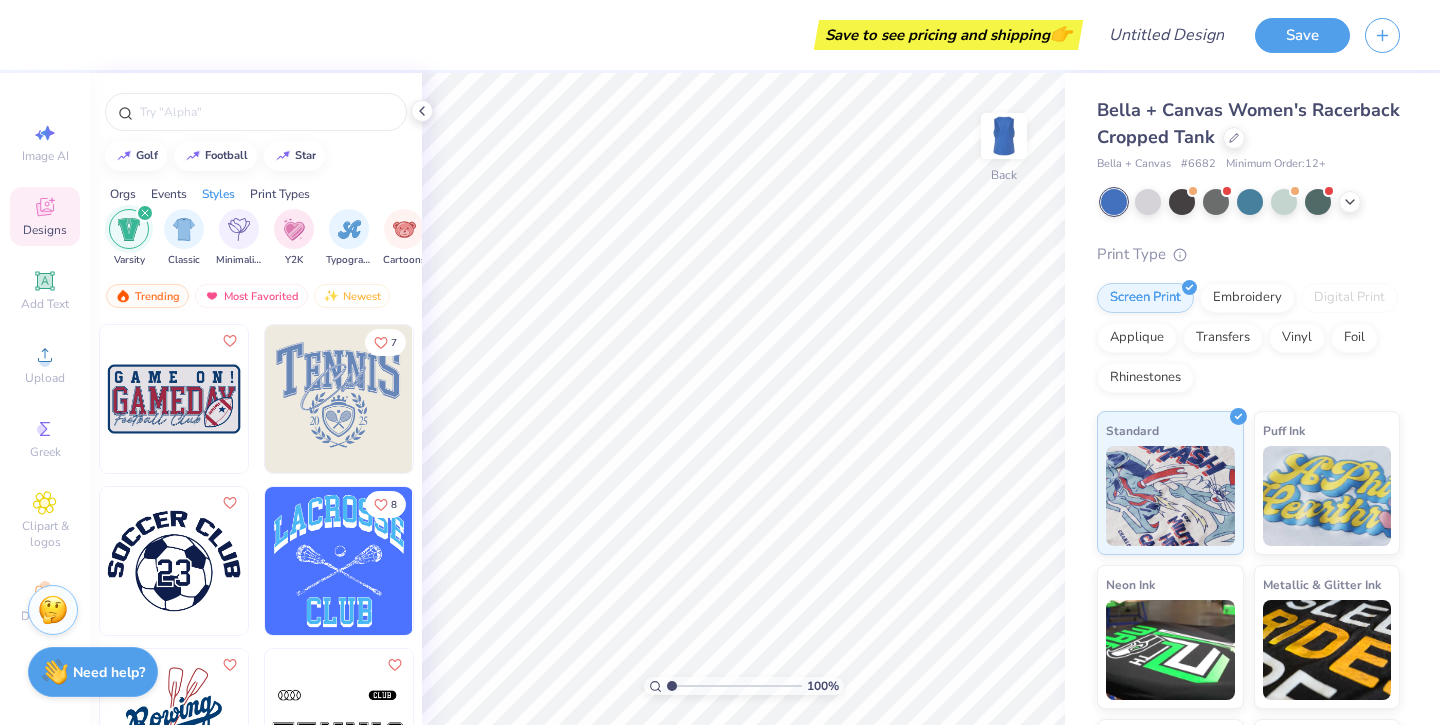 scroll, scrollTop: 0, scrollLeft: 1048, axis: horizontal 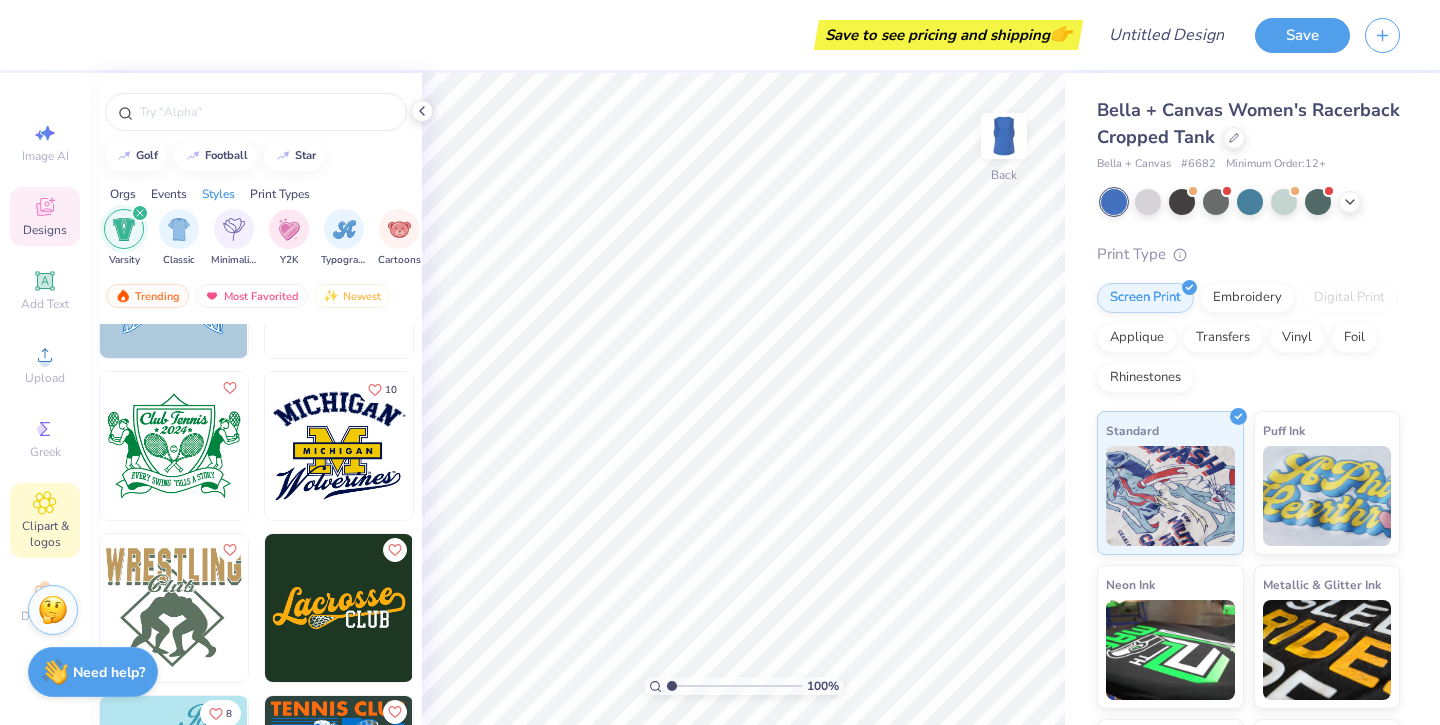 click 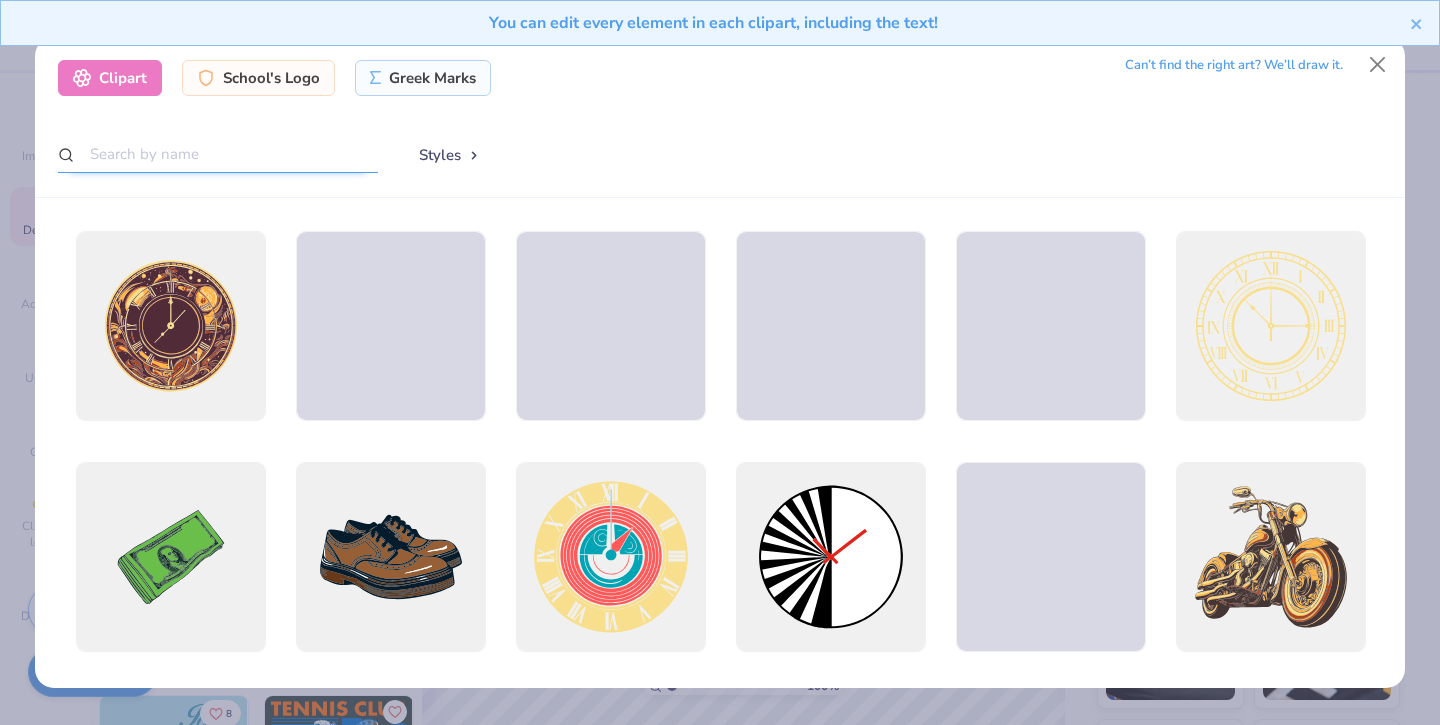 click at bounding box center [218, 154] 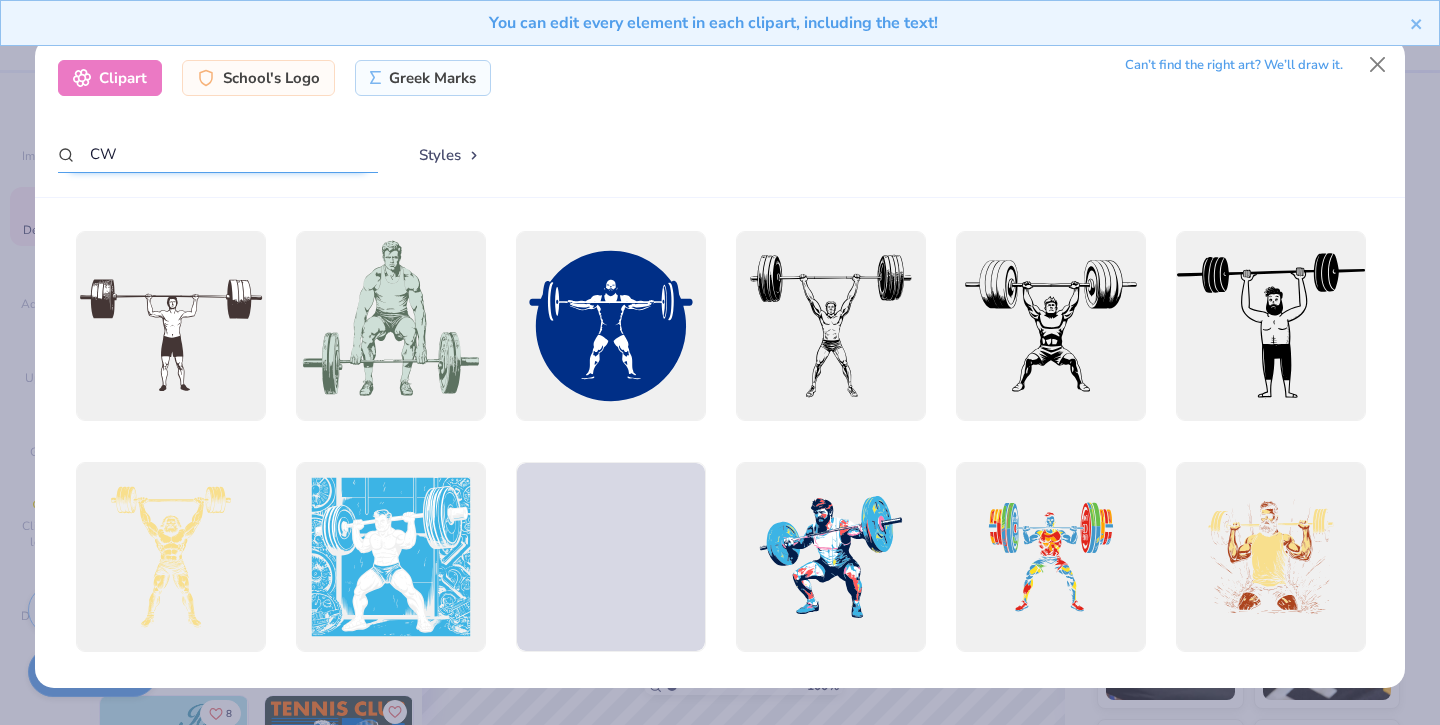 type on "C" 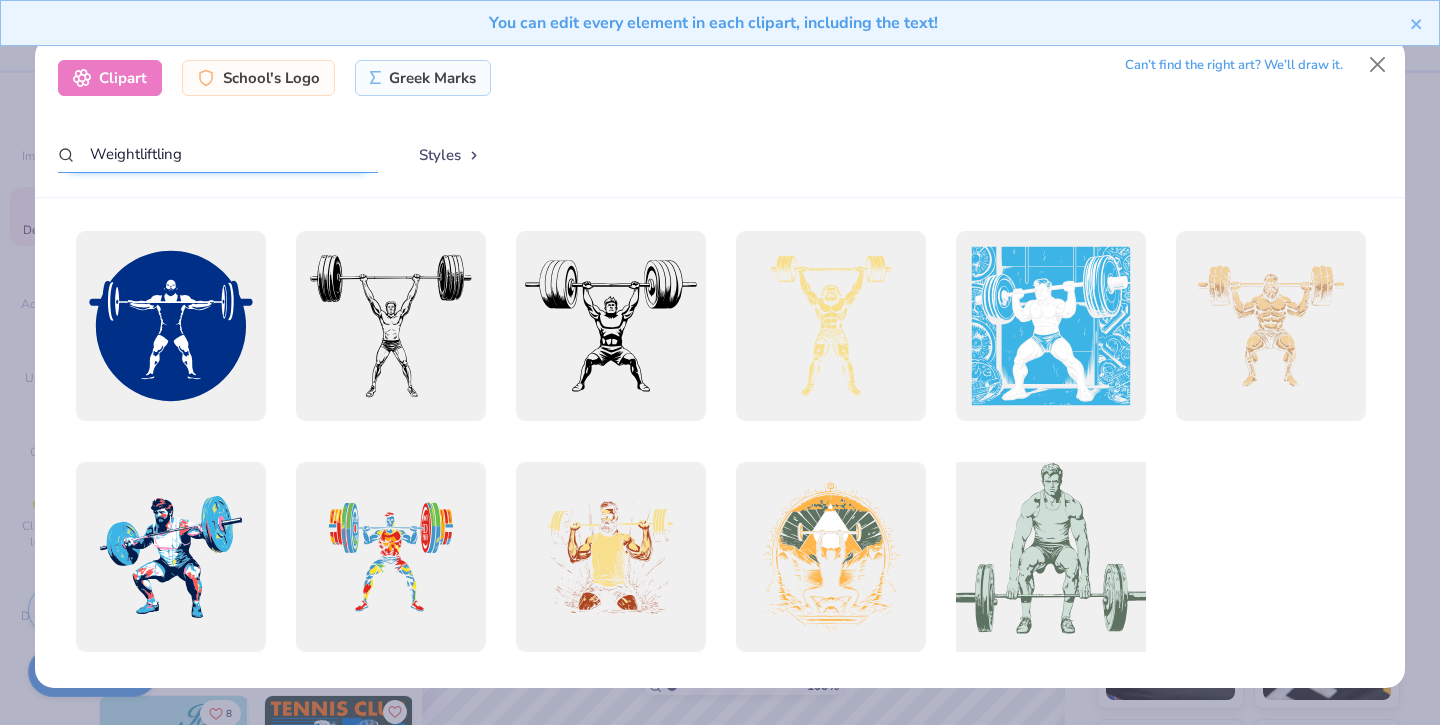 scroll, scrollTop: 26, scrollLeft: 0, axis: vertical 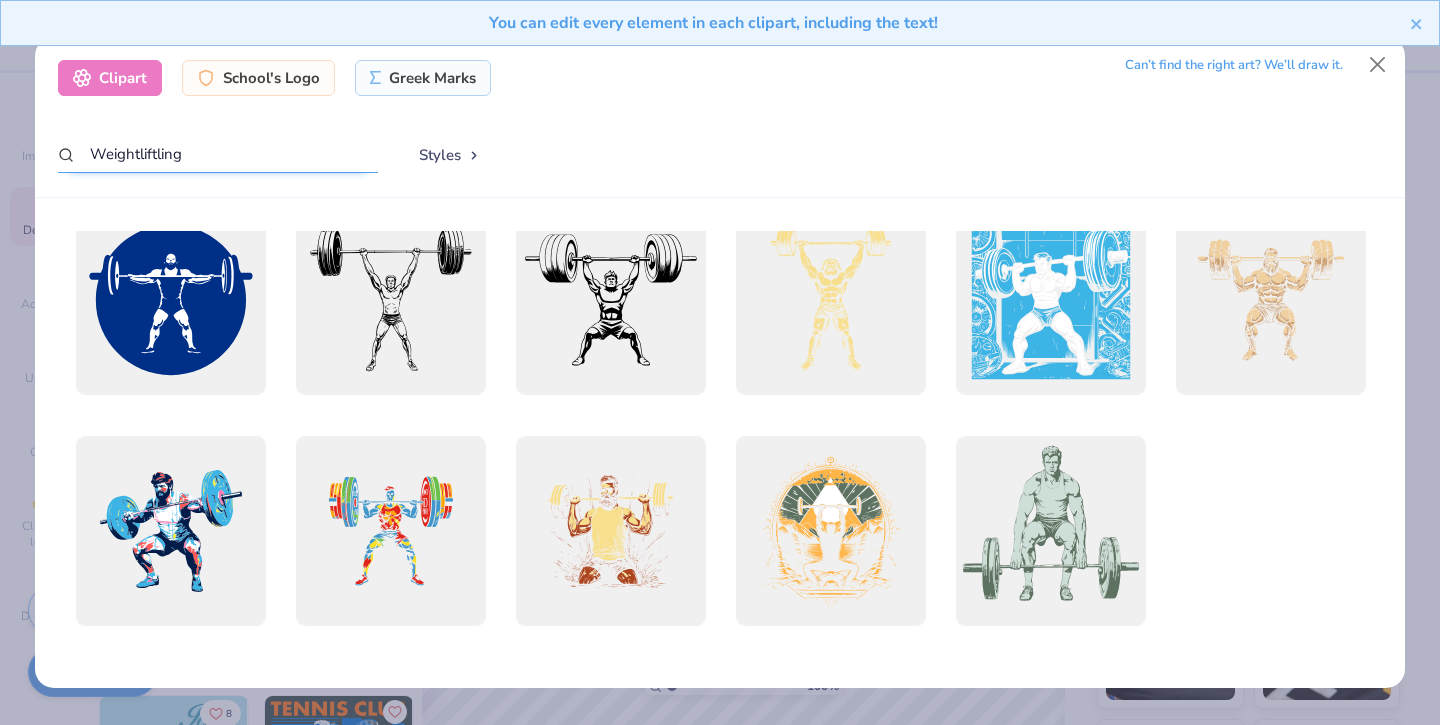drag, startPoint x: 198, startPoint y: 148, endPoint x: 67, endPoint y: 148, distance: 131 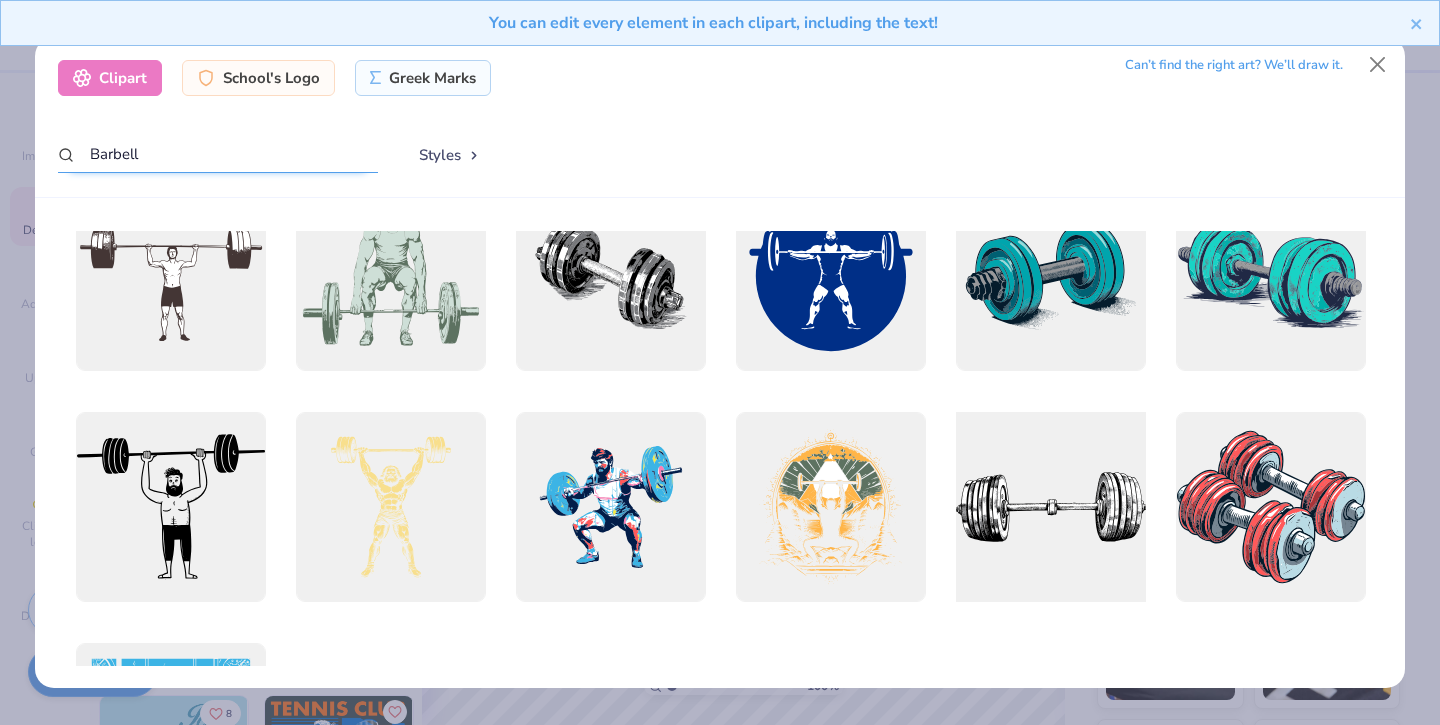 scroll, scrollTop: 52, scrollLeft: 0, axis: vertical 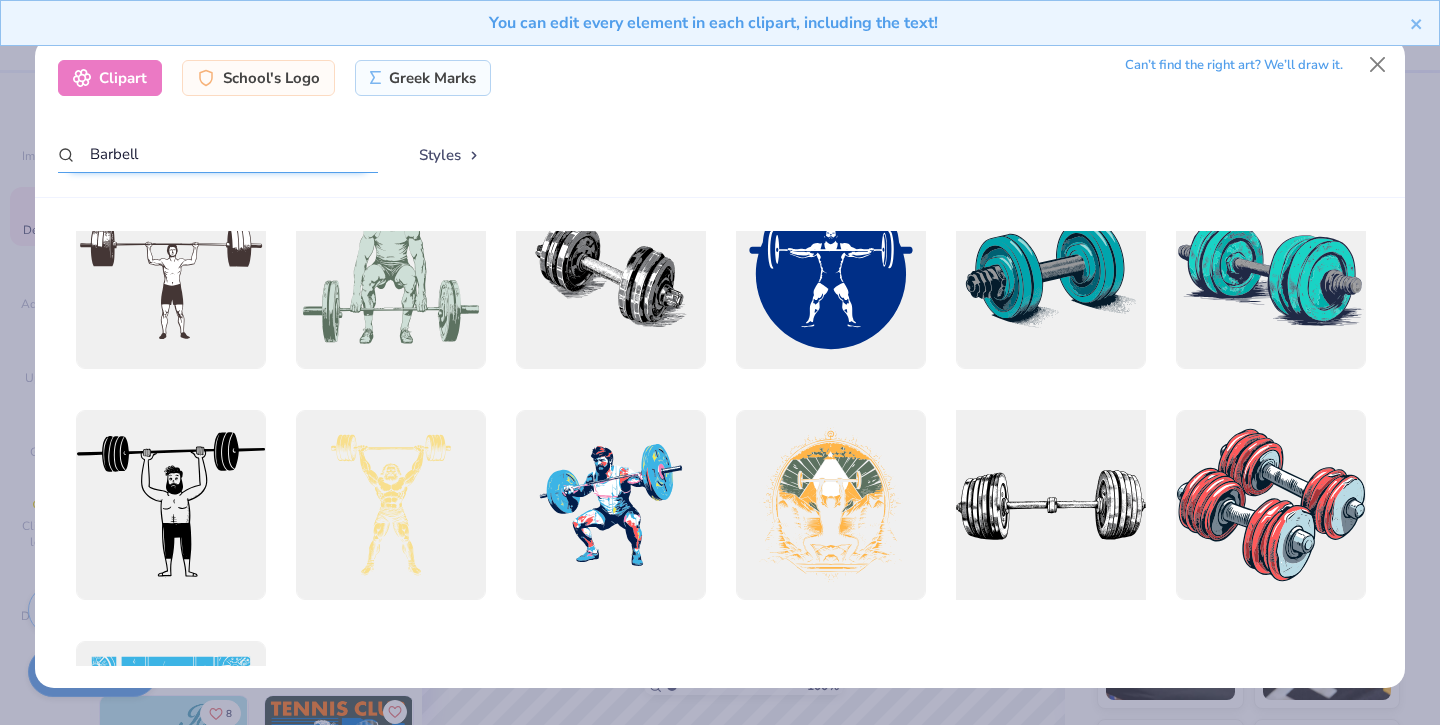 type on "Barbell" 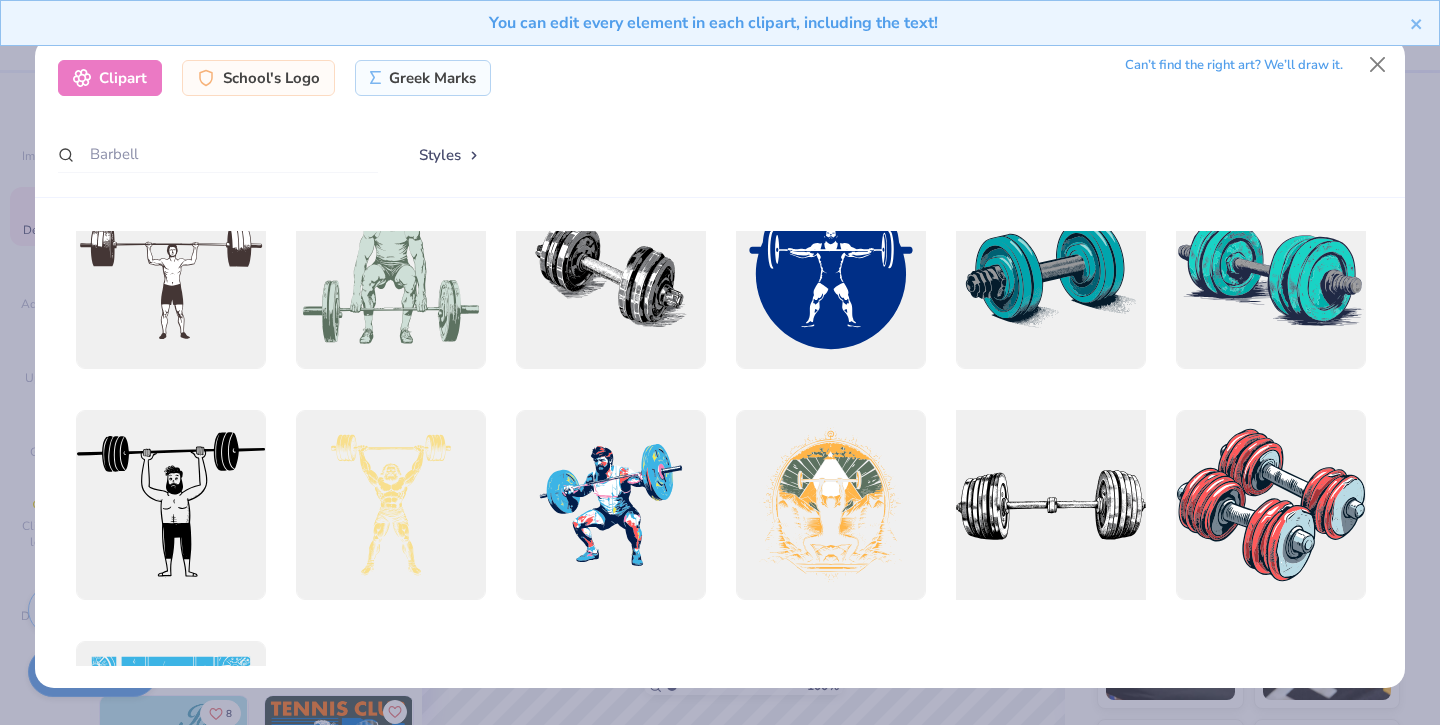 click at bounding box center (1050, 504) 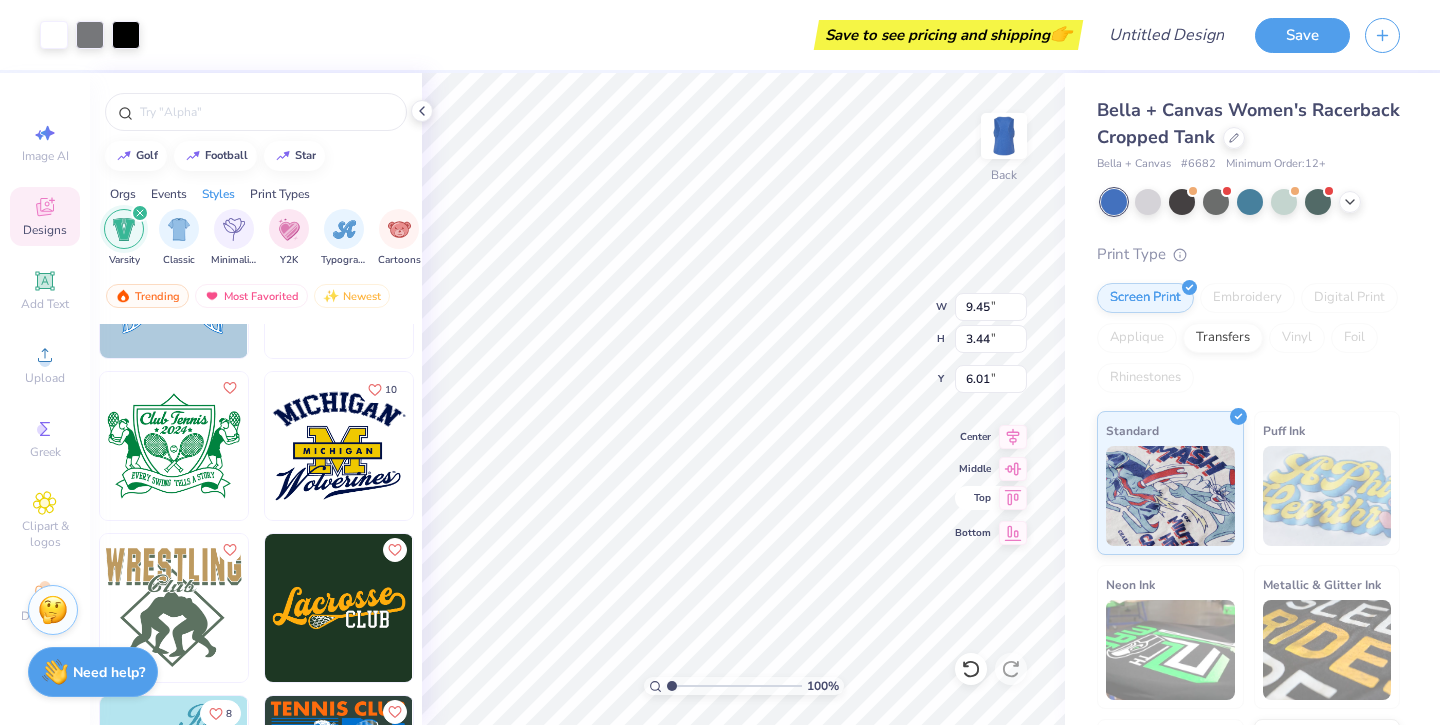 type on "9.45" 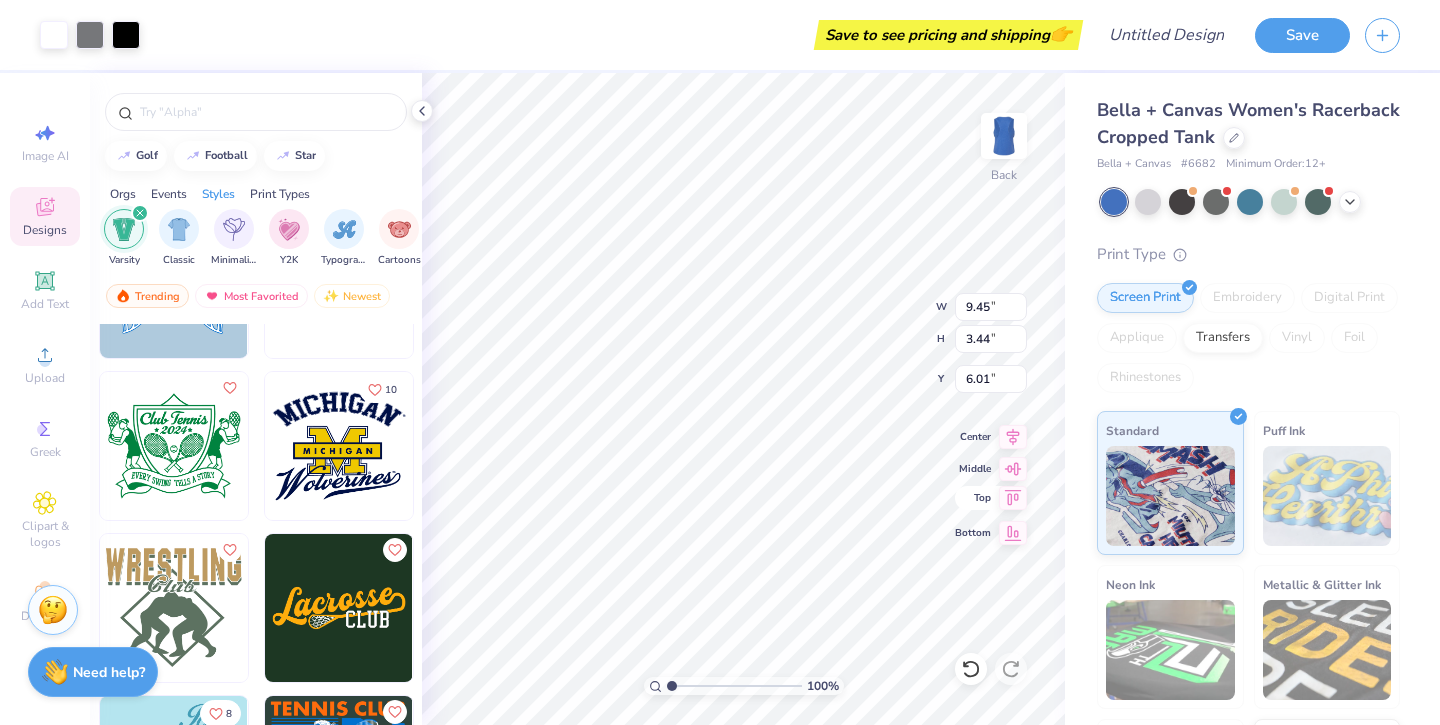type on "3.44" 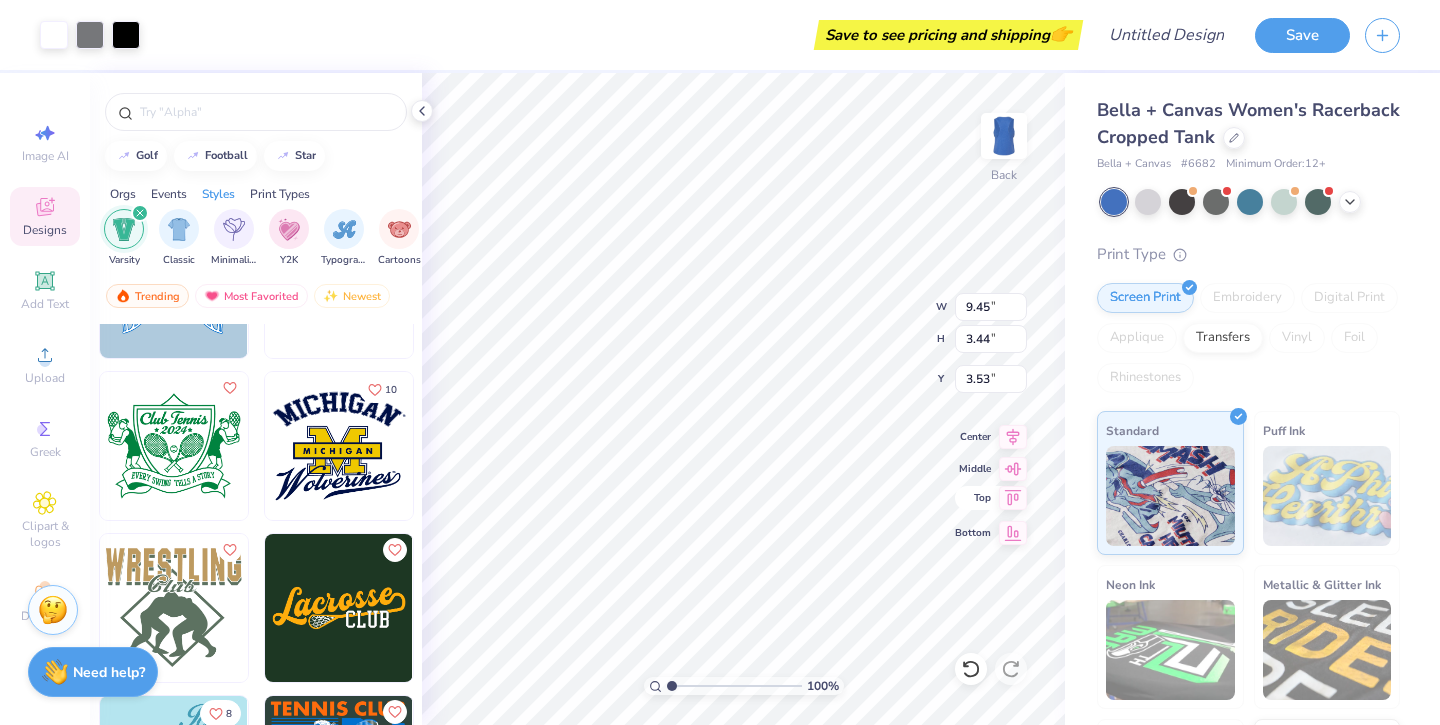 type on "3.53" 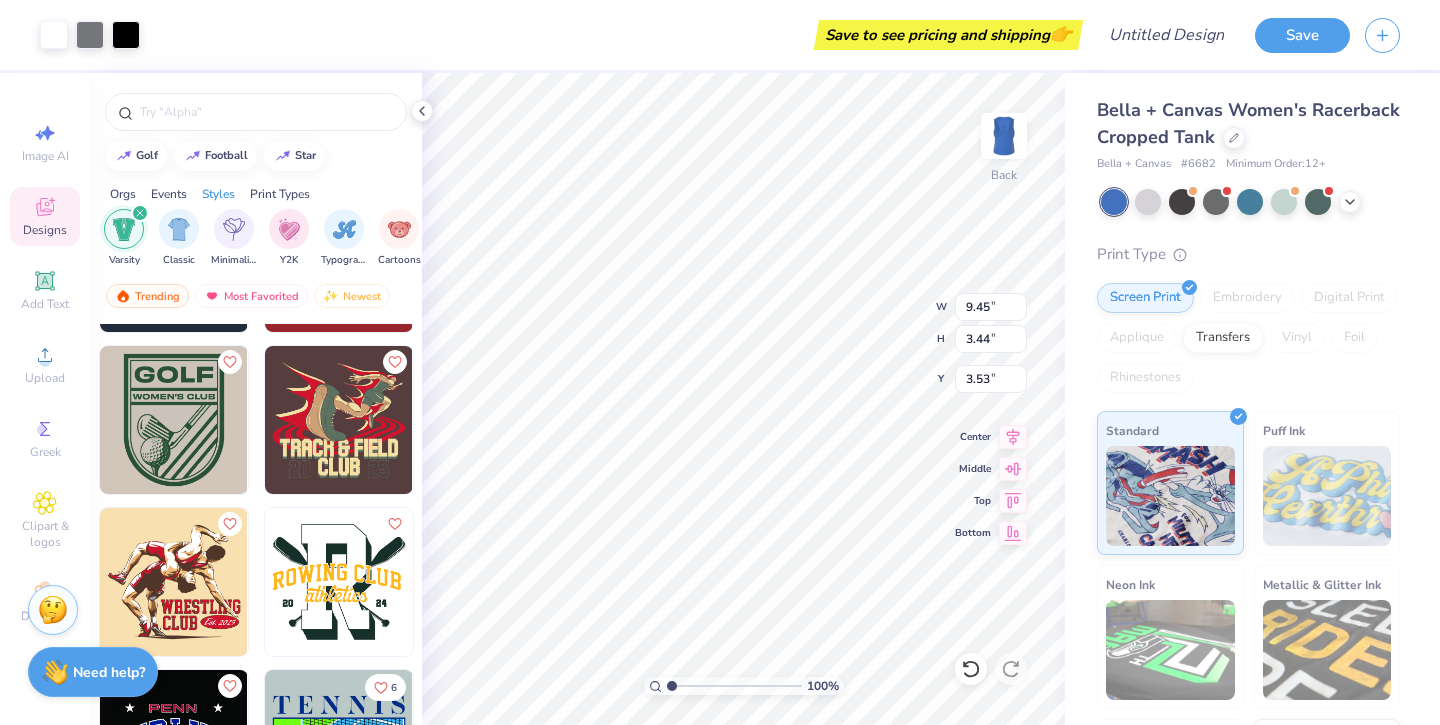 scroll, scrollTop: 1792, scrollLeft: 0, axis: vertical 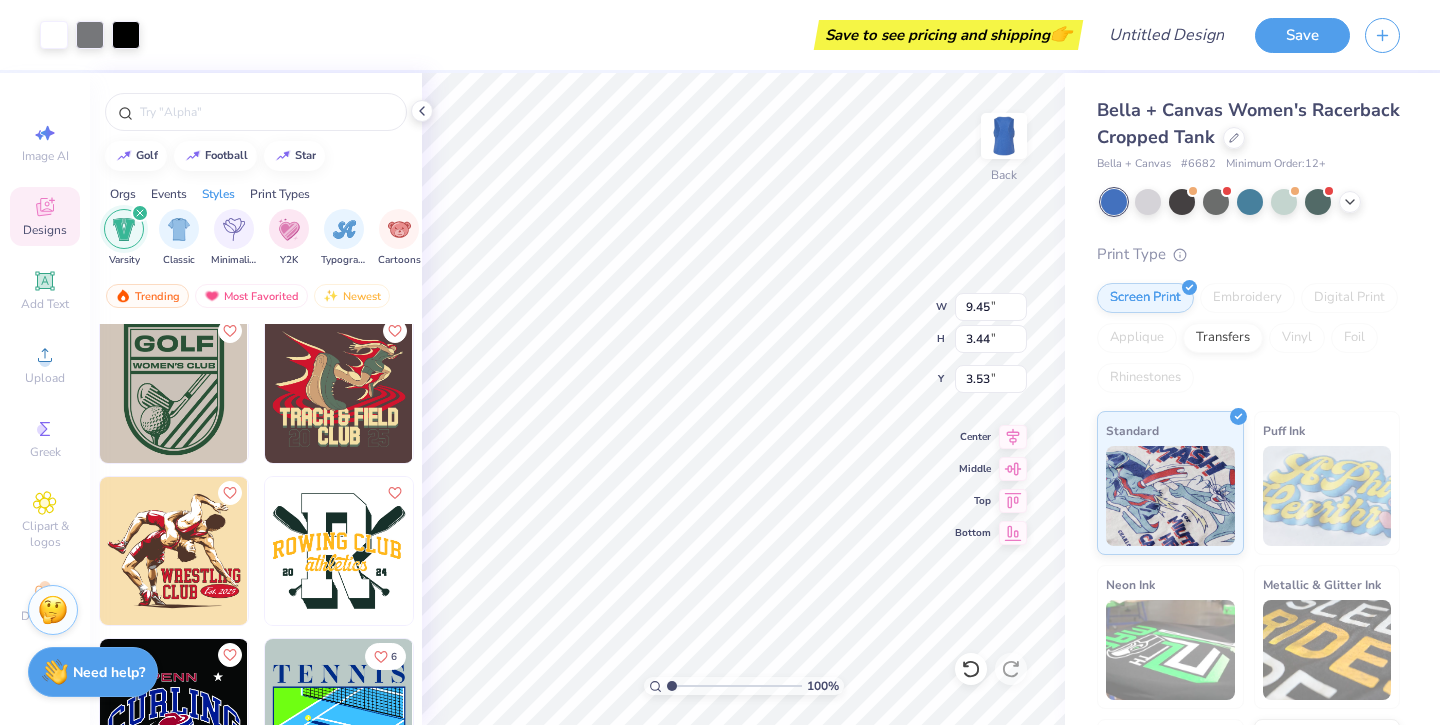 click 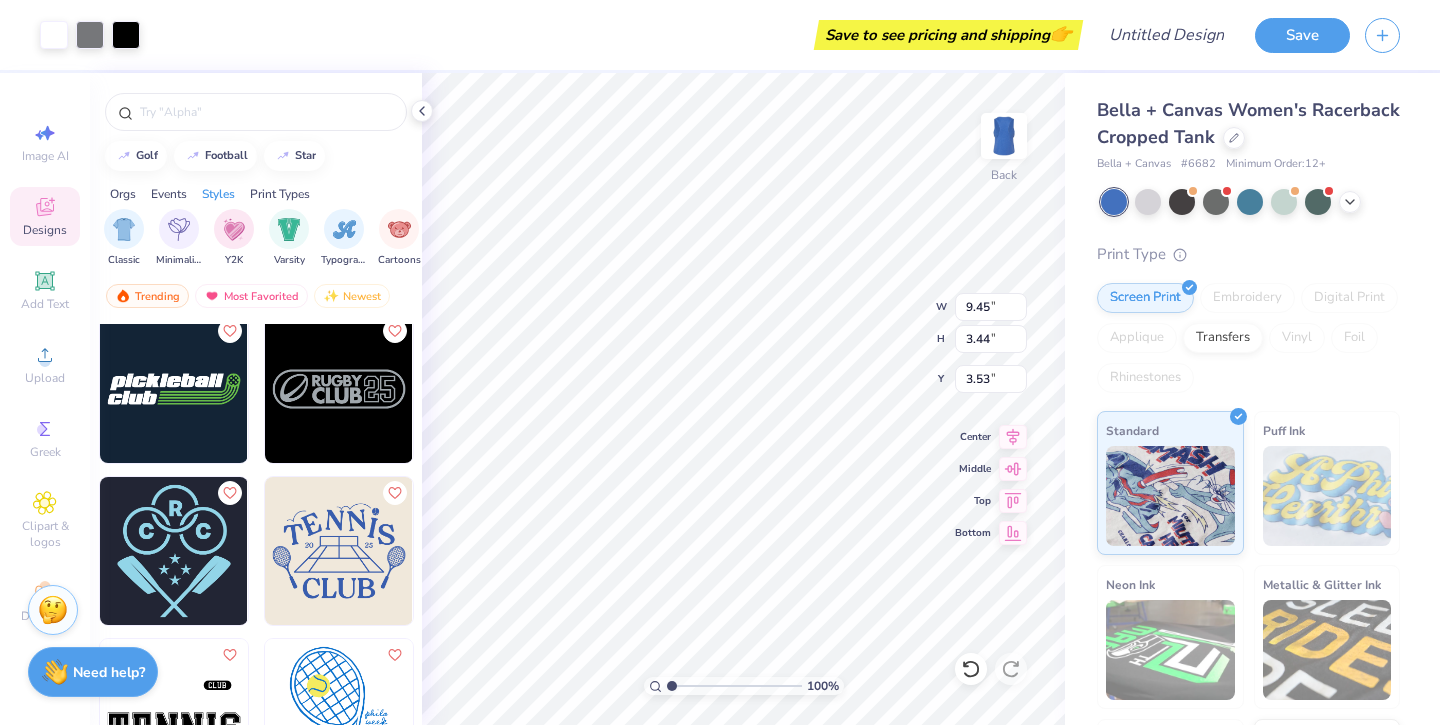click on "Orgs" at bounding box center (123, 194) 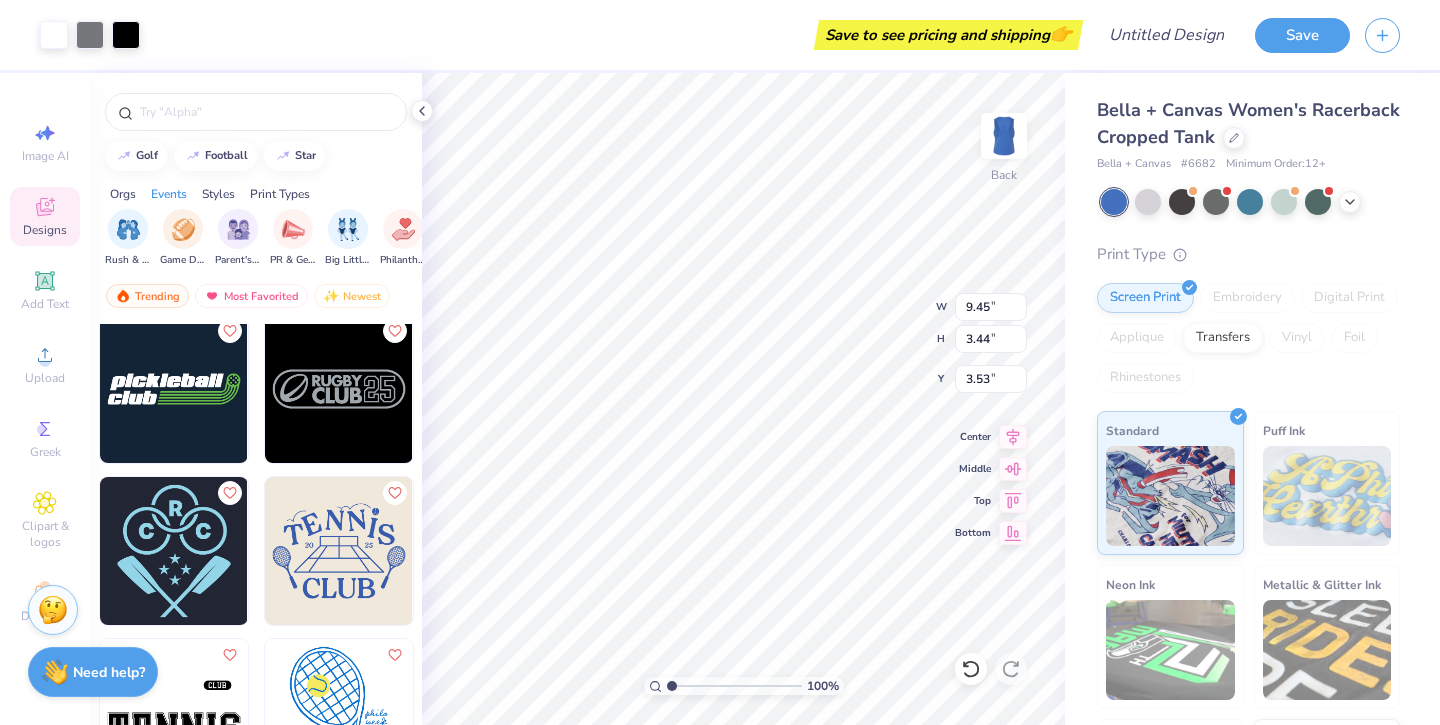 scroll, scrollTop: 0, scrollLeft: 0, axis: both 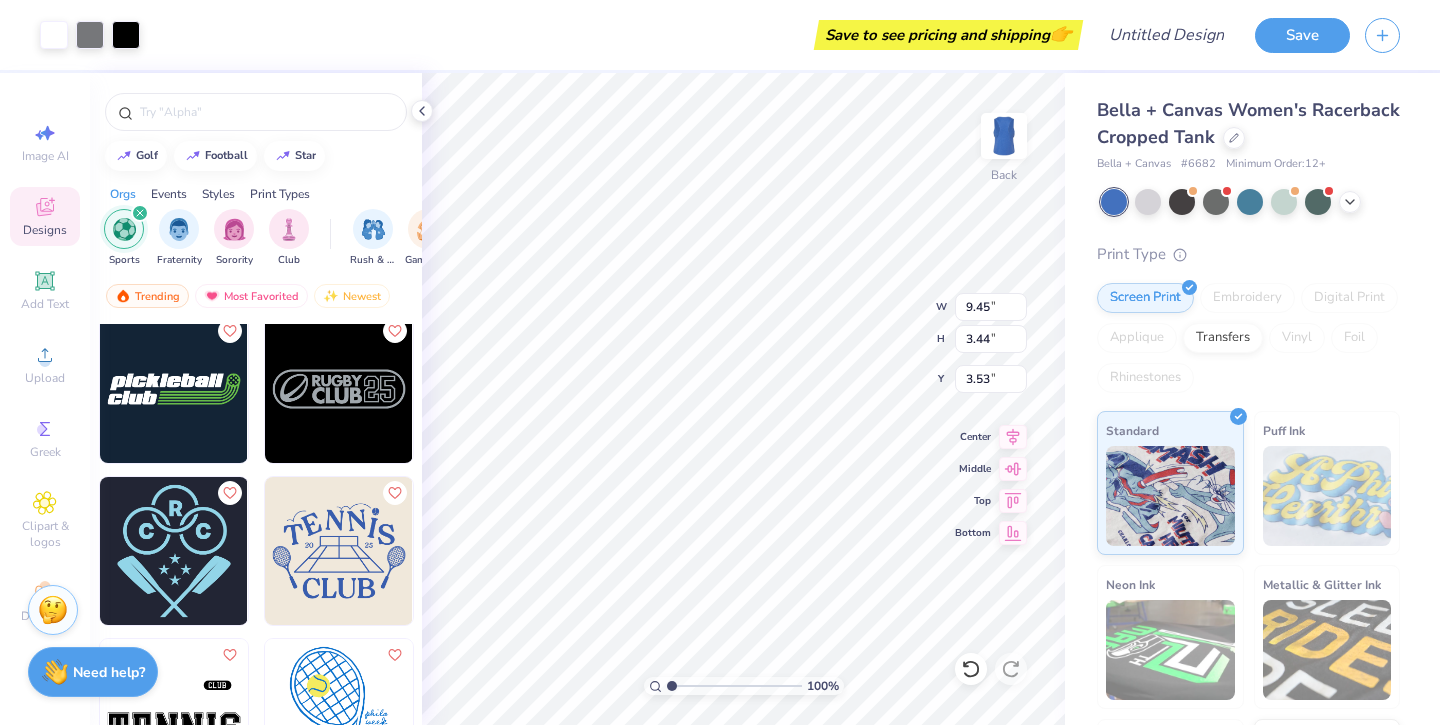 click on "Events" at bounding box center [169, 194] 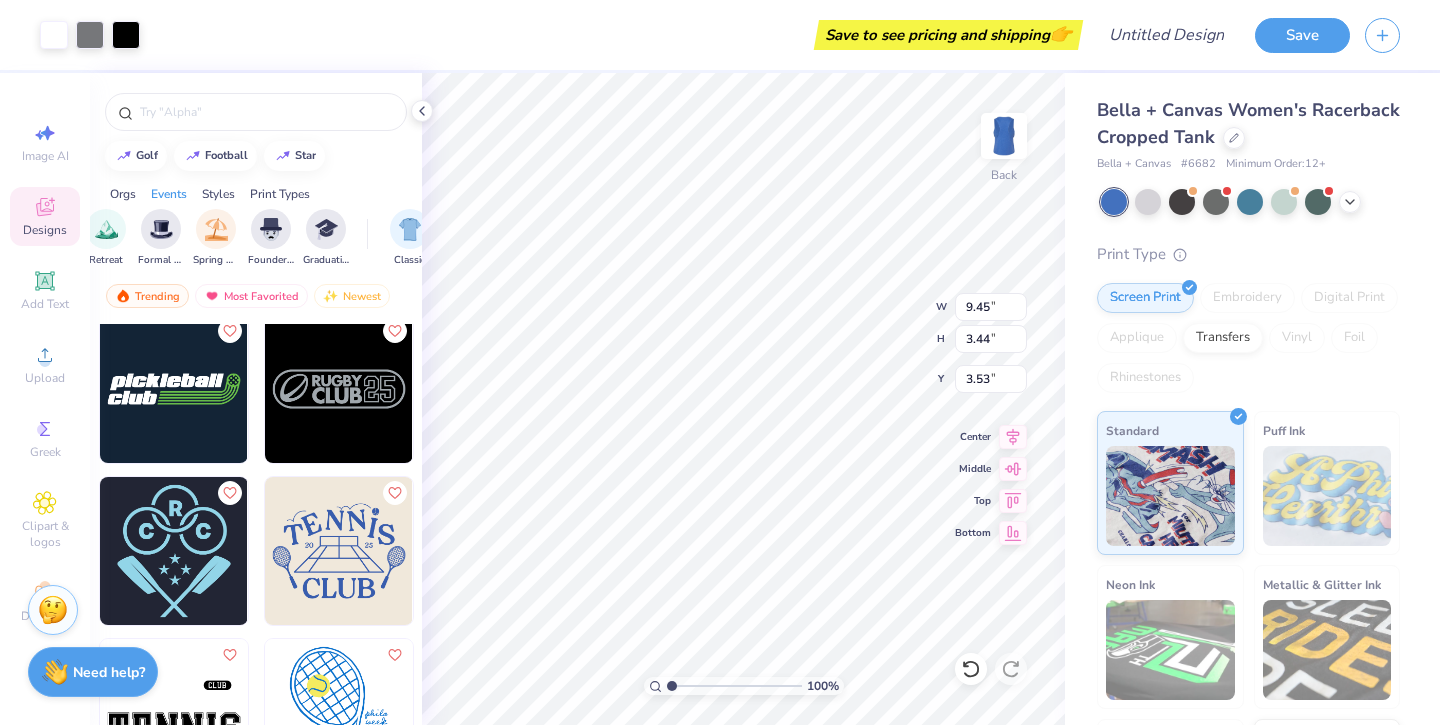scroll, scrollTop: 0, scrollLeft: 765, axis: horizontal 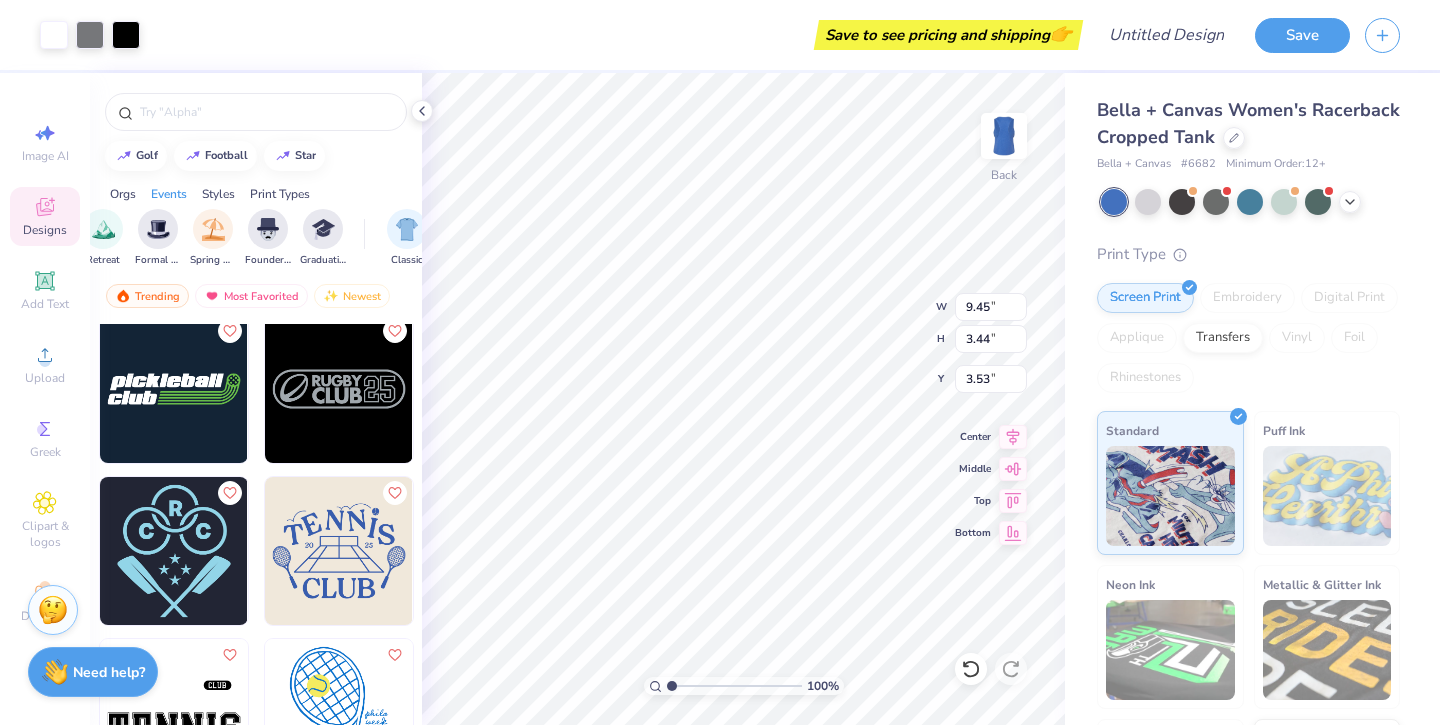 click on "Orgs" at bounding box center [123, 194] 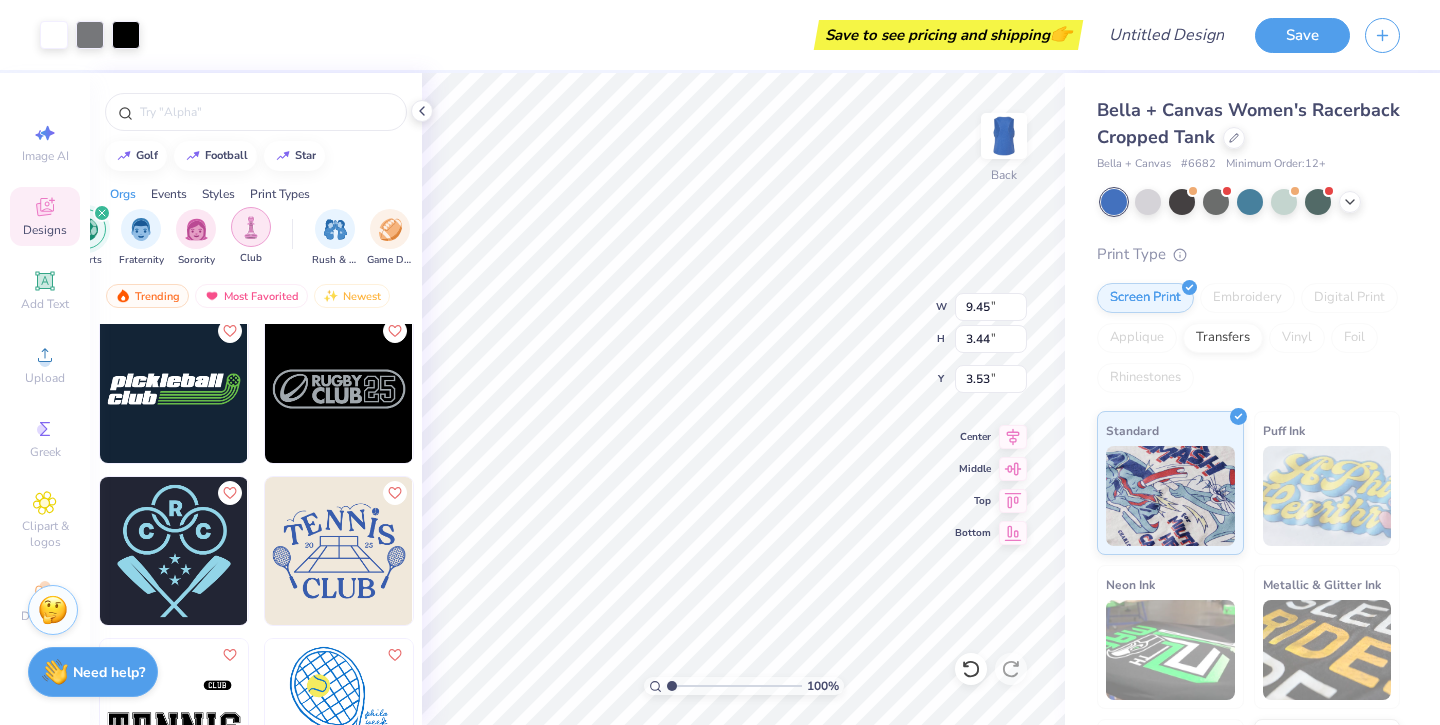 scroll, scrollTop: 0, scrollLeft: 0, axis: both 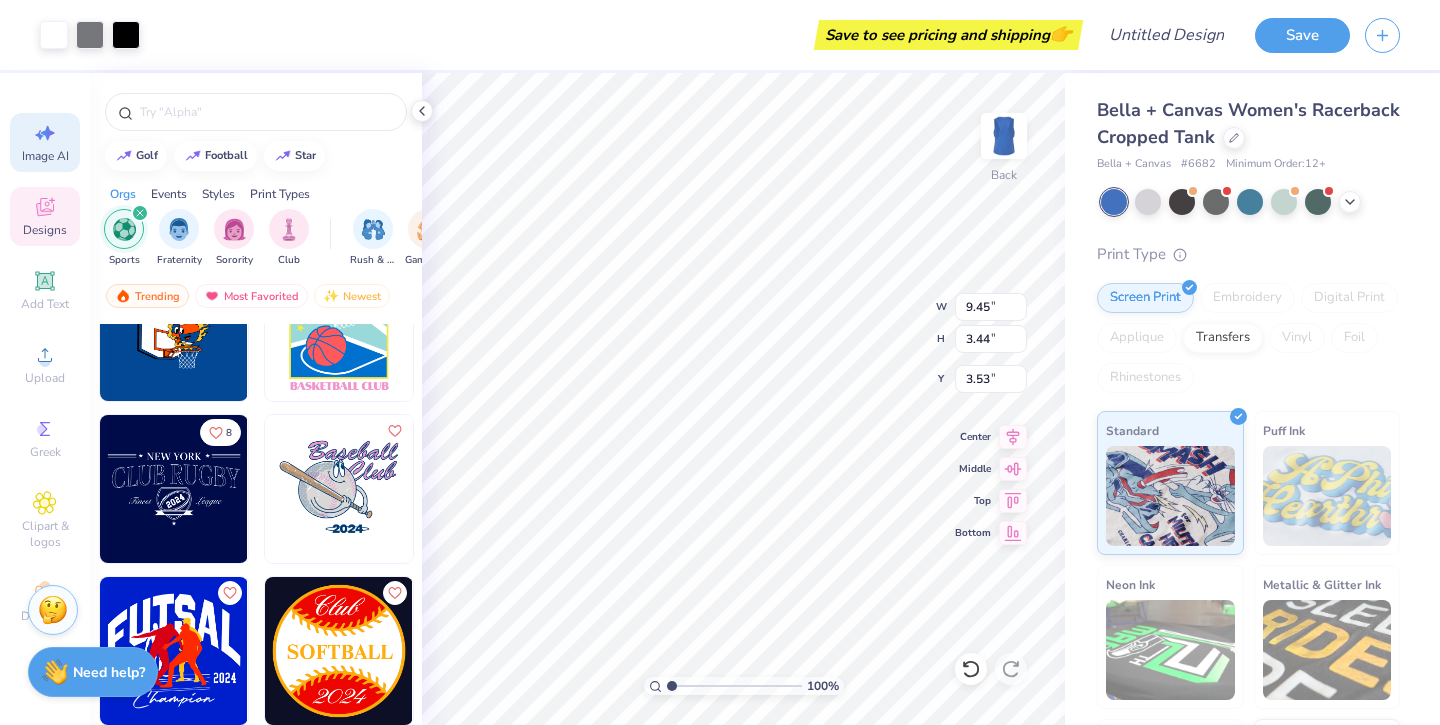 click 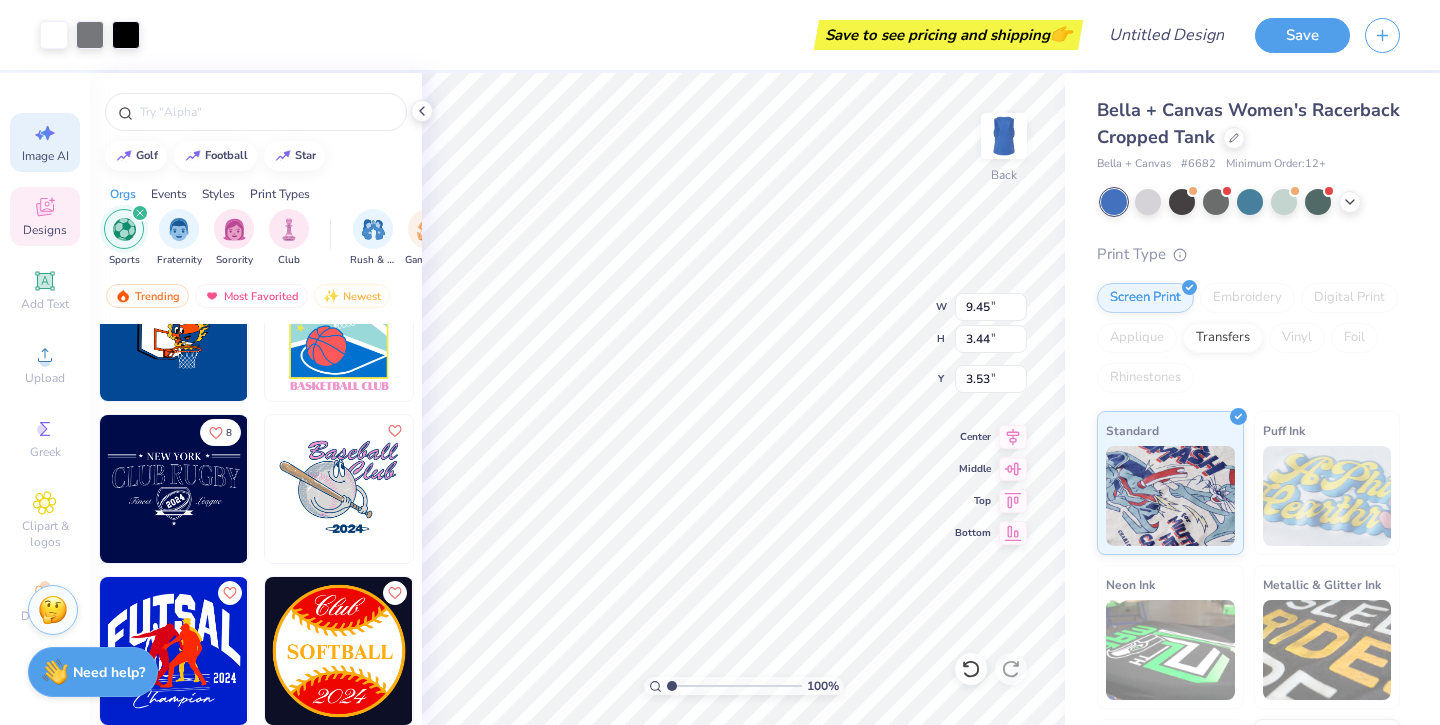 select on "4" 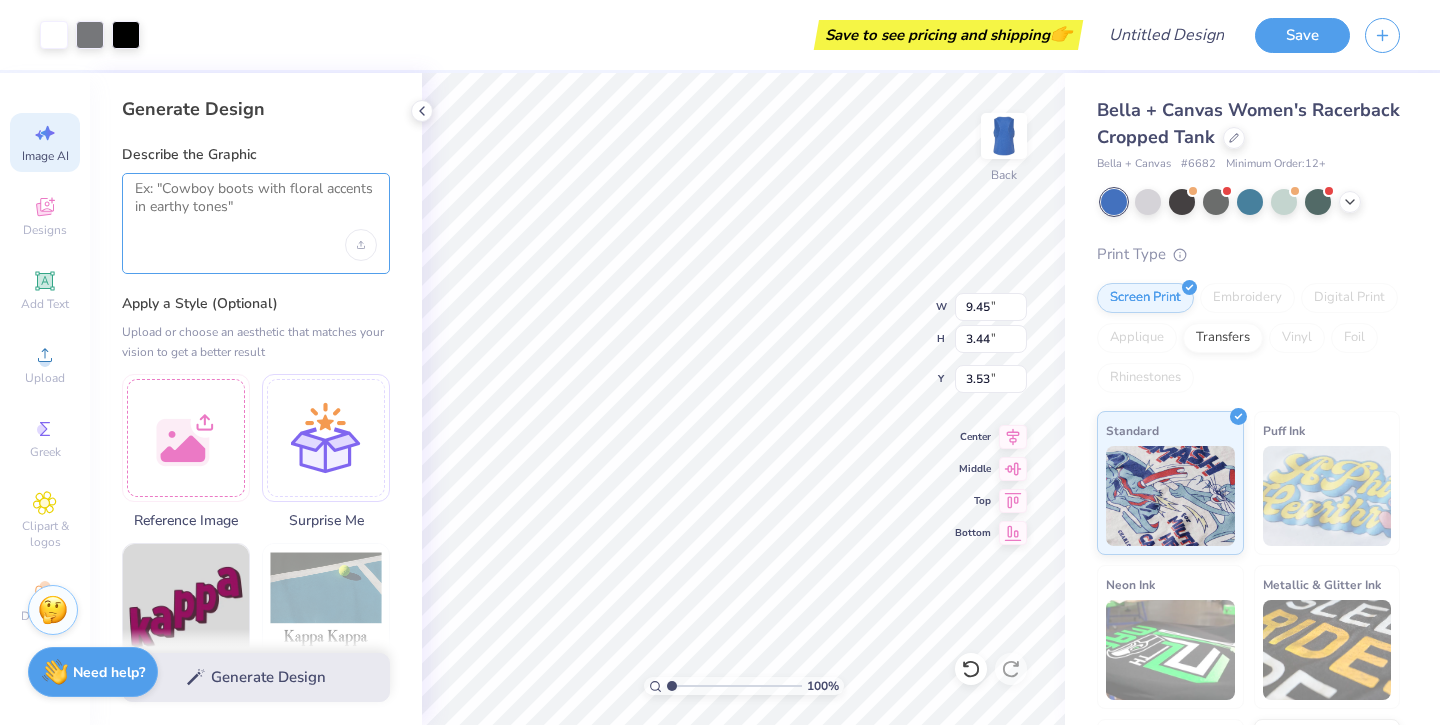 click at bounding box center (256, 205) 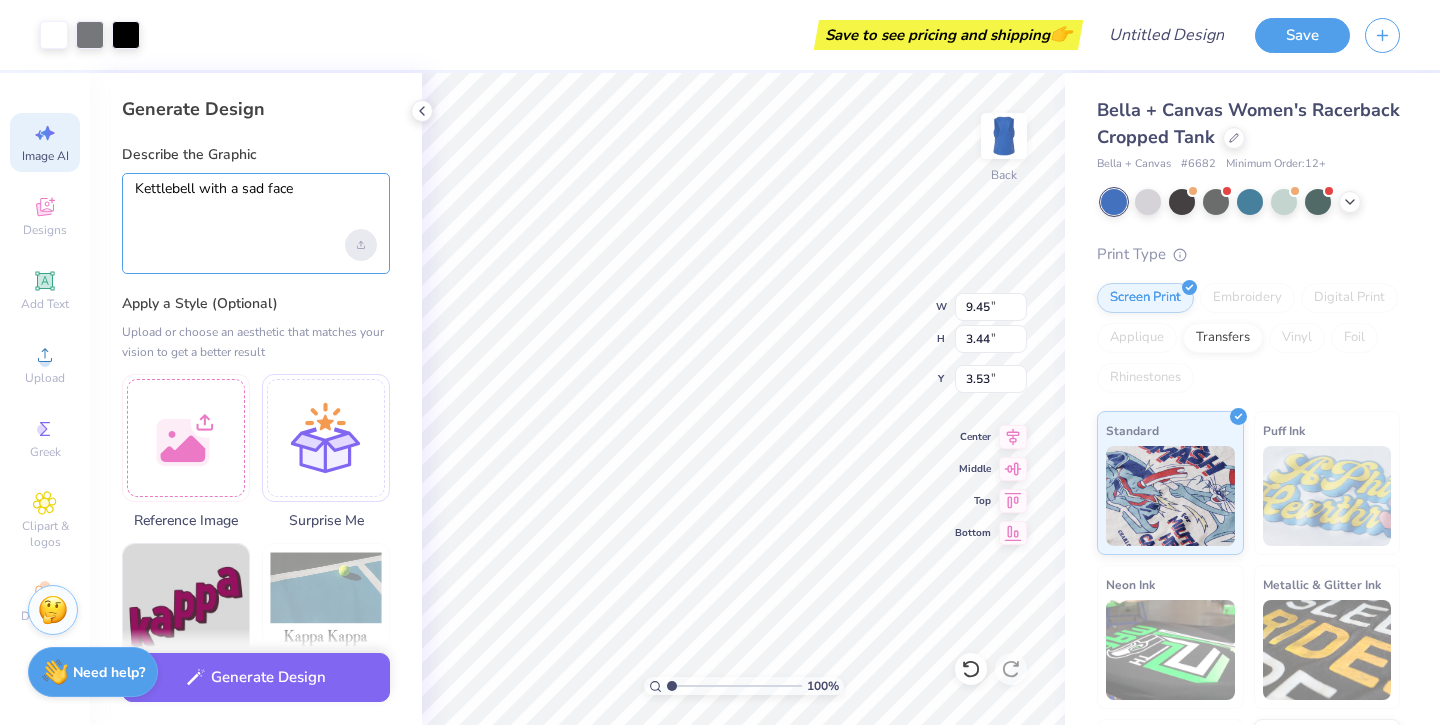 type on "Kettlebell with a sad face" 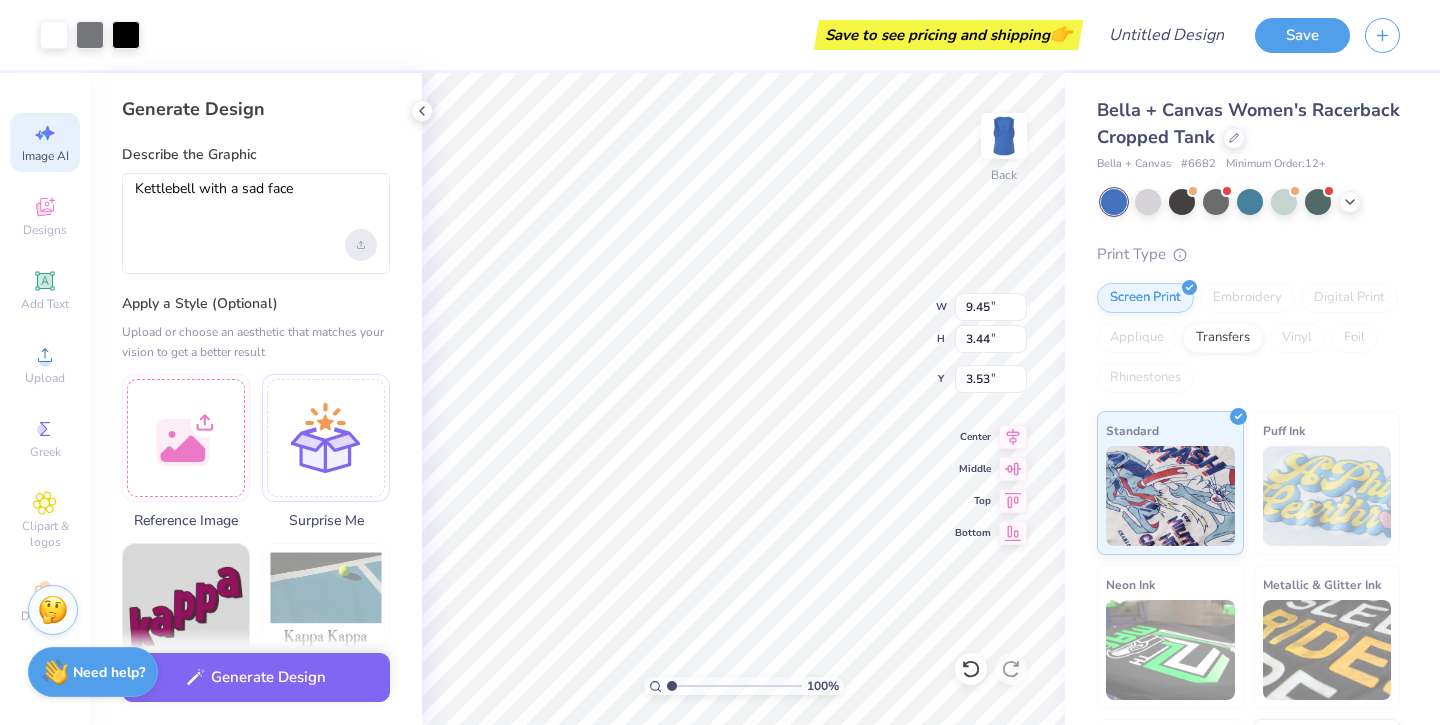 click at bounding box center (361, 245) 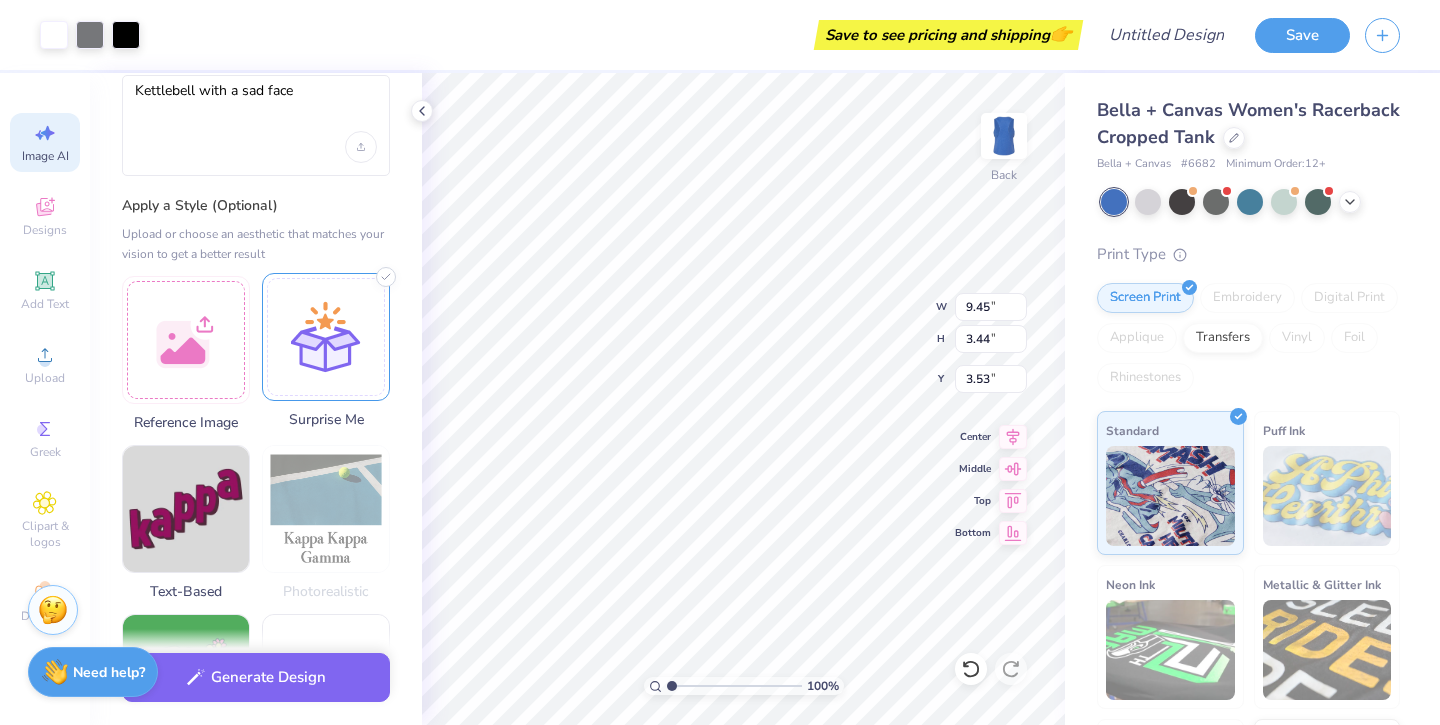 scroll, scrollTop: 0, scrollLeft: 0, axis: both 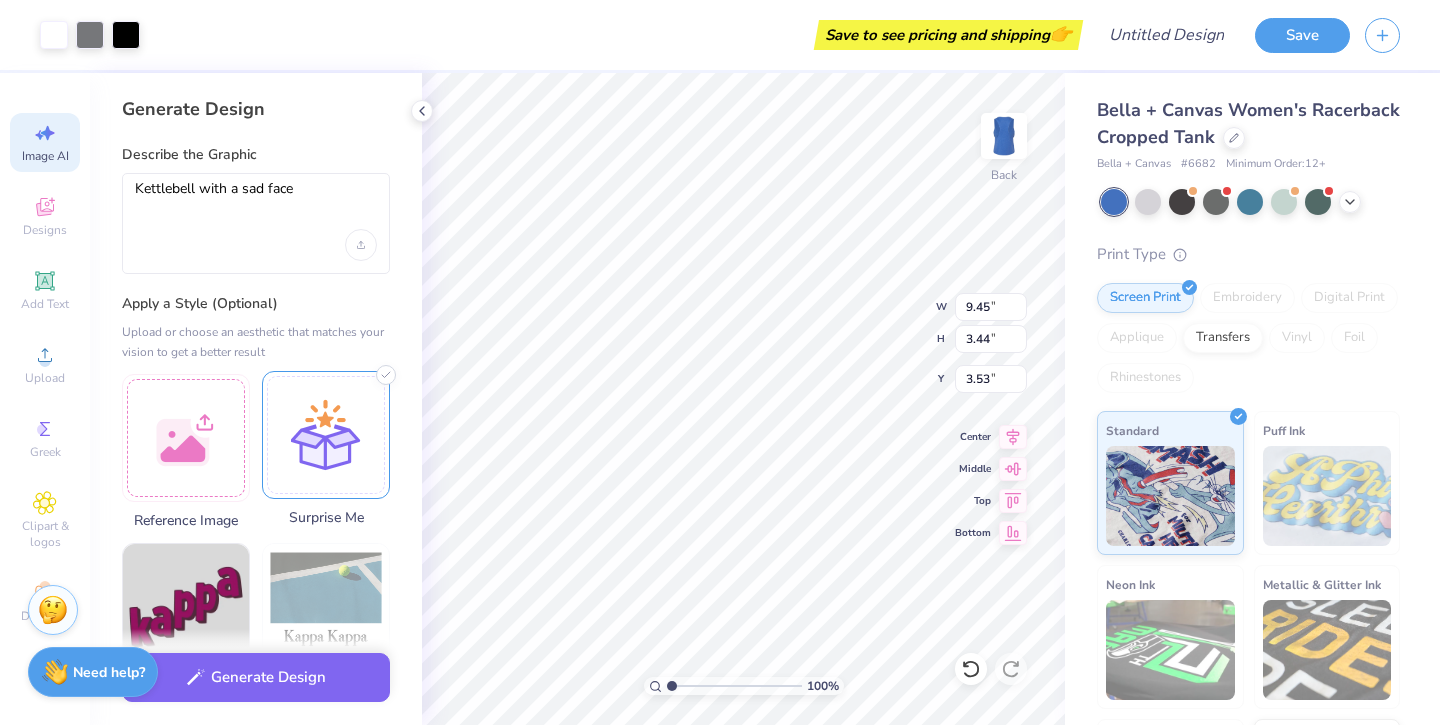click at bounding box center (326, 435) 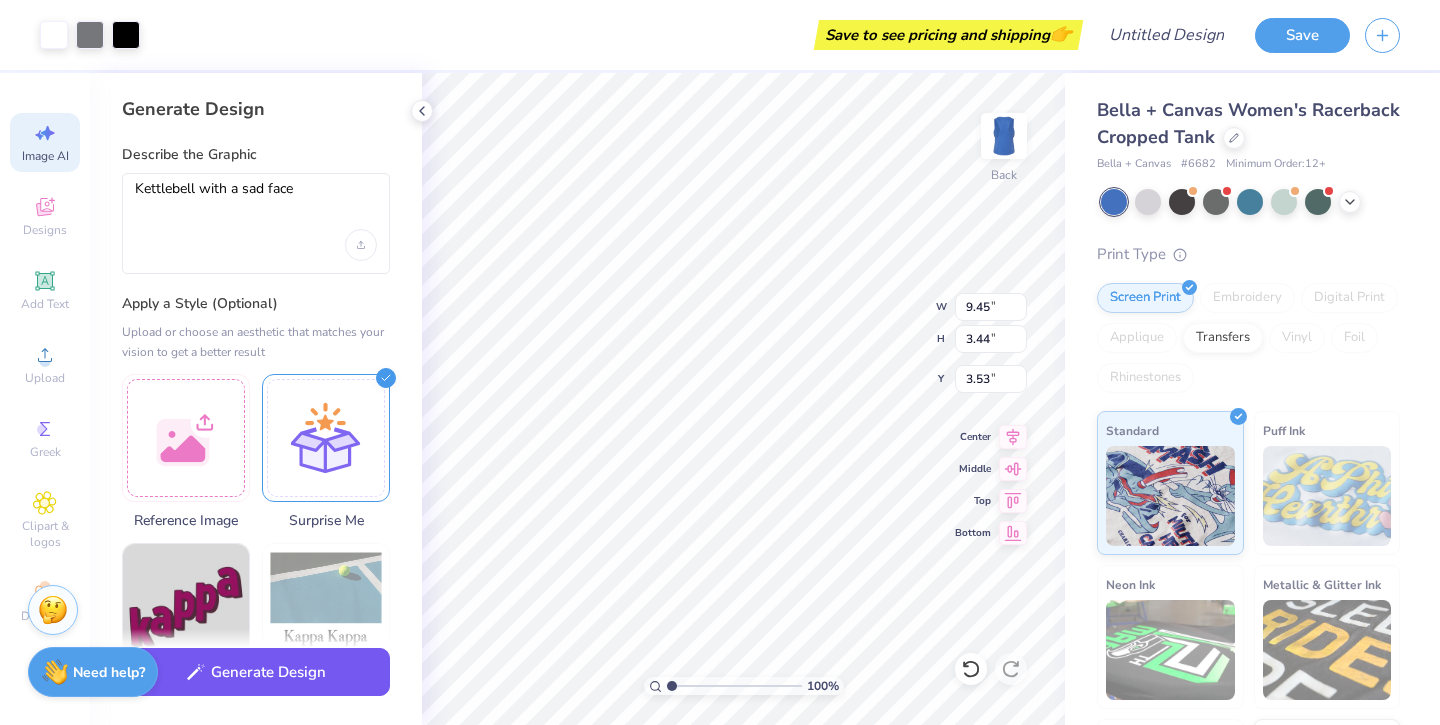 click on "Generate Design" at bounding box center [256, 672] 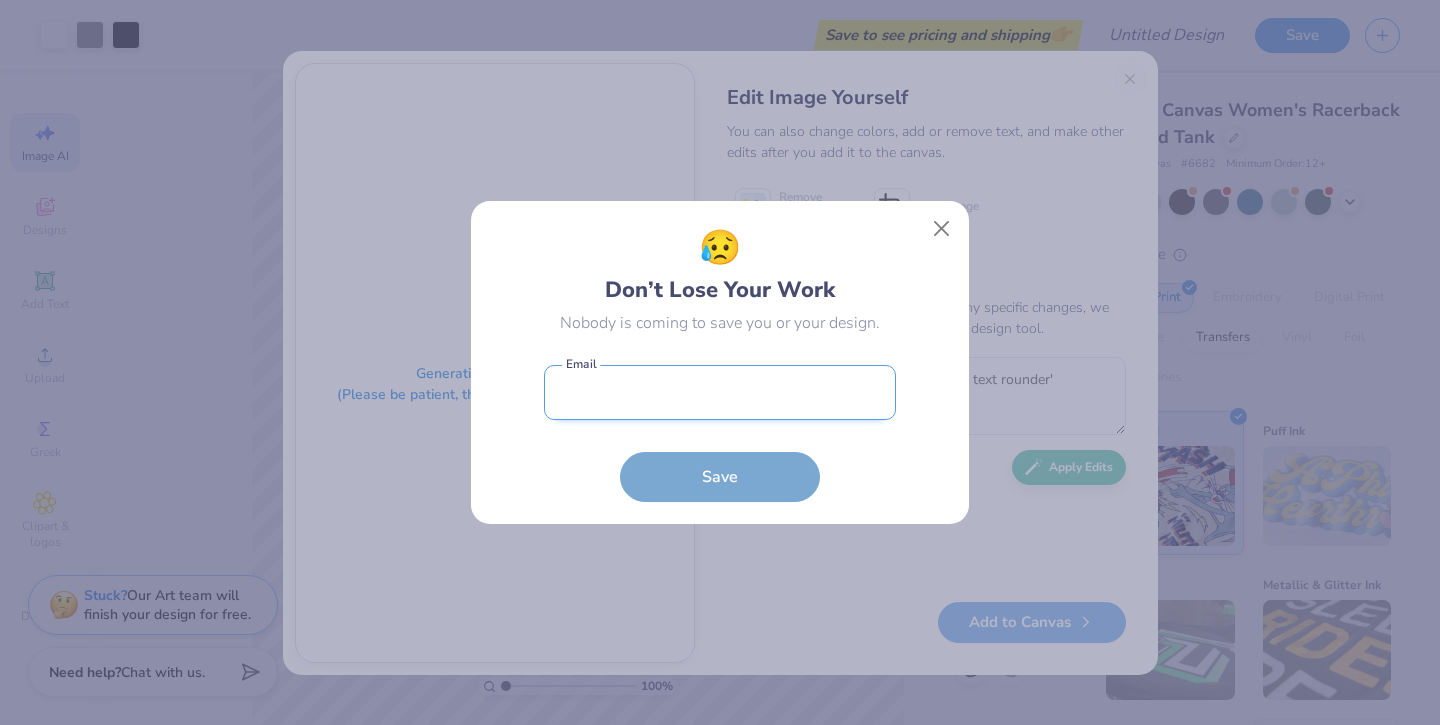 click at bounding box center (720, 392) 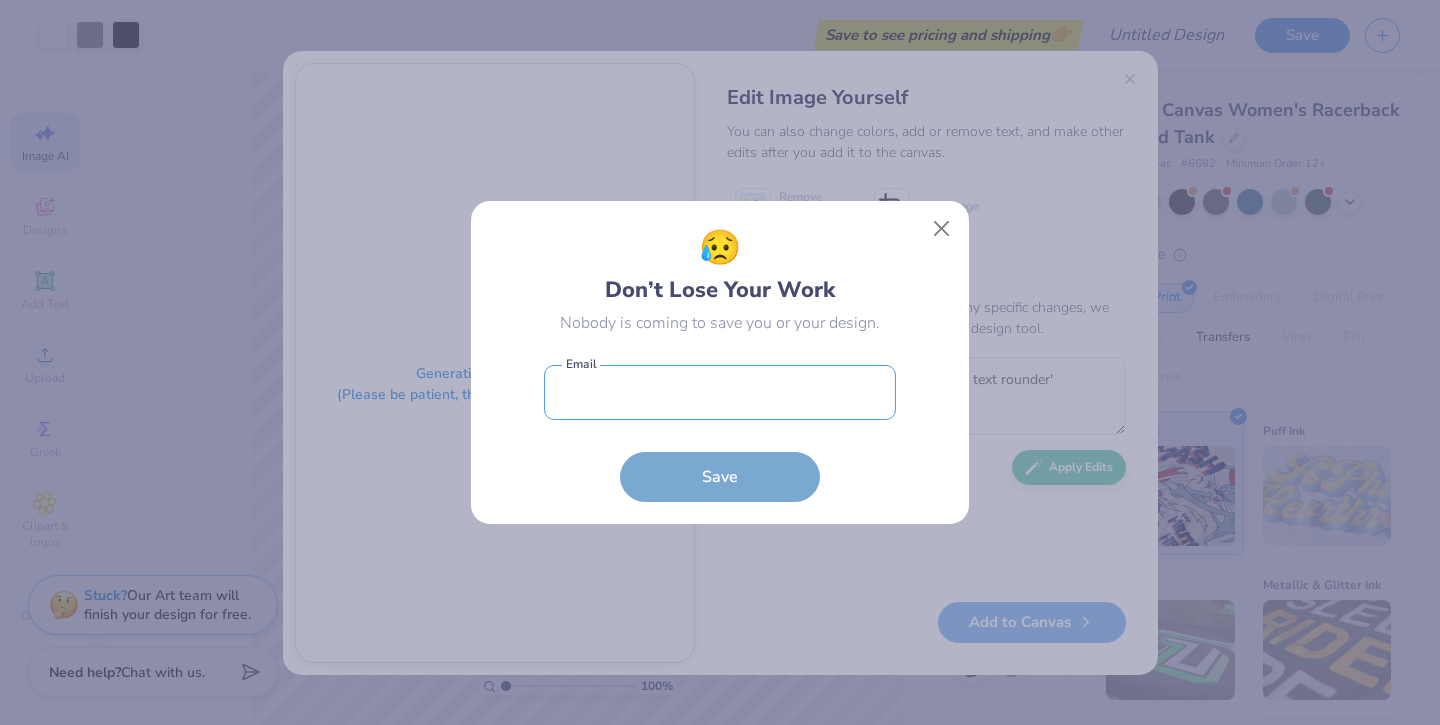 type on "[EMAIL]" 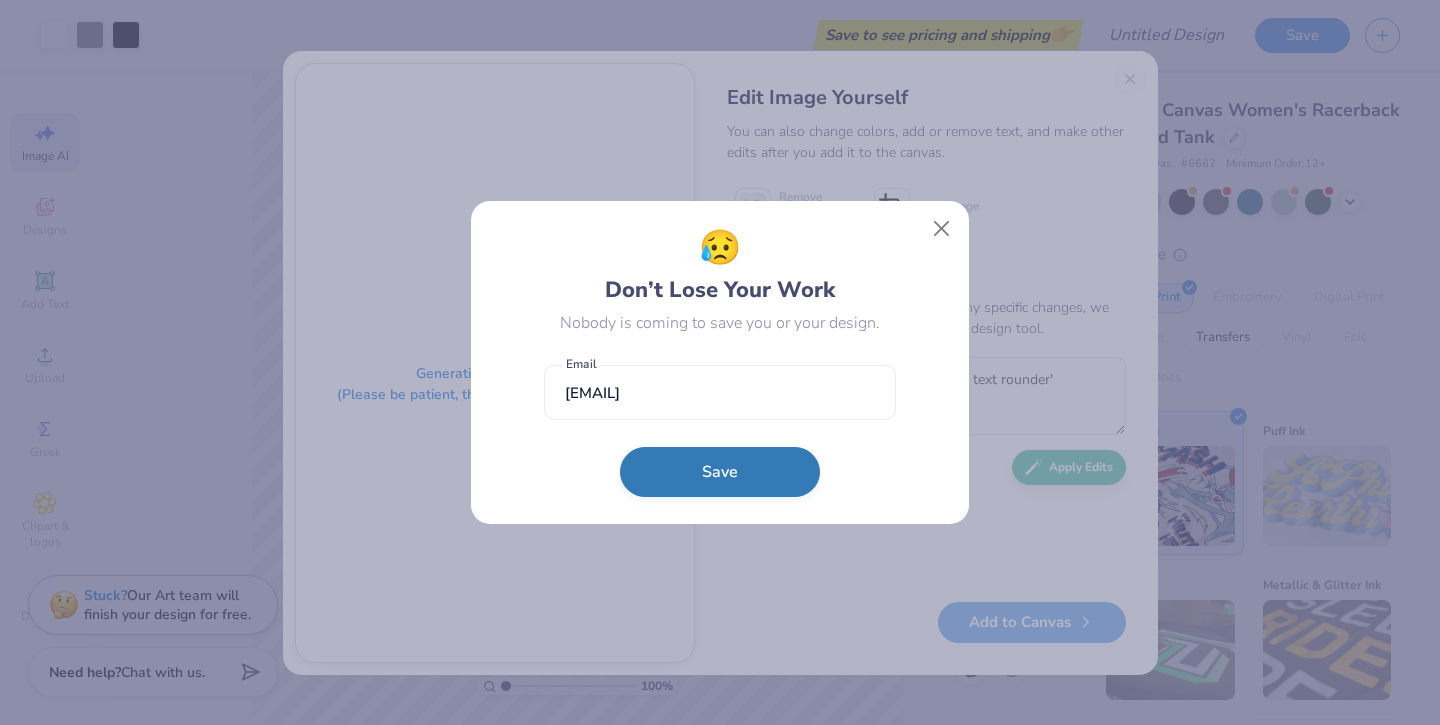 click on "Save" at bounding box center (720, 472) 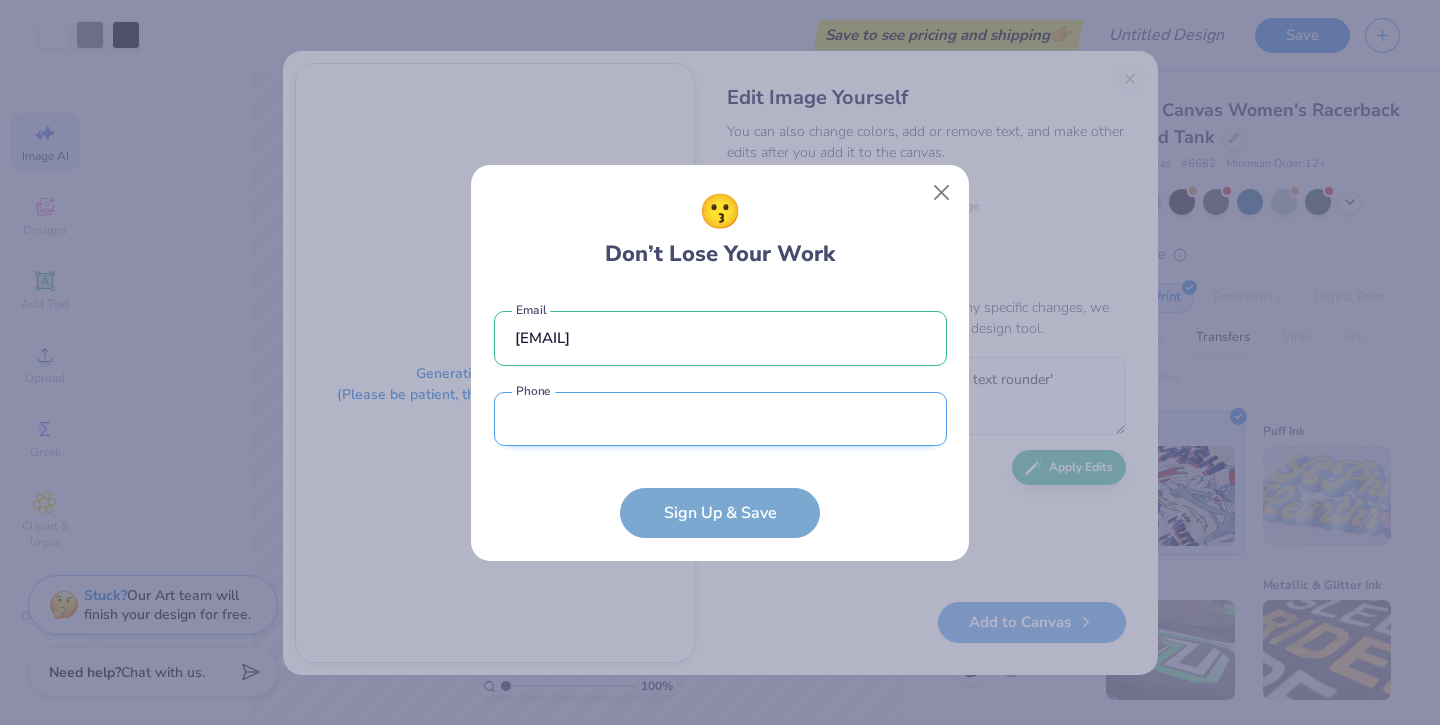 click at bounding box center (720, 419) 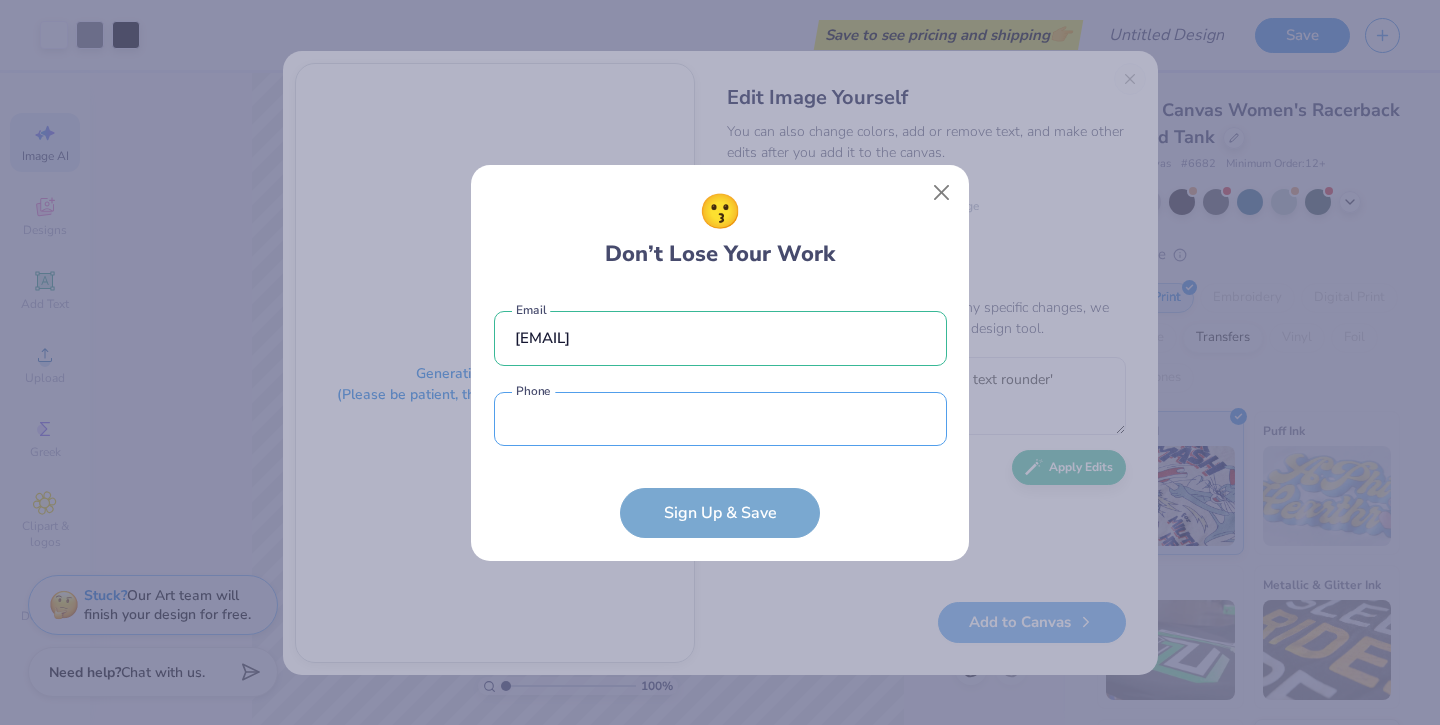type on "([PHONE])" 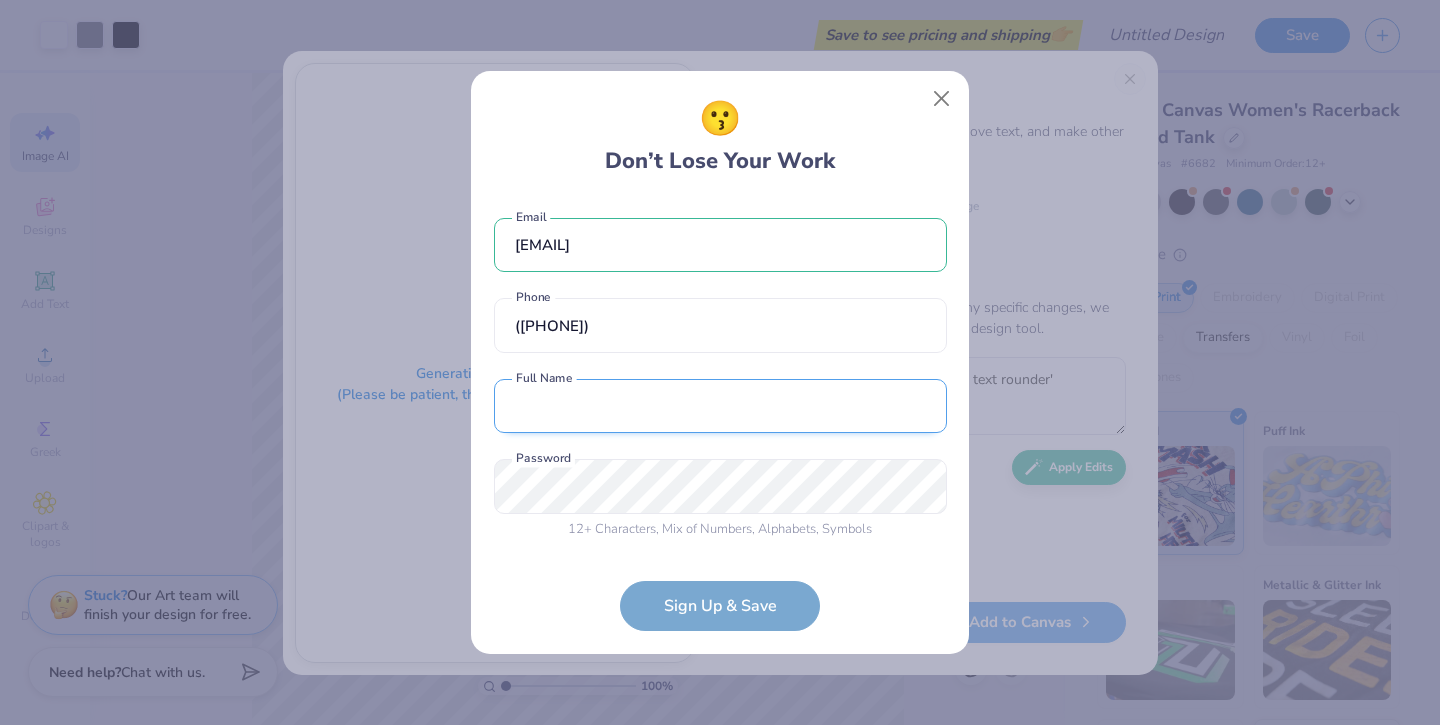 click at bounding box center [720, 406] 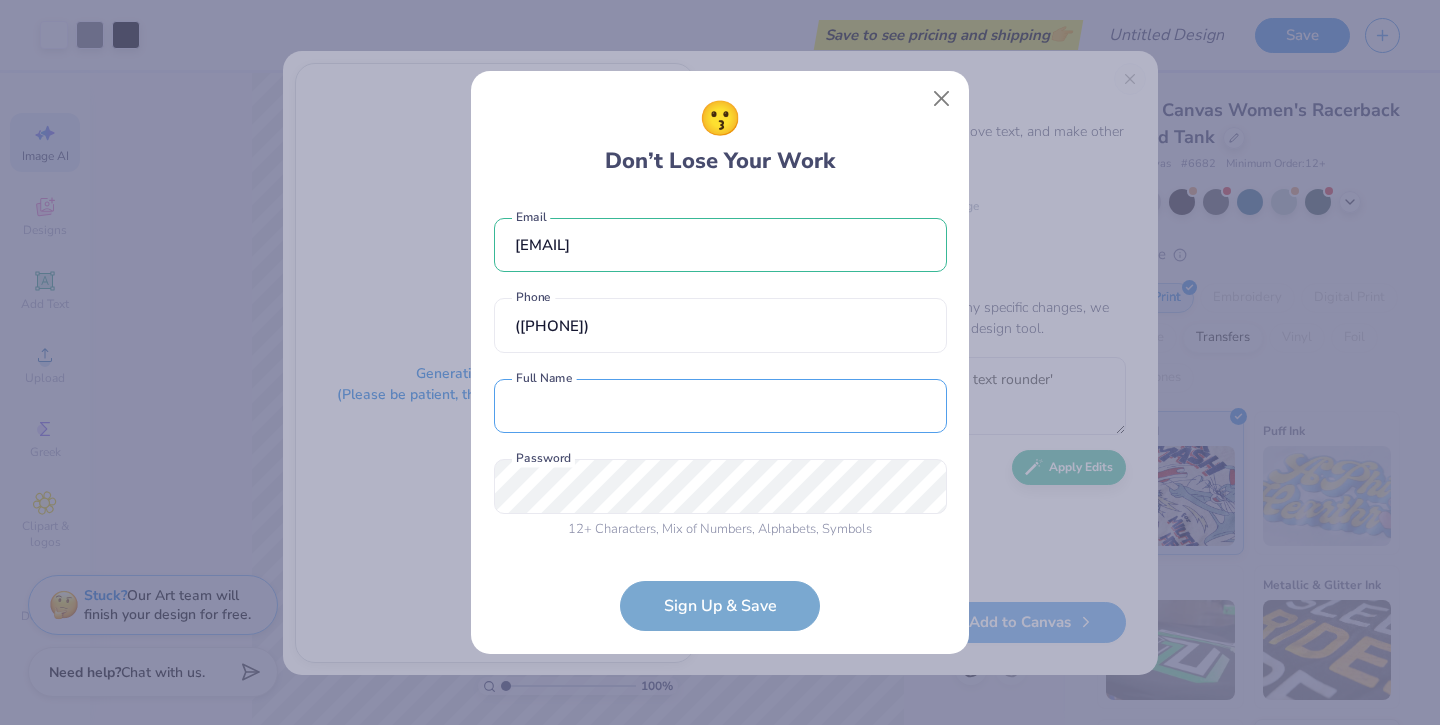 type on "[FIRST] [LAST]" 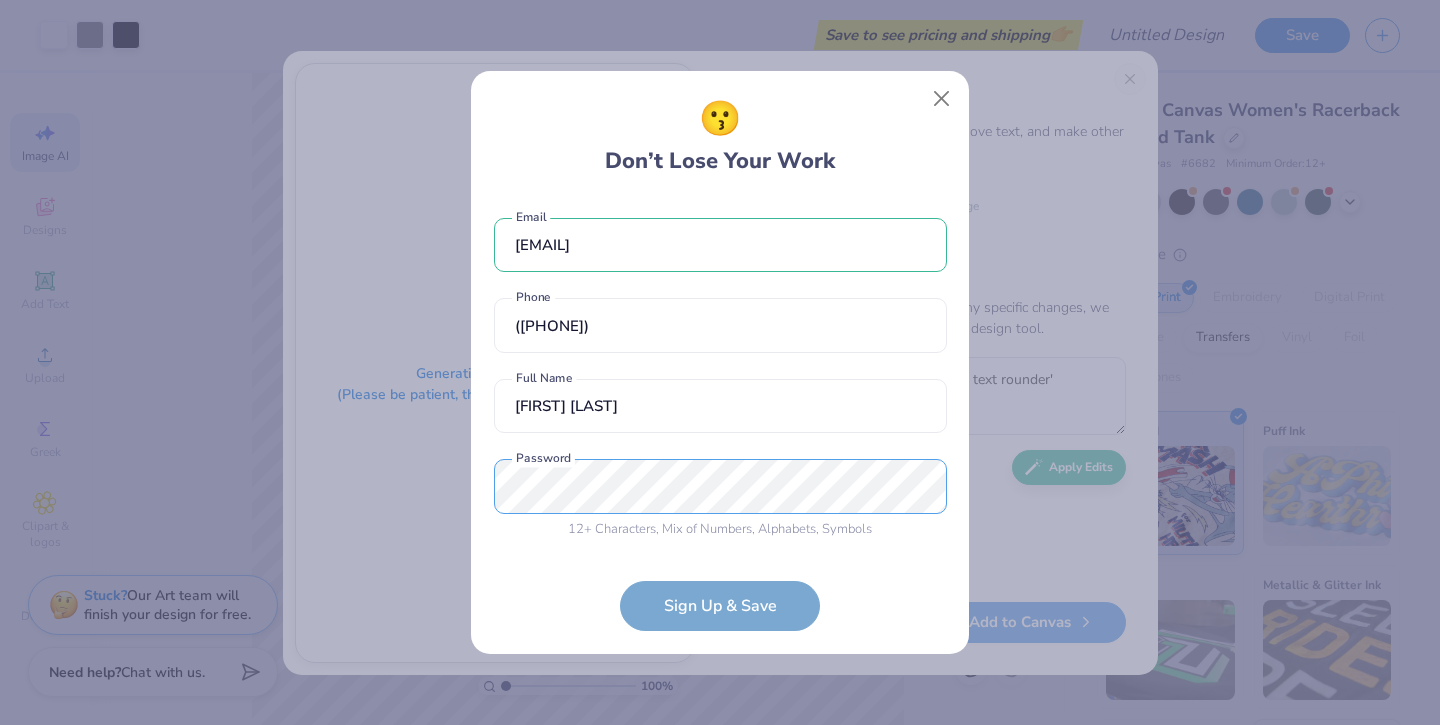 click on "😗 Don’t Lose Your Work [EMAIL] Email ([PHONE]) Phone [FIRST] [LAST] Full Name 12 + Characters , Mix of   Numbers ,   Alphabets ,   Symbols Password is a required field Password Sign Up & Save" at bounding box center [720, 362] 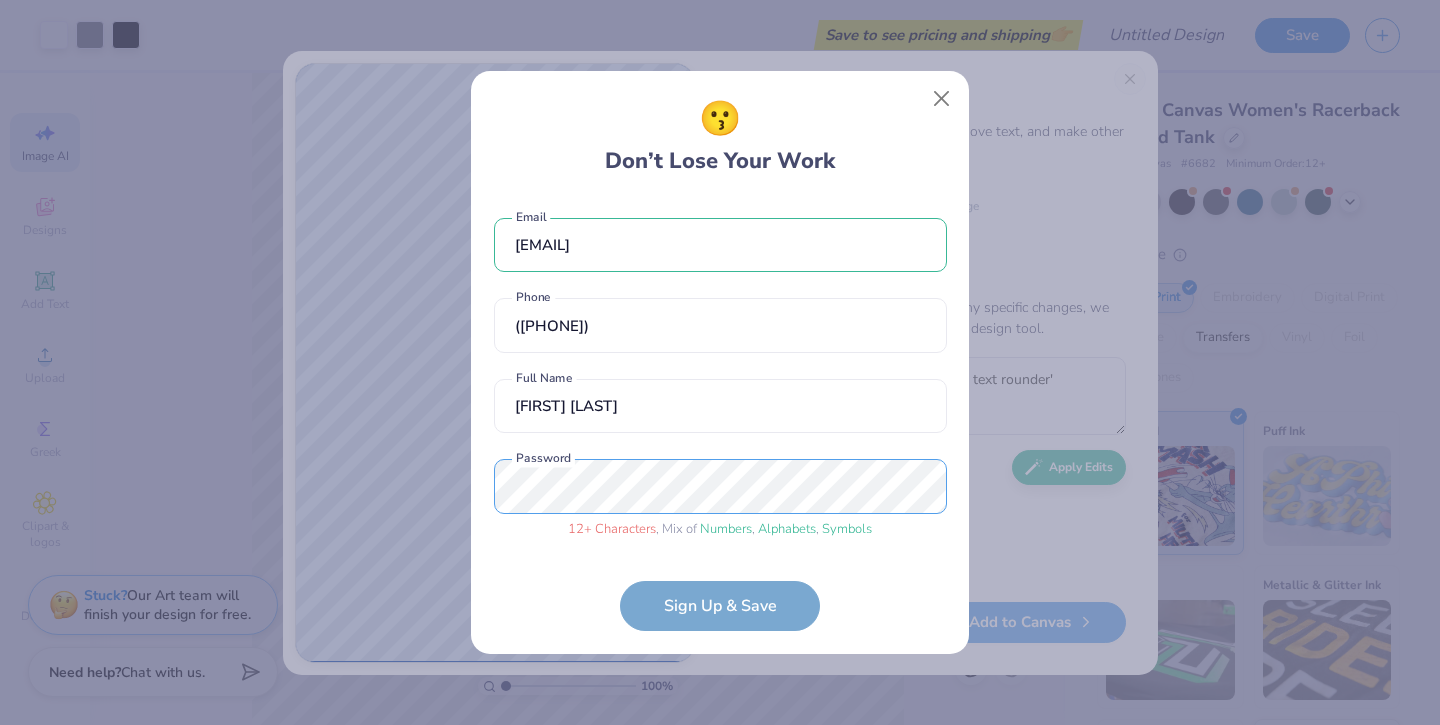 click on "😗 Don’t Lose Your Work [EMAIL] Email ([PHONE]) Phone [FIRST] [LAST] Full Name 12 + Characters , Mix of   Numbers ,   Alphabets ,   Symbols Password Sign Up & Save" at bounding box center [720, 362] 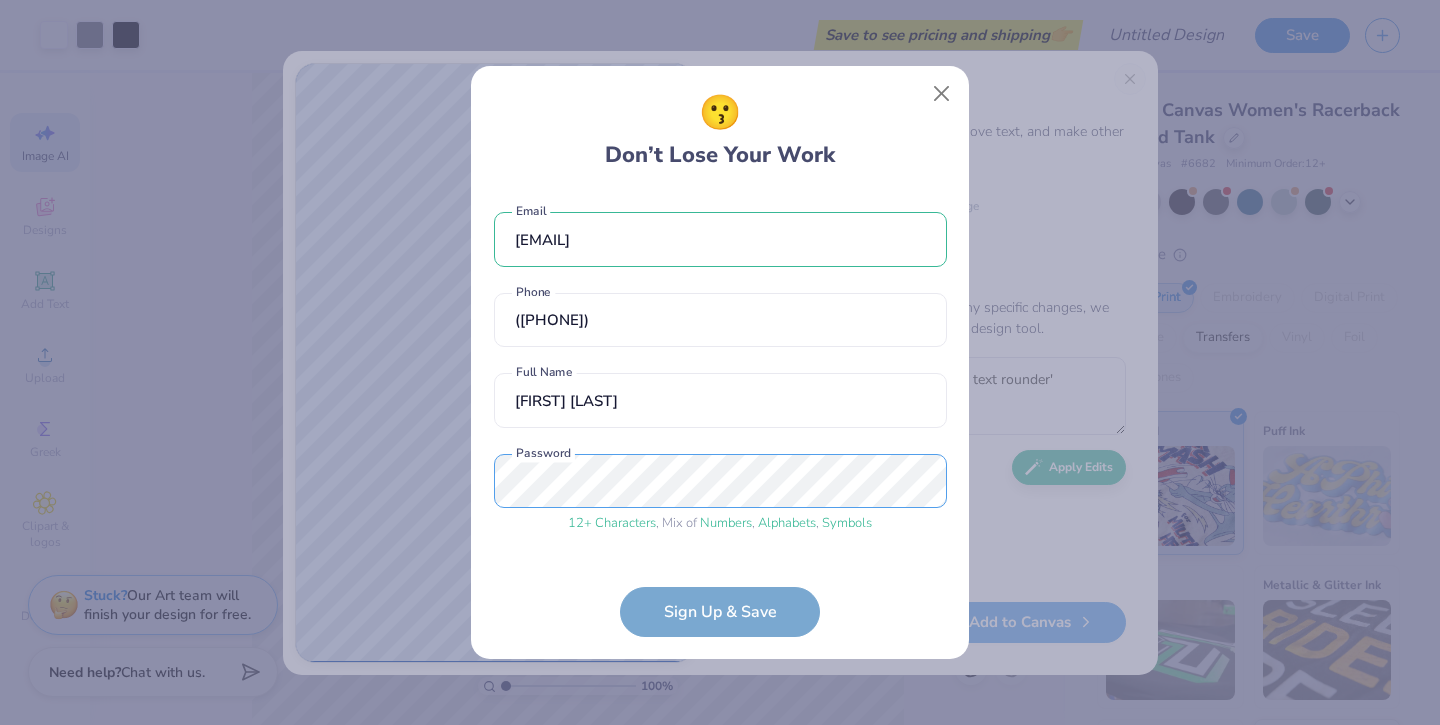 scroll, scrollTop: 65, scrollLeft: 0, axis: vertical 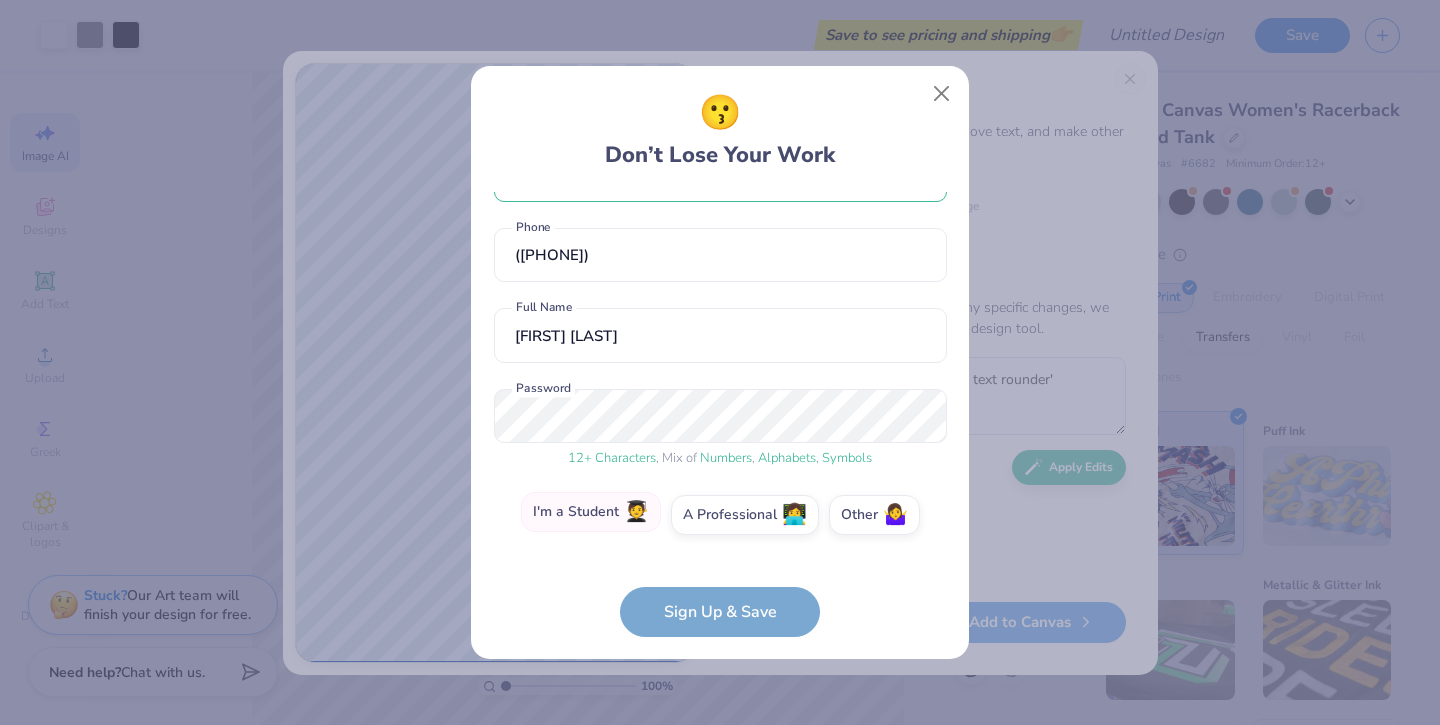 click on "I'm a Student 🧑‍🎓" at bounding box center [591, 512] 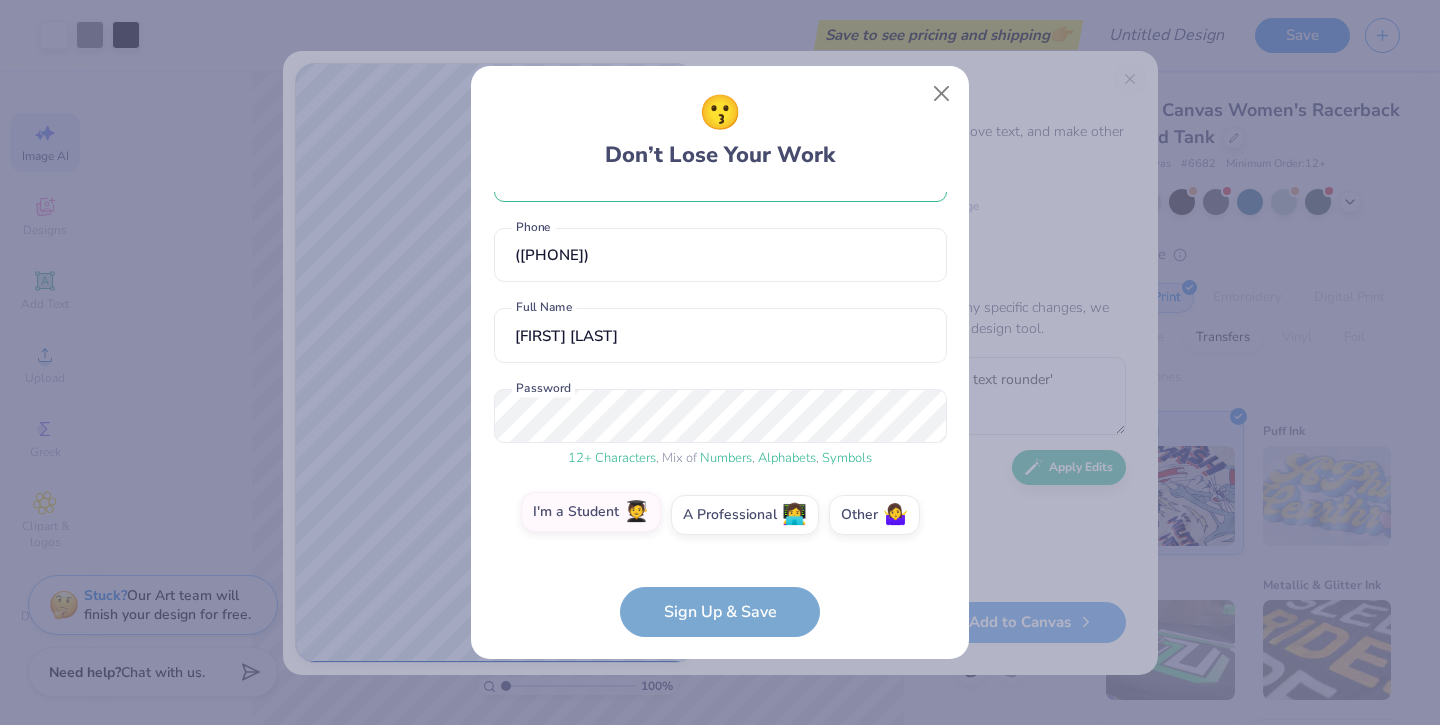 click on "I'm a Student 🧑‍🎓" at bounding box center (720, 584) 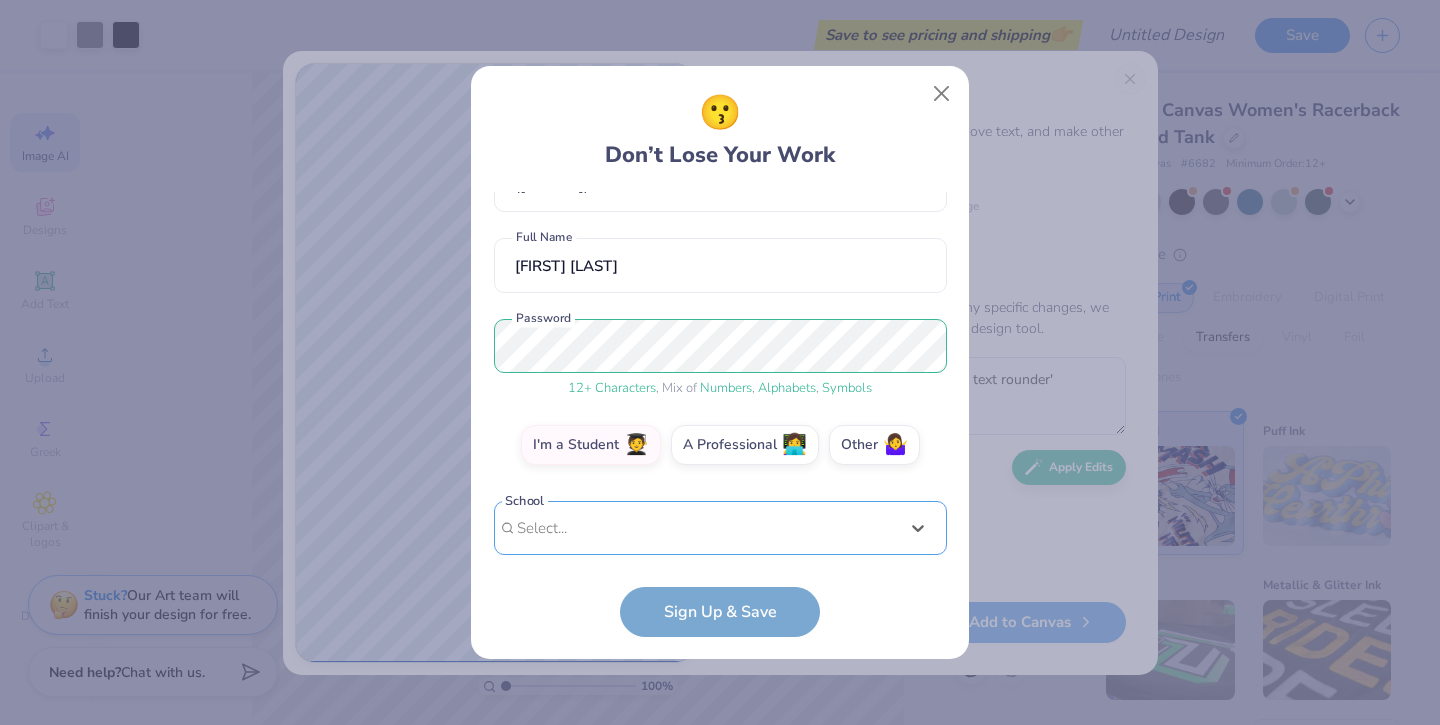 click on "[EMAIL] Email ([PHONE]) Phone [FIRST] [LAST] Full Name 12 + Characters , Mix of   Numbers ,   Alphabets ,   Symbols Password I'm a Student 🧑‍🎓 A Professional 👩‍💻 Other 🤷‍♀️ School   Use Up and Down to choose options, press Enter to select the currently focused option, press Escape to exit the menu, press Tab to select the option and exit the menu. Select... No matching school found School cannot be null" at bounding box center (720, 373) 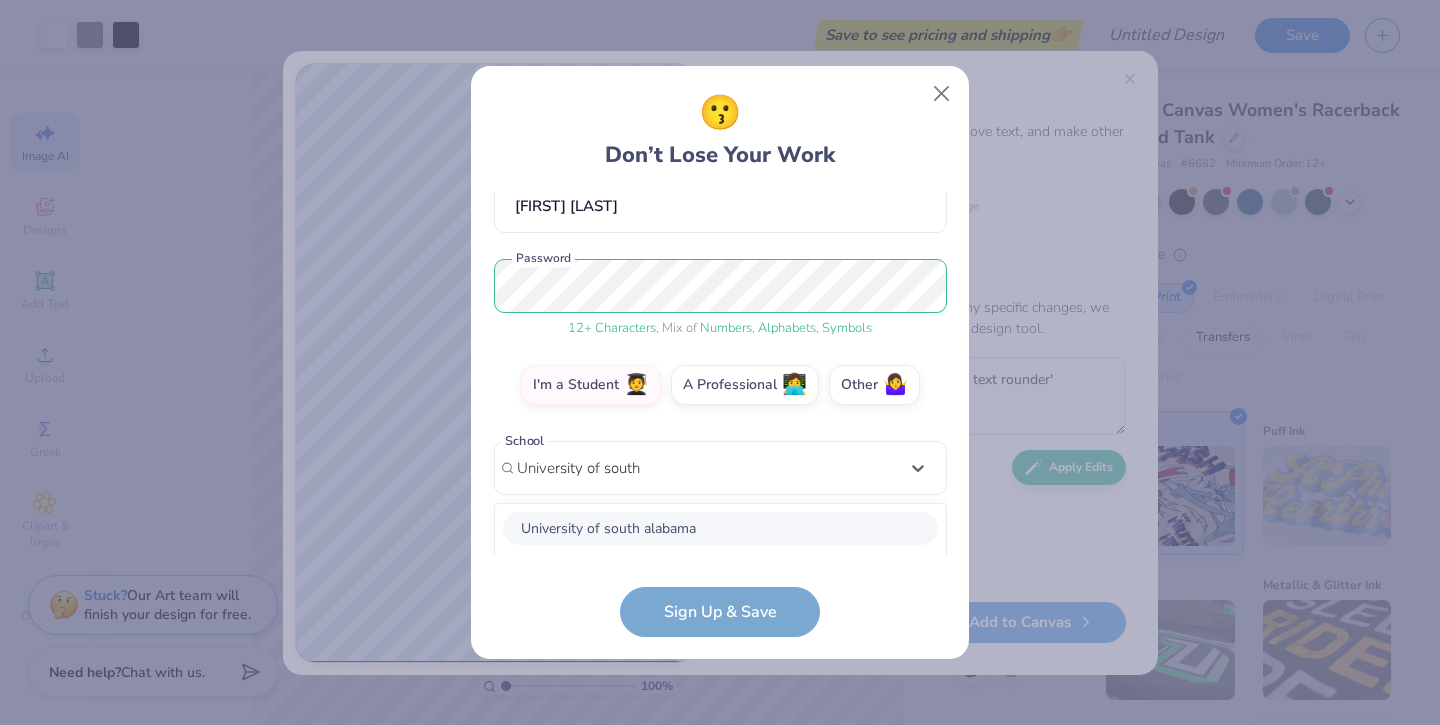 scroll, scrollTop: 445, scrollLeft: 0, axis: vertical 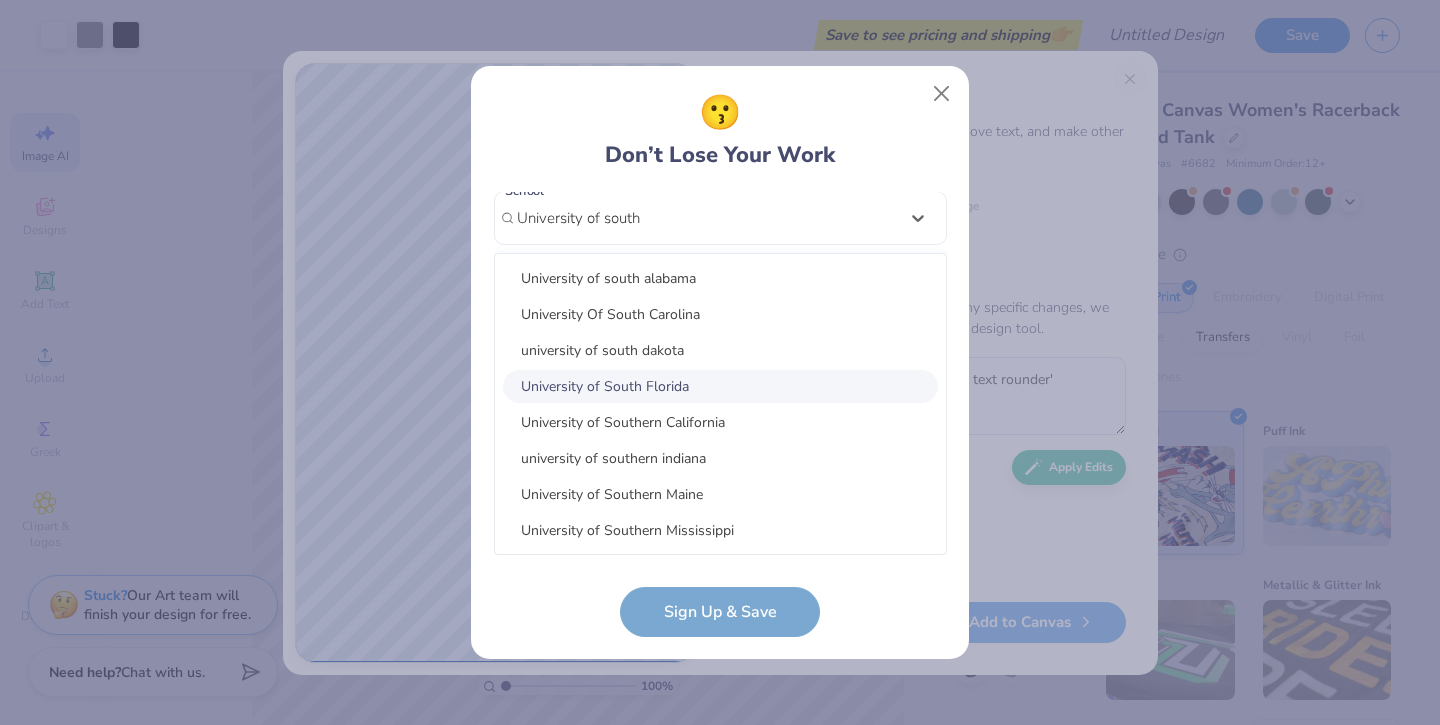 click on "University of South Florida" at bounding box center [720, 386] 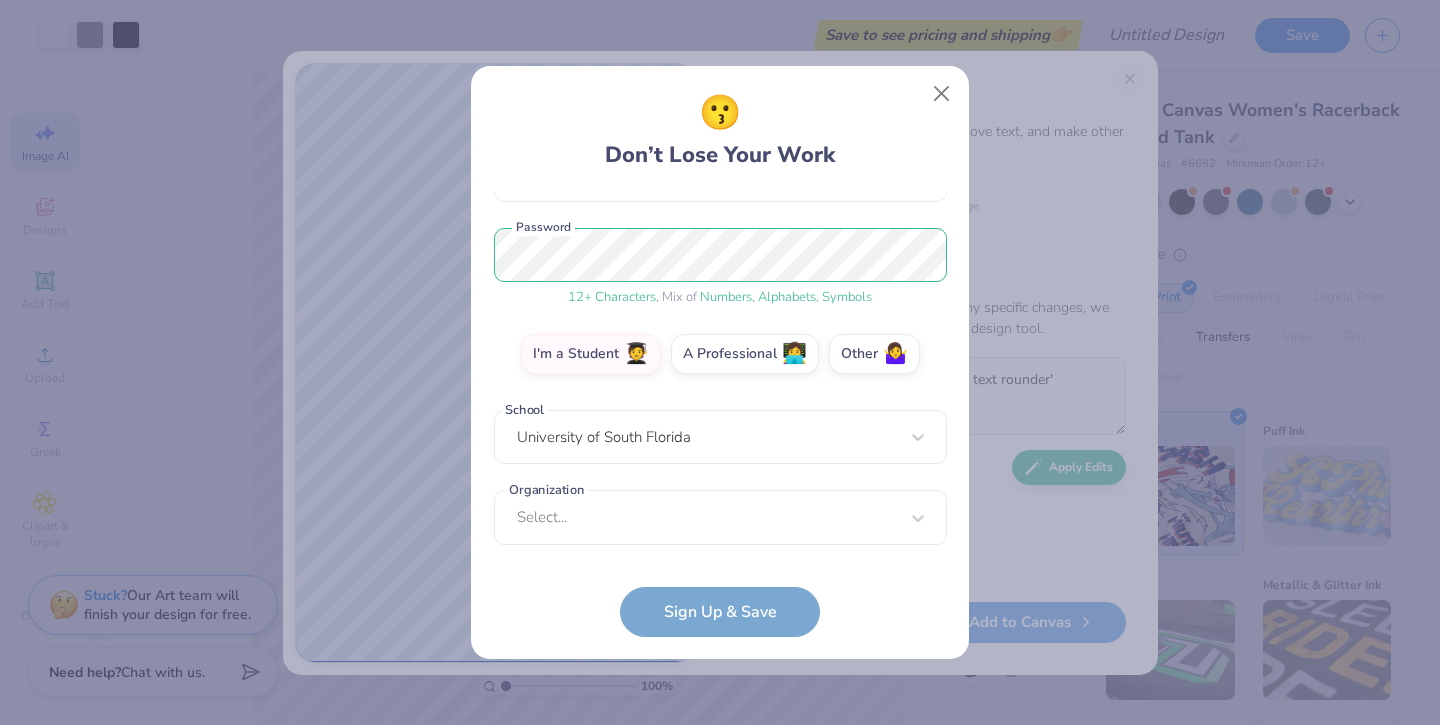 scroll, scrollTop: 226, scrollLeft: 0, axis: vertical 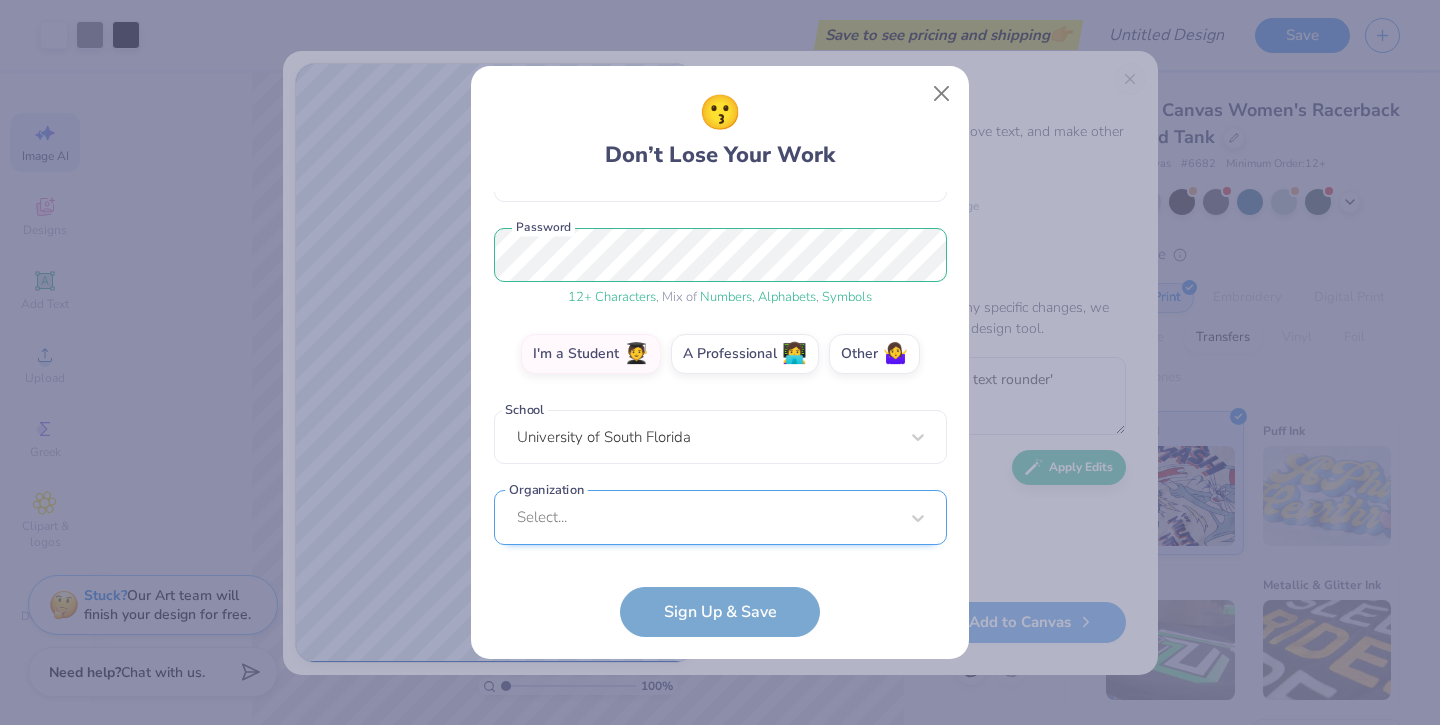 click on "Select..." at bounding box center (720, 517) 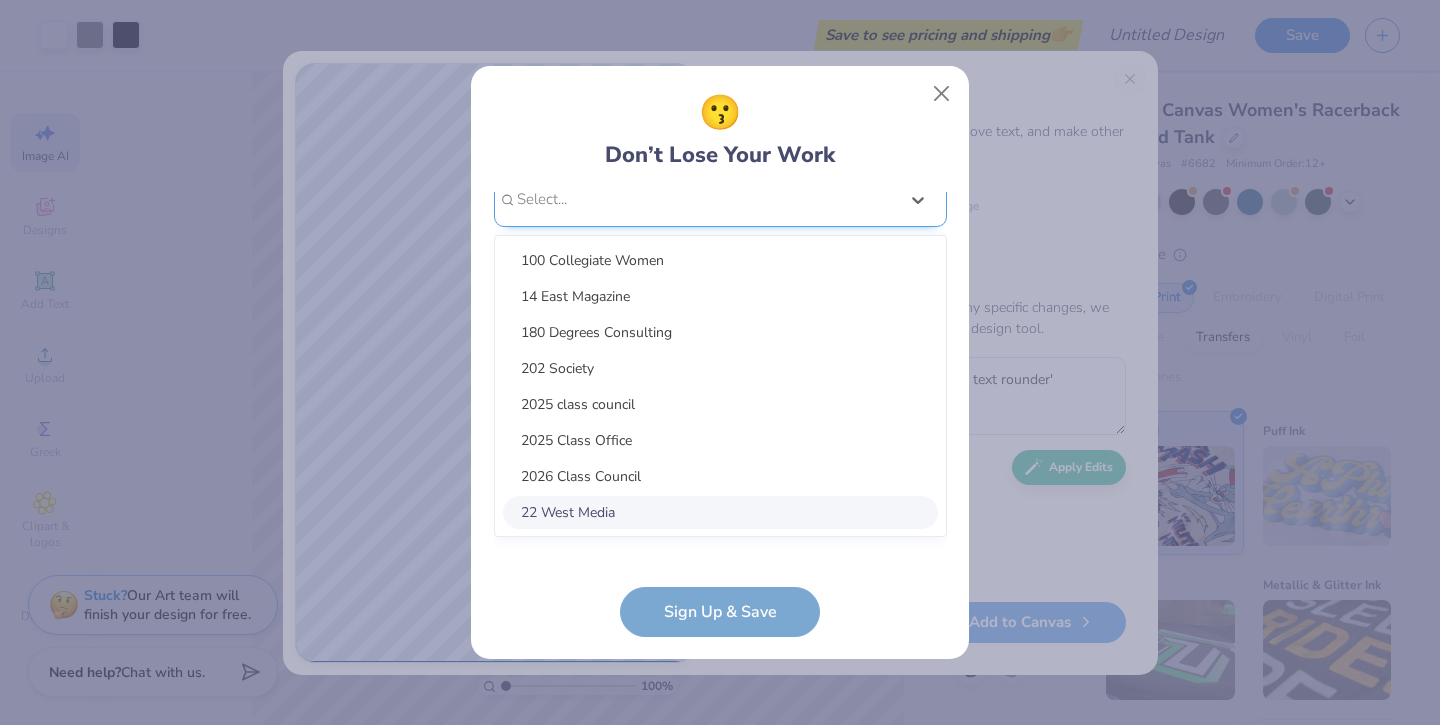 scroll, scrollTop: 526, scrollLeft: 0, axis: vertical 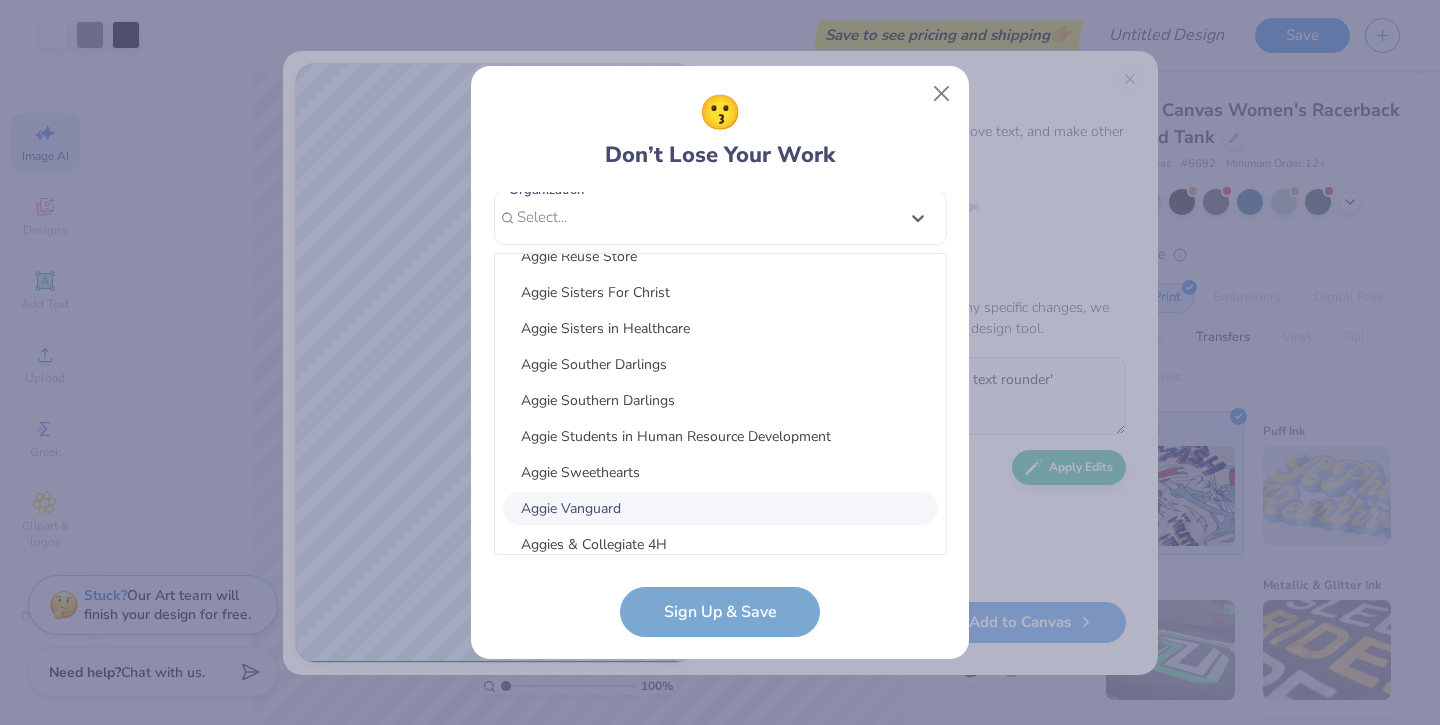click on "[EMAIL] Email ([PHONE]) Phone [FIRST] [LAST] Full Name 12 + Characters , Mix of   Numbers ,   Alphabets ,   Symbols Password I'm a Student 🧑‍🎓 A Professional 👩‍💻 Other 🤷‍♀️ School University of South Florida Organization option  focused, 185 of 195. 195 results available. Use Up and Down to choose options, press Enter to select the currently focused option, press Escape to exit the menu, press Tab to select the option and exit the menu. Select... 100 Collegiate Women 14 East Magazine 180 Degrees Consulting 202 Society 2025 class council 2025 Class Office 2026 Class Council 22 West Media 27 Heartbeats 314 Action 3D4E 4 Paws for Ability 4-H 45 Kings 49er Racing Club 49er Social & Ballroom Dance Club 4N01 Dance Team 4x4 Magazine 64 Squares 8 To The Bar 840 West A Better Chance Tutoring A Cappella A Completely Different Note A Moment of Magic A Place to Talk A.R.T Dance Team A2 Exploration Cult AAAE AAAS AAC Club AADE Aag Aahana Aaja Nachle AAMBAA AAPA AASU AAUW AAWD ABK" at bounding box center [720, 414] 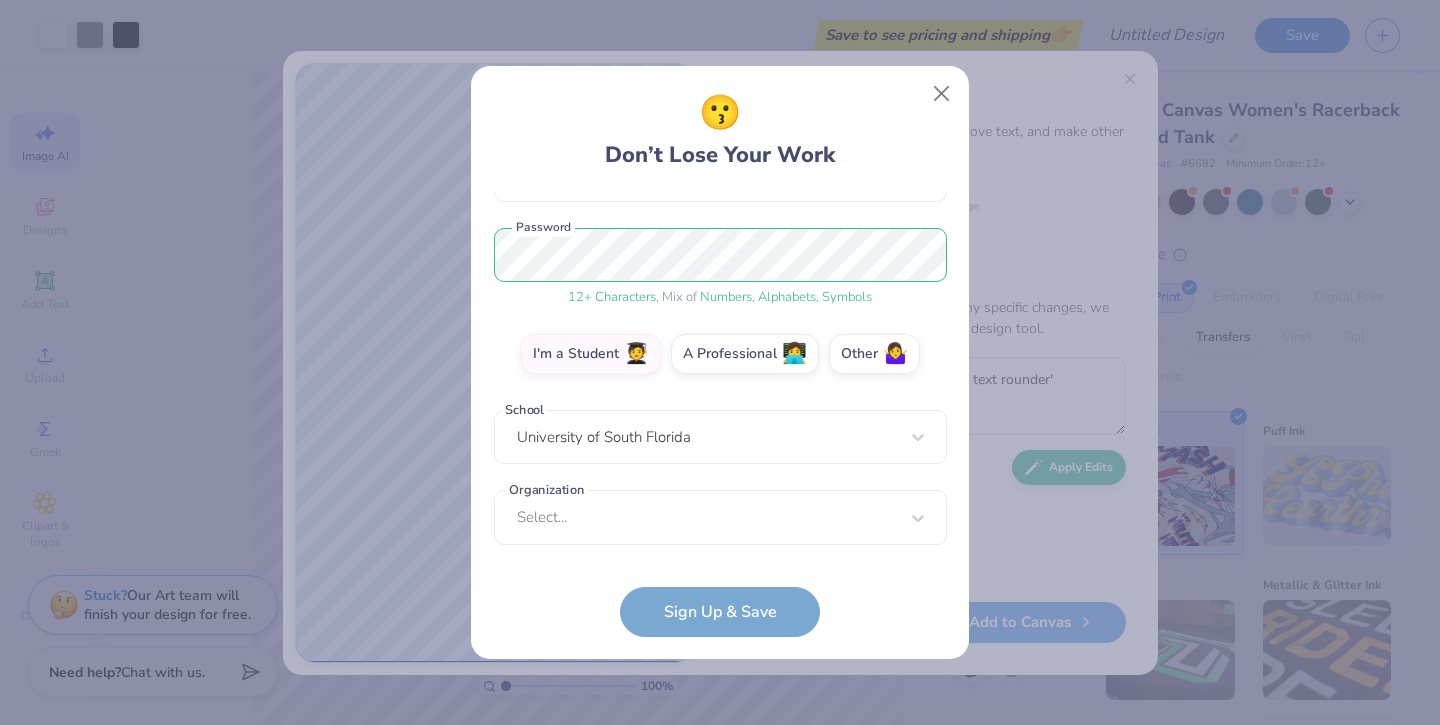 scroll, scrollTop: 226, scrollLeft: 0, axis: vertical 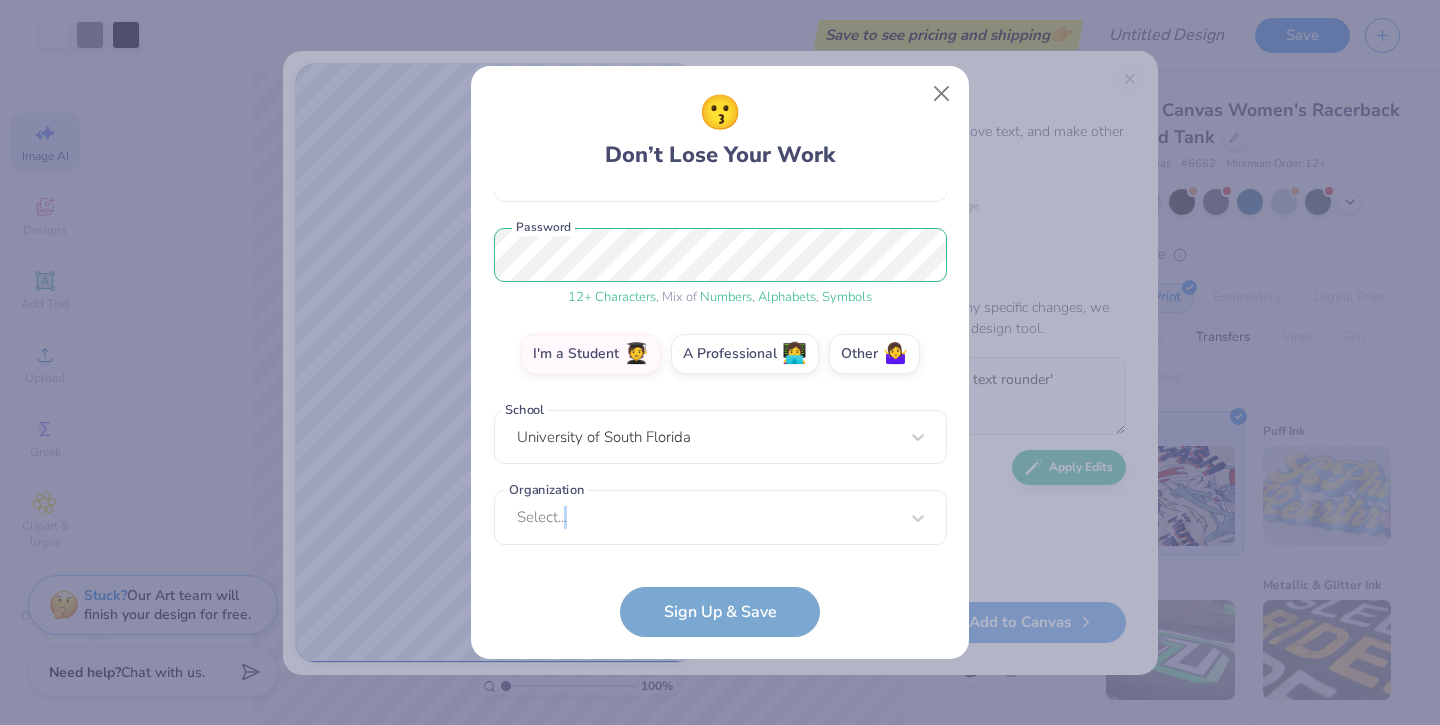click on "Save to see pricing and shipping  👉 Design Title Save Image AI Designs Add Text Upload Greek Clipart & logos Decorate Crossfit golf football star Orgs Events Styles Print Types Sports Fraternity Sorority Club Rush & Bid Game Day Parent's Weekend PR & General Big Little Reveal Philanthropy Date Parties & Socials Holidays Greek Week Retreat Formal & Semi Spring Break Founder’s Day Graduation Classic Minimalist Y2K Varsity Typography Cartoons Handdrawn 80s & 90s Grunge 60s & 70s Embroidery Screen Print Digital Print Patches Transfers Vinyl Applique Aw fish! We can't find what you're looking for. Try our top searches instead…   Crossfit golf football star baseball sigma chi bear beach pennant dance homecoming camp basketball heart stamp jersey parents weekend kappa delta camo kappa sigma chi omega house disco phi mu ribbon sun health car gingham gamma phi beta alpha chi sigma kappa zeta tau alpha hearts alpha phi summer fish theta chi flower cherry volleyball pi beta phi cheetah flowers gameday fruit run" at bounding box center (720, 414) 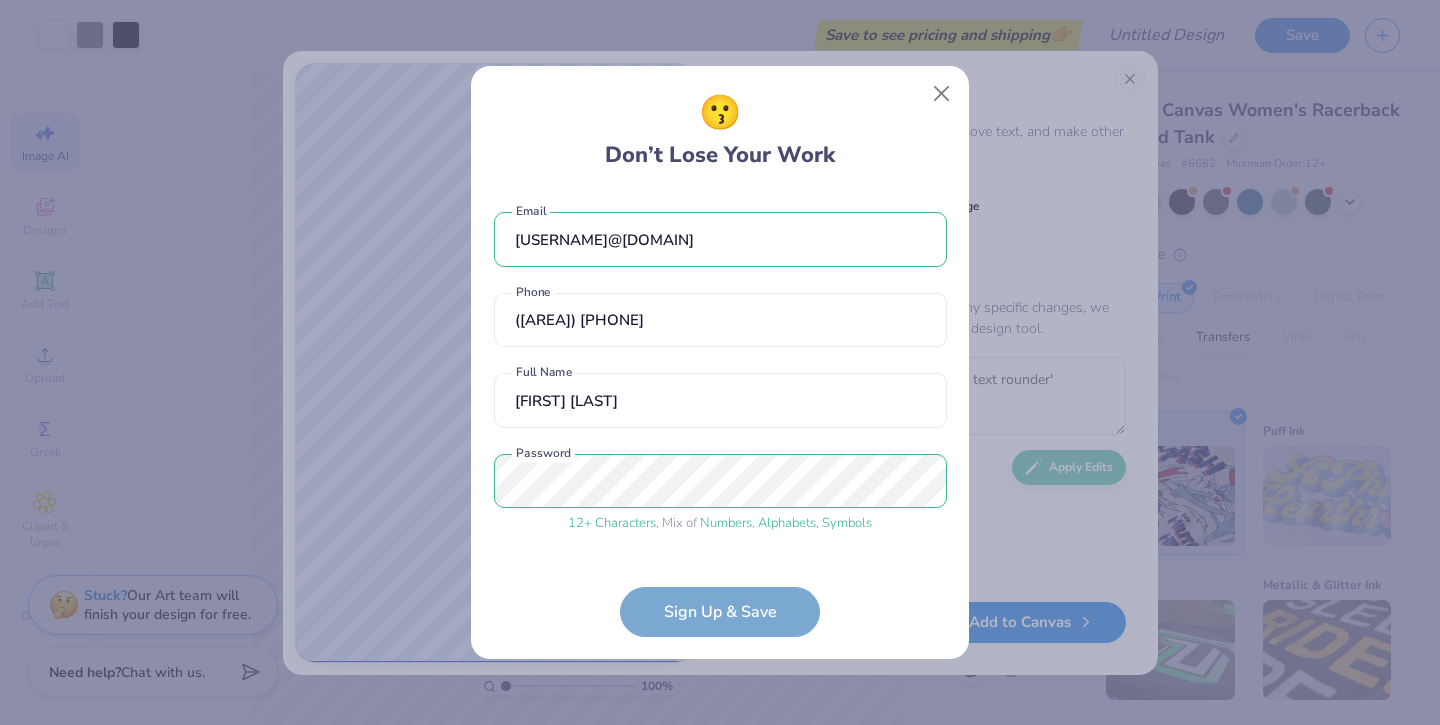 scroll, scrollTop: 0, scrollLeft: 0, axis: both 